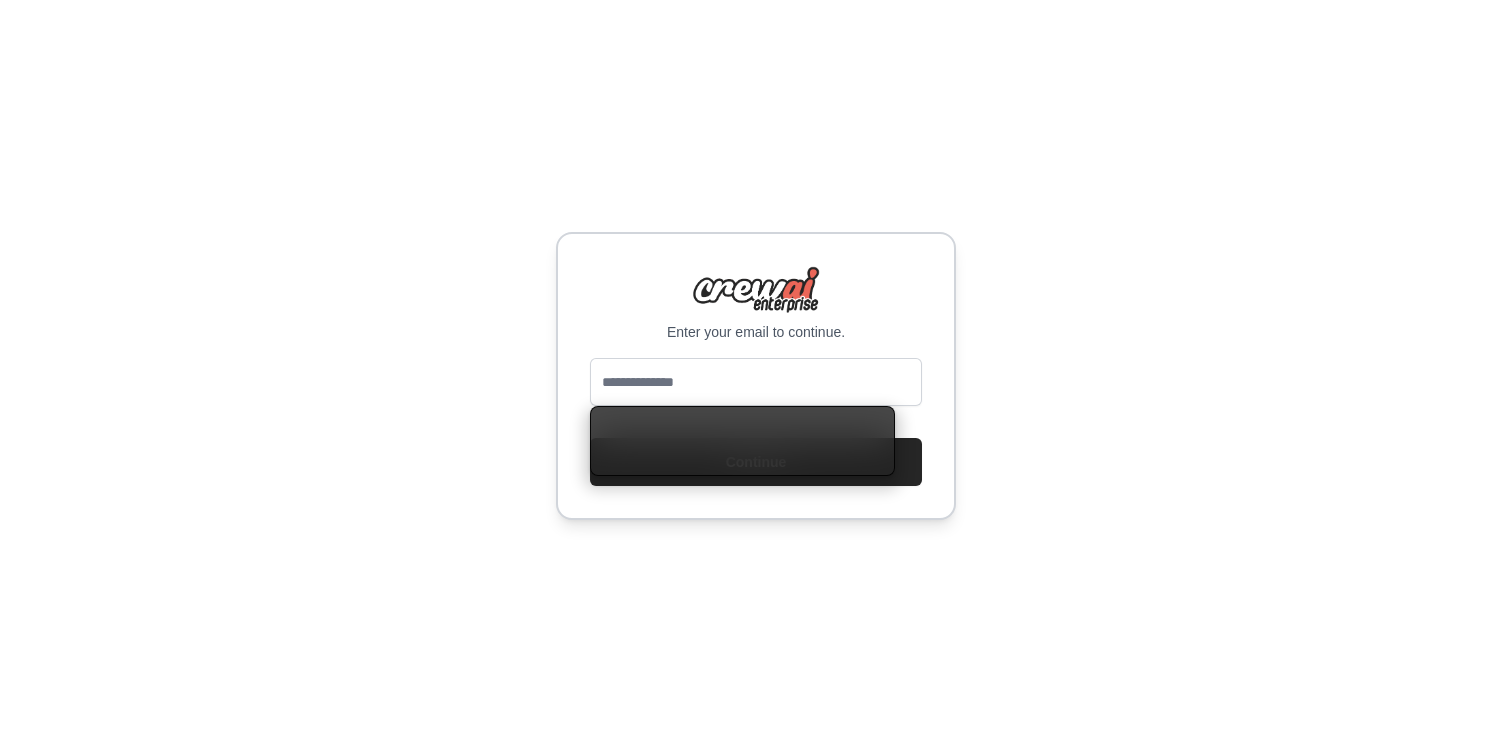 scroll, scrollTop: 0, scrollLeft: 0, axis: both 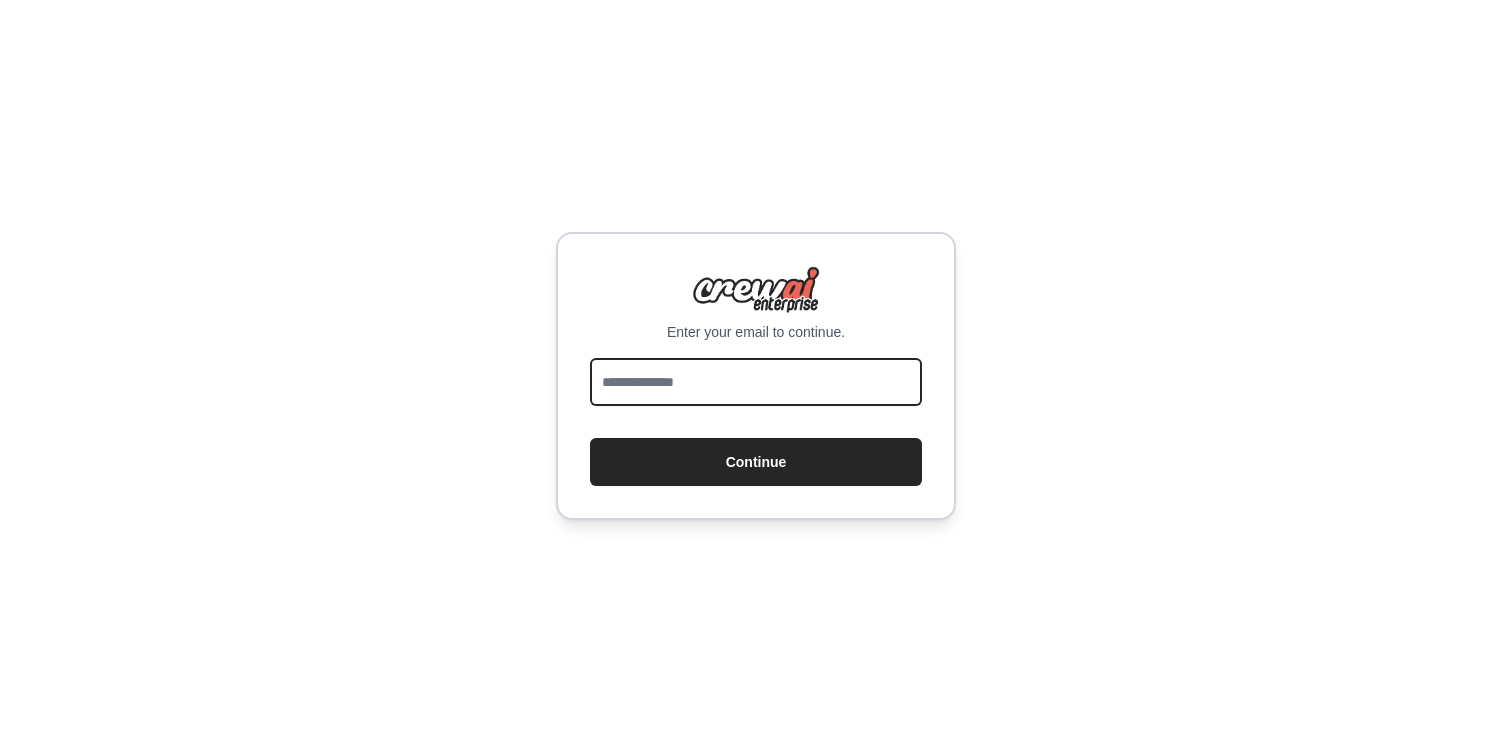 click at bounding box center (756, 382) 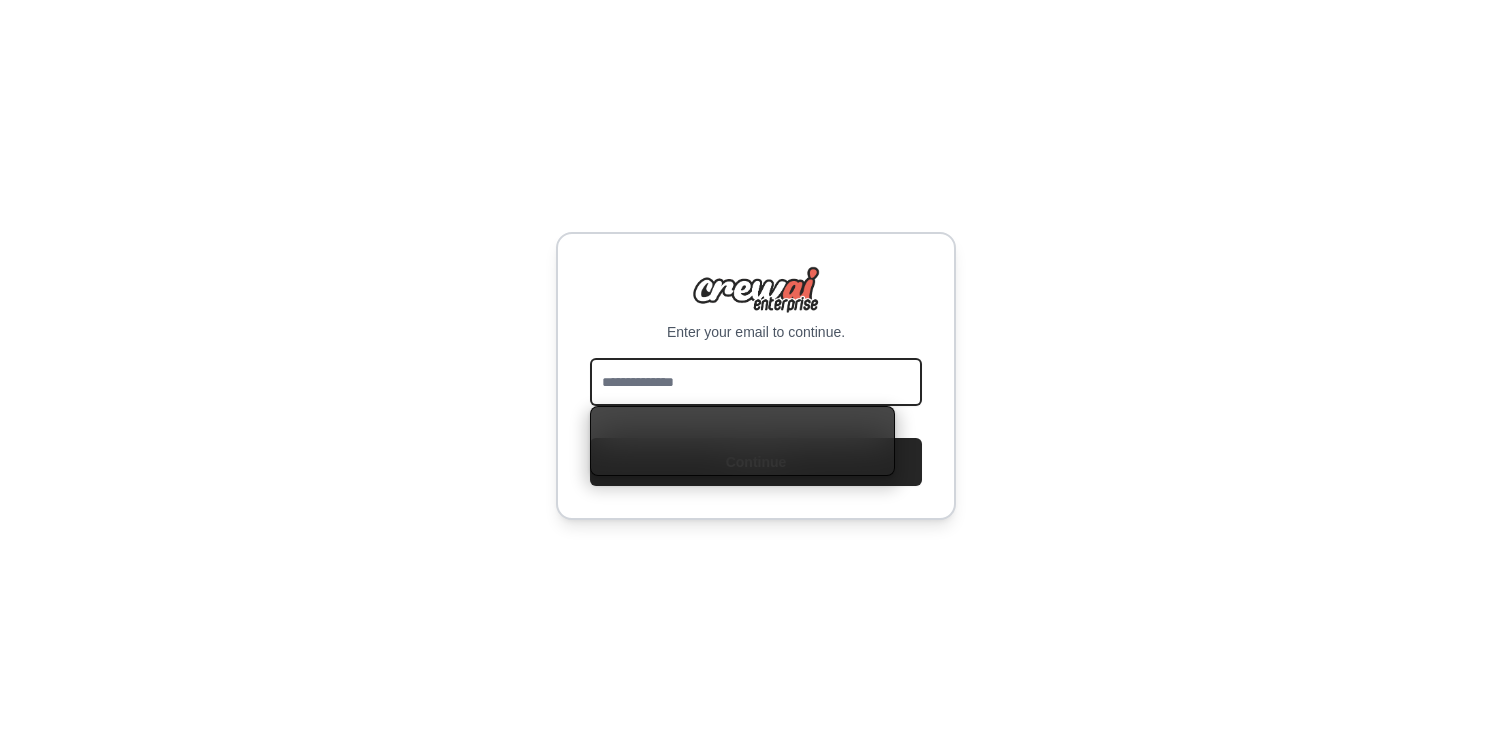 click at bounding box center [756, 382] 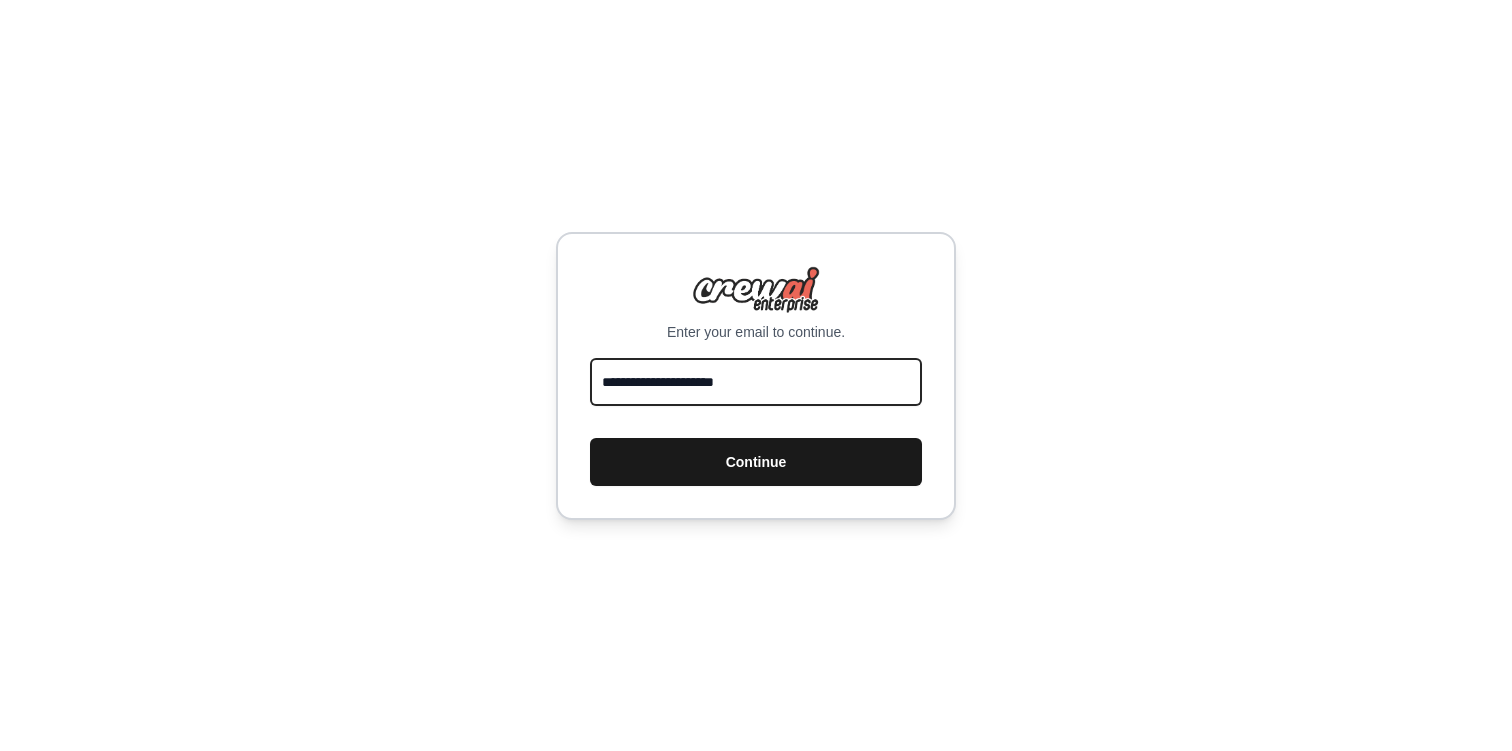 type on "**********" 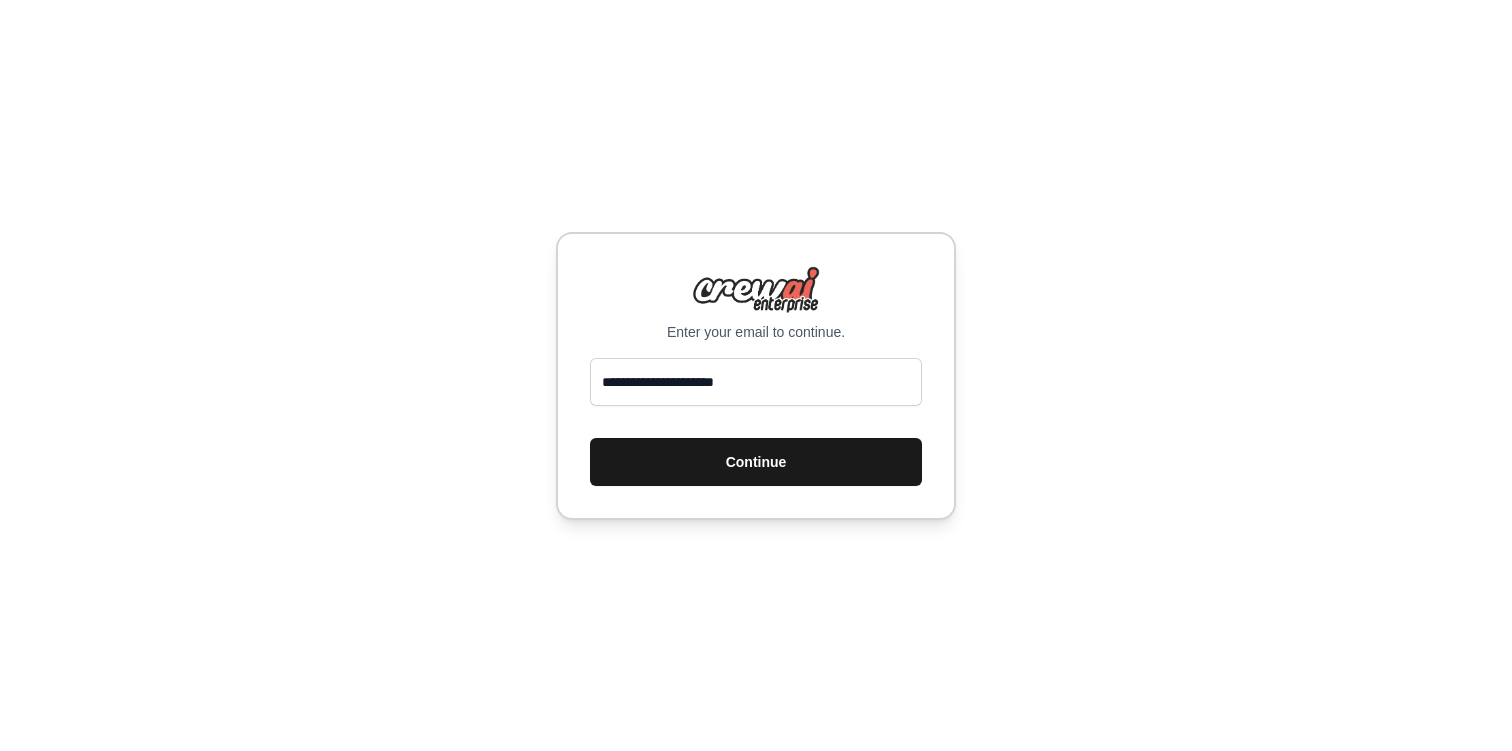 click on "Continue" at bounding box center [756, 462] 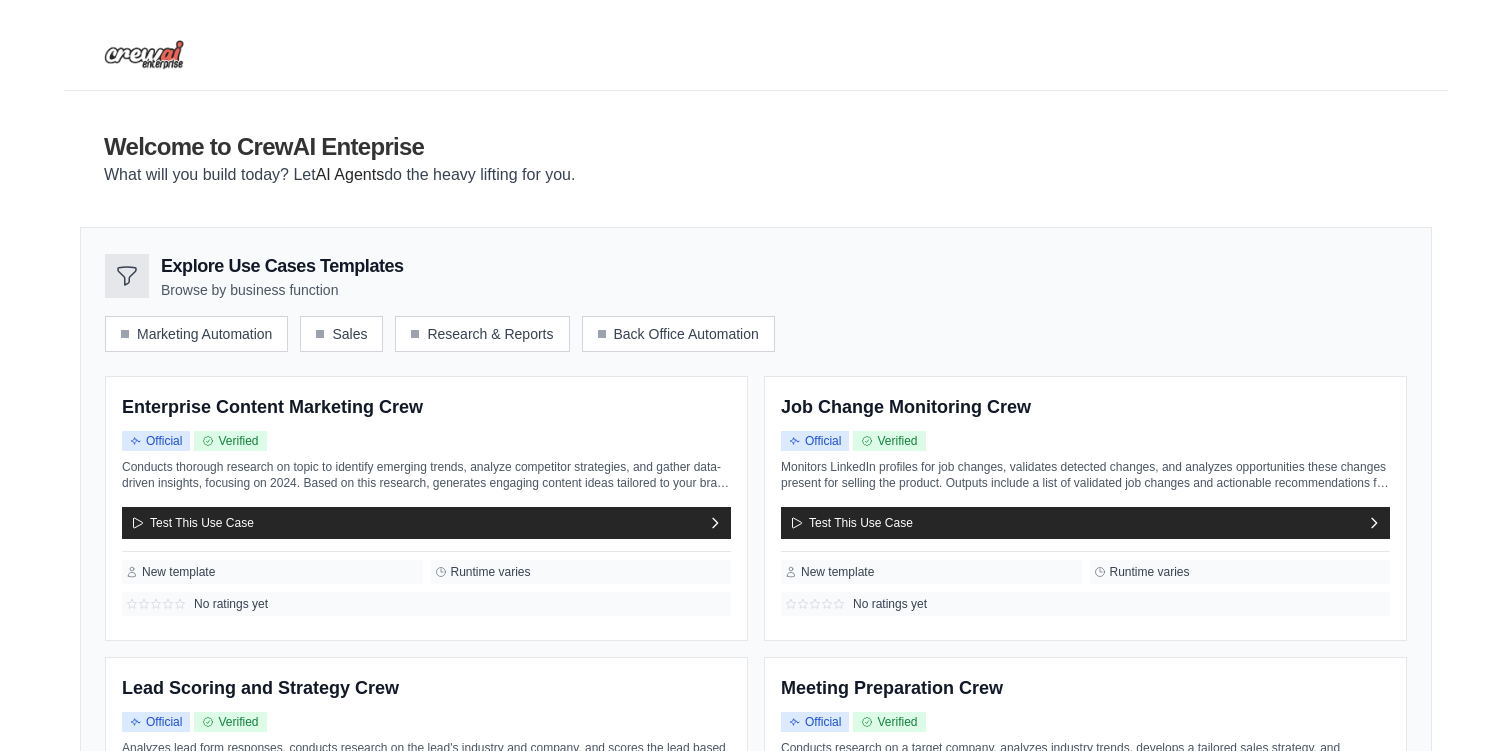 scroll, scrollTop: 0, scrollLeft: 0, axis: both 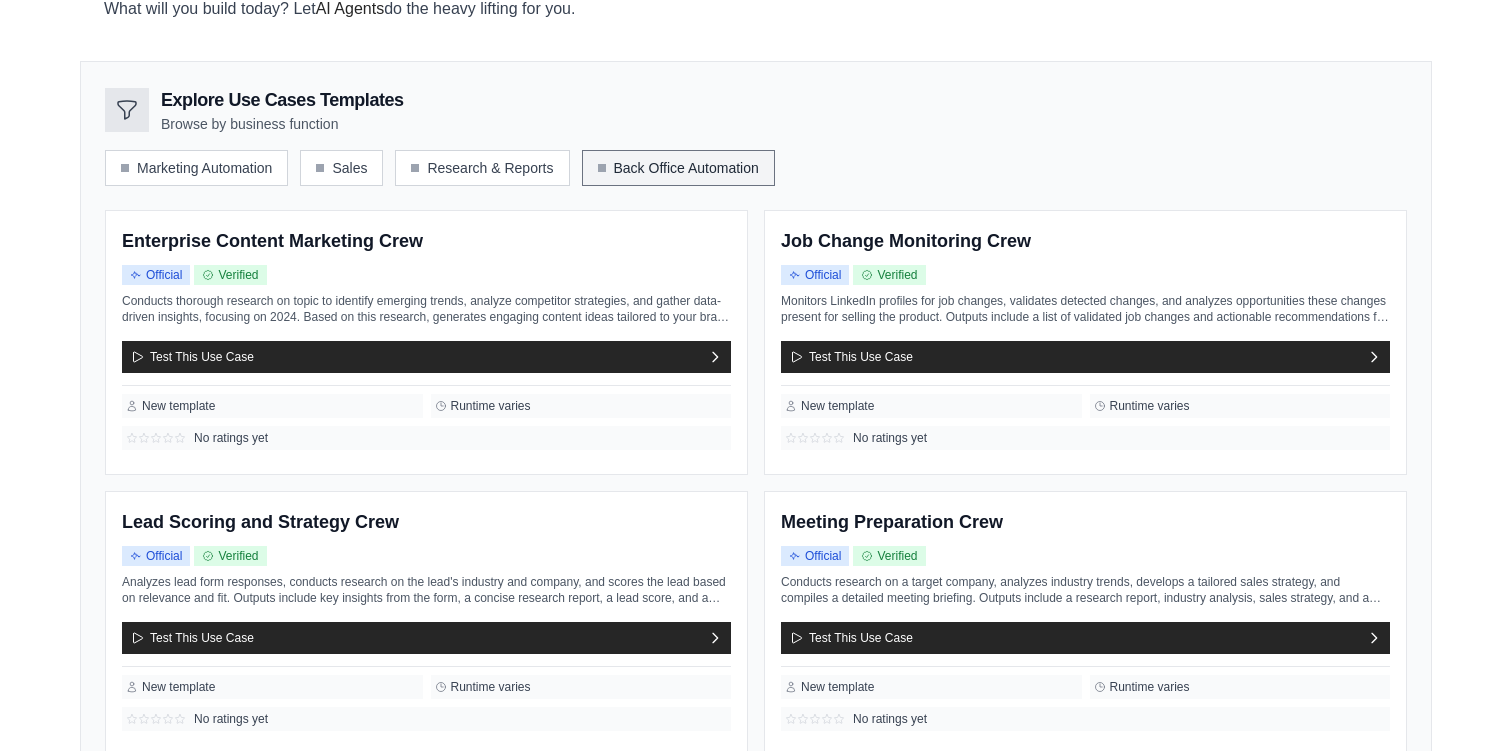 click on "Back Office Automation" at bounding box center [678, 168] 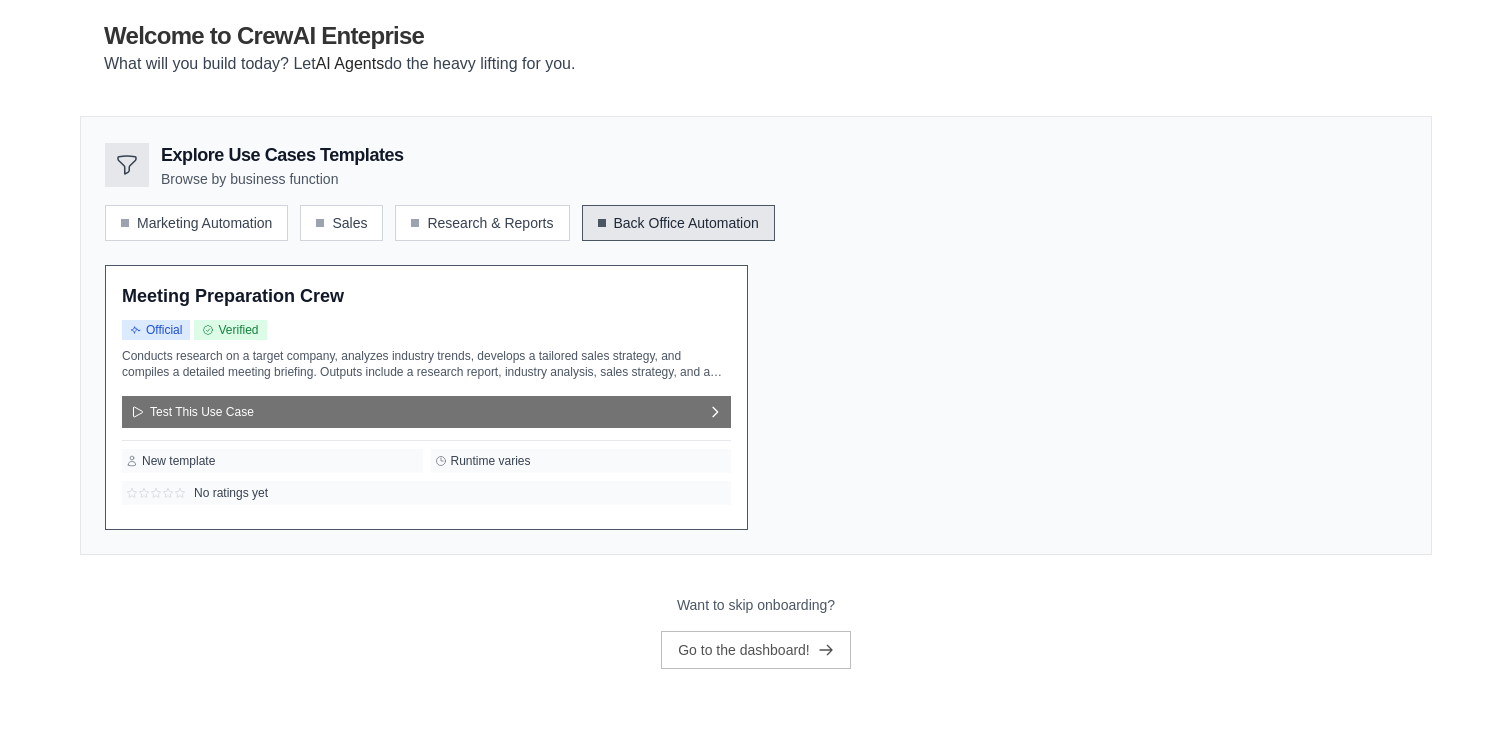 click on "Test This Use Case" at bounding box center (426, 412) 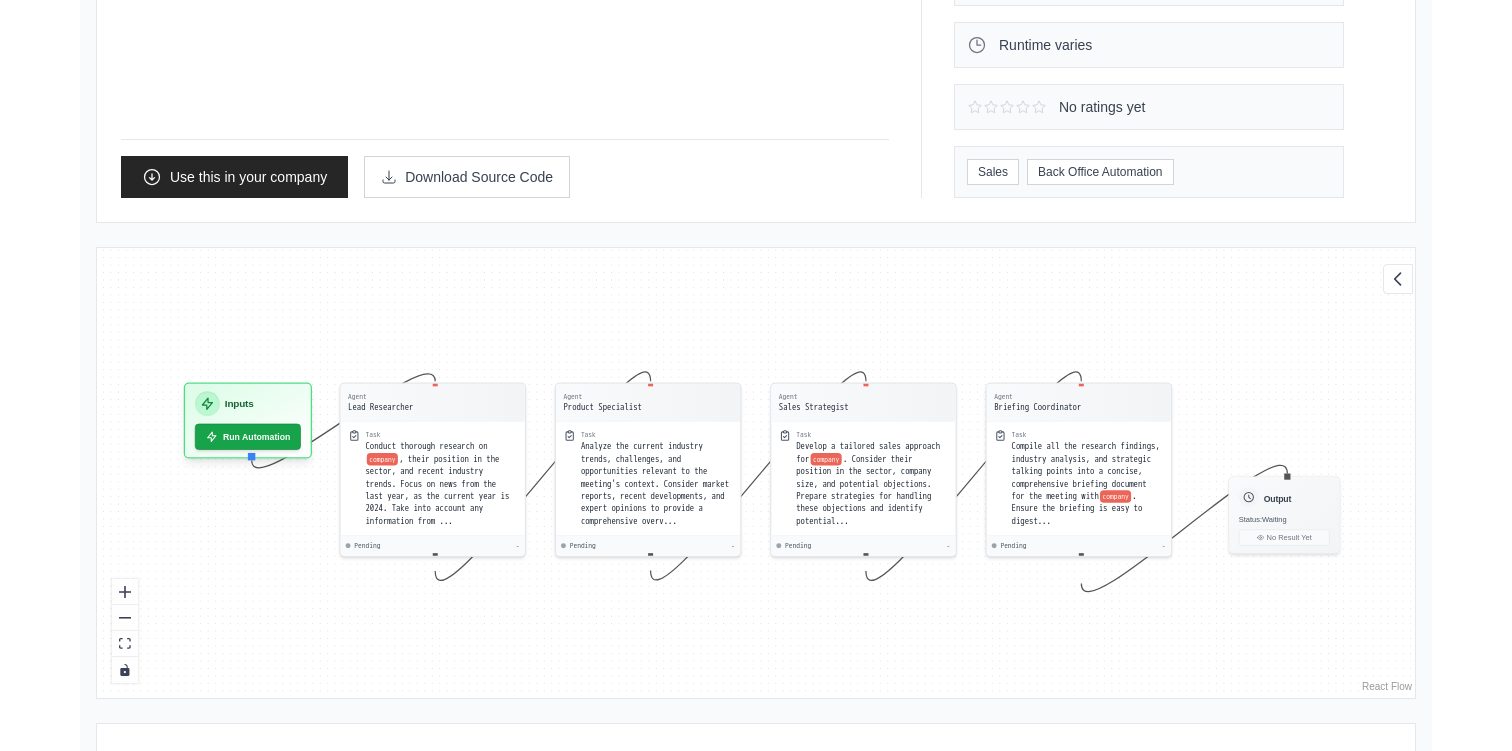 scroll, scrollTop: 341, scrollLeft: 0, axis: vertical 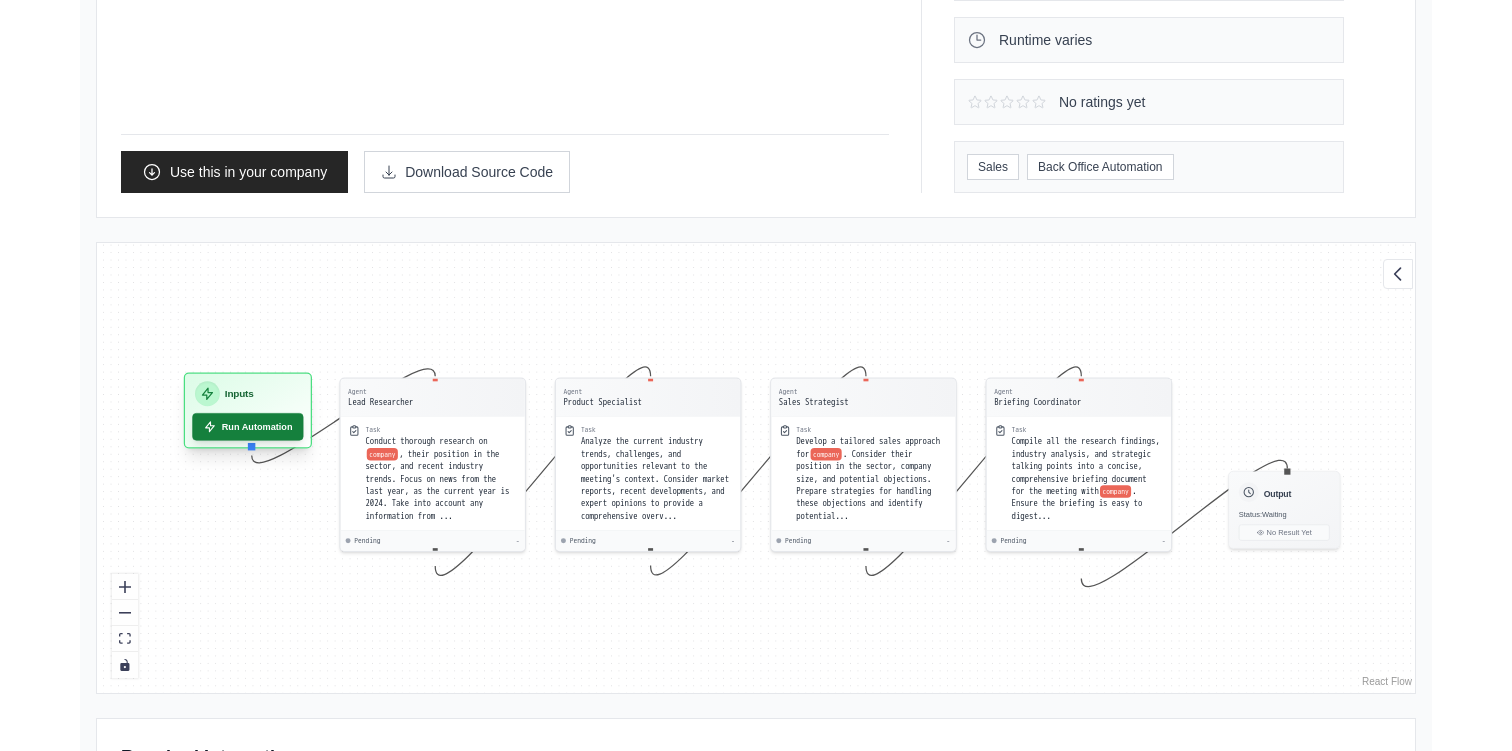click on "Run Automation" at bounding box center (247, 426) 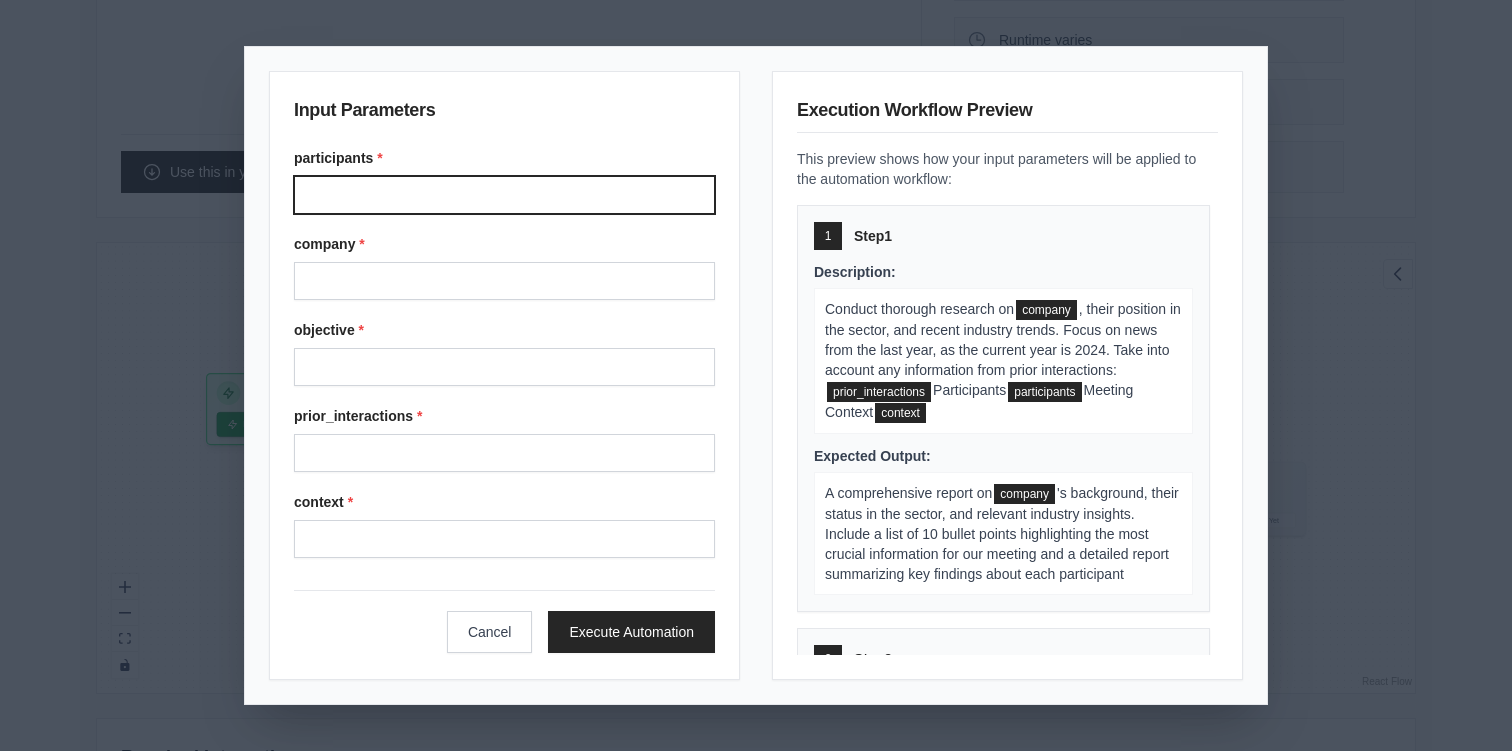 click on "participants   *" at bounding box center (504, 195) 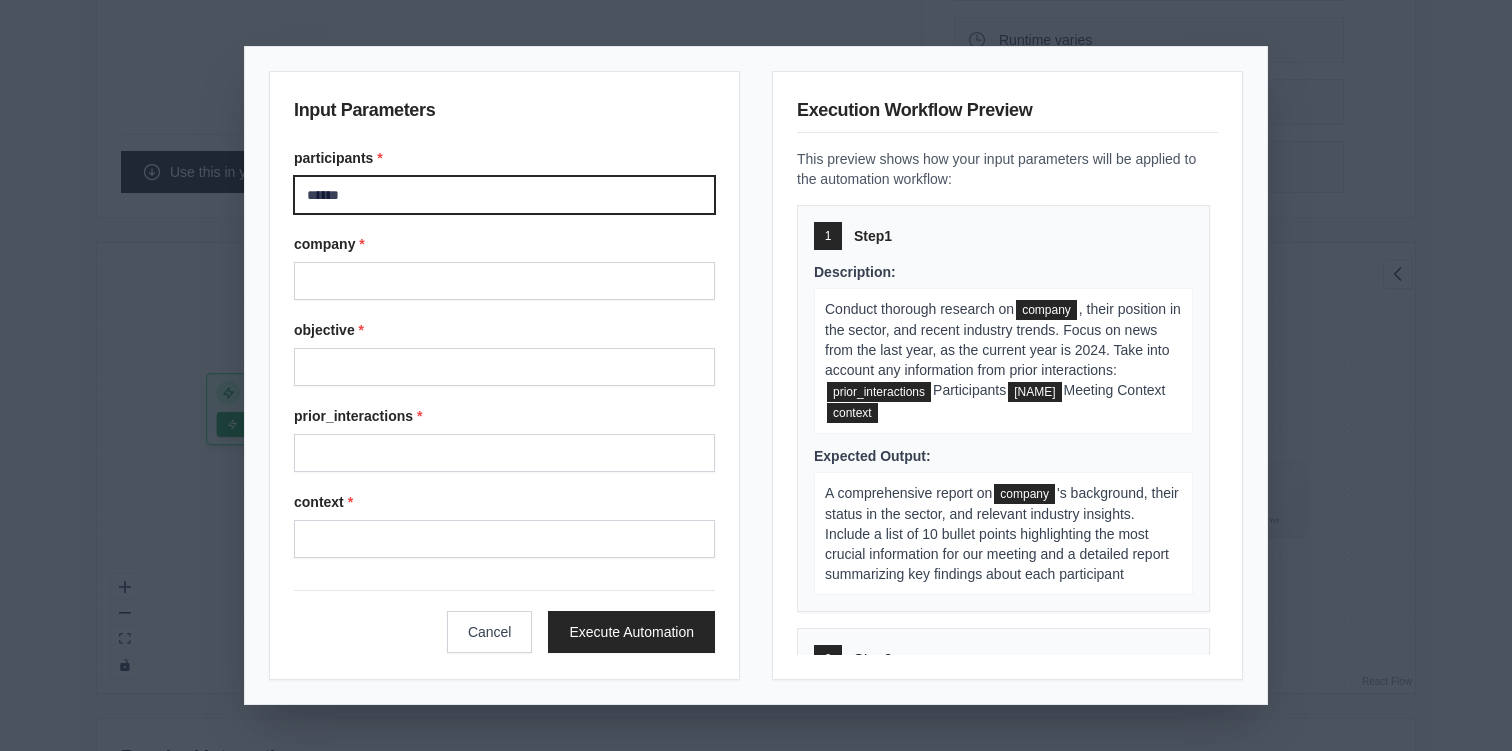 type on "*******" 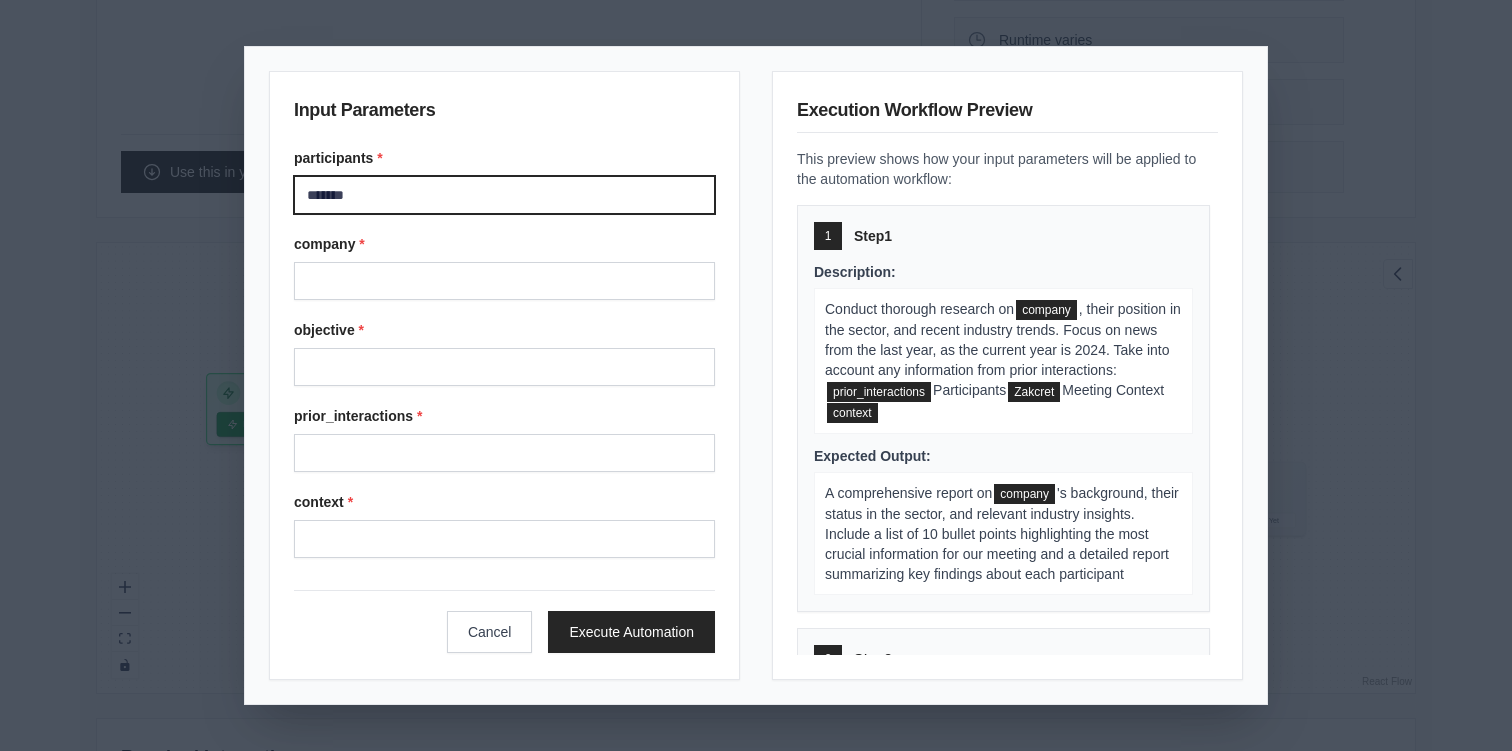click on "*******" at bounding box center (504, 195) 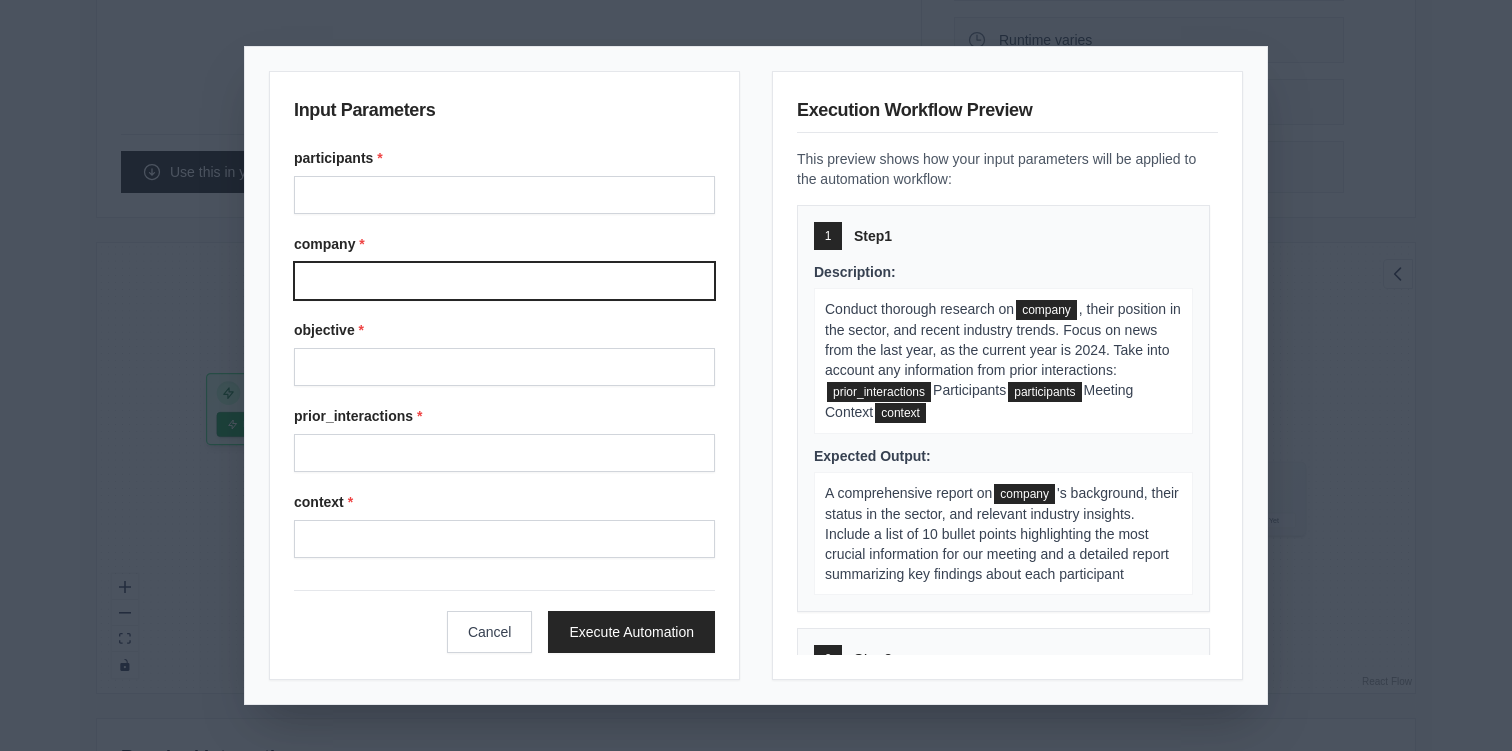 click on "company   *" at bounding box center (504, 281) 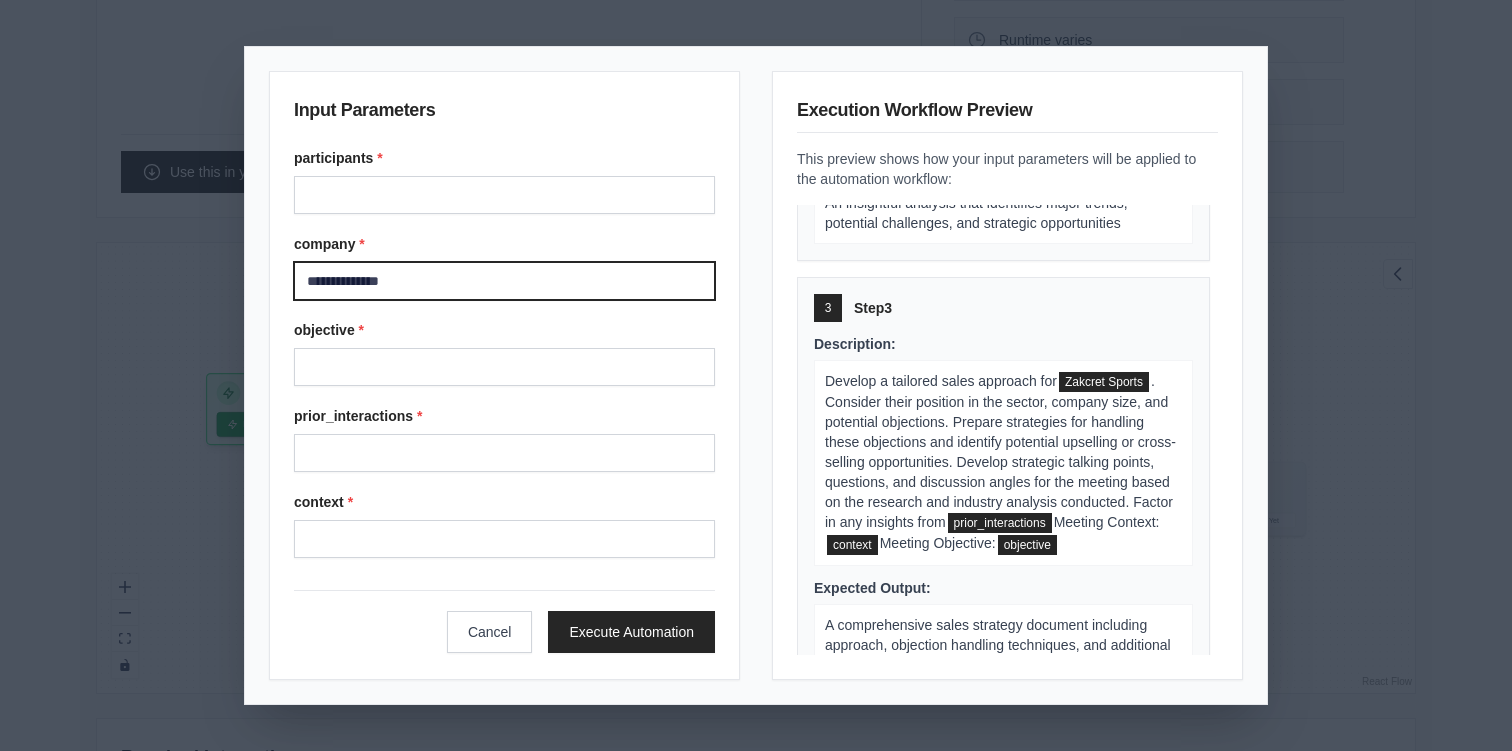scroll, scrollTop: 737, scrollLeft: 0, axis: vertical 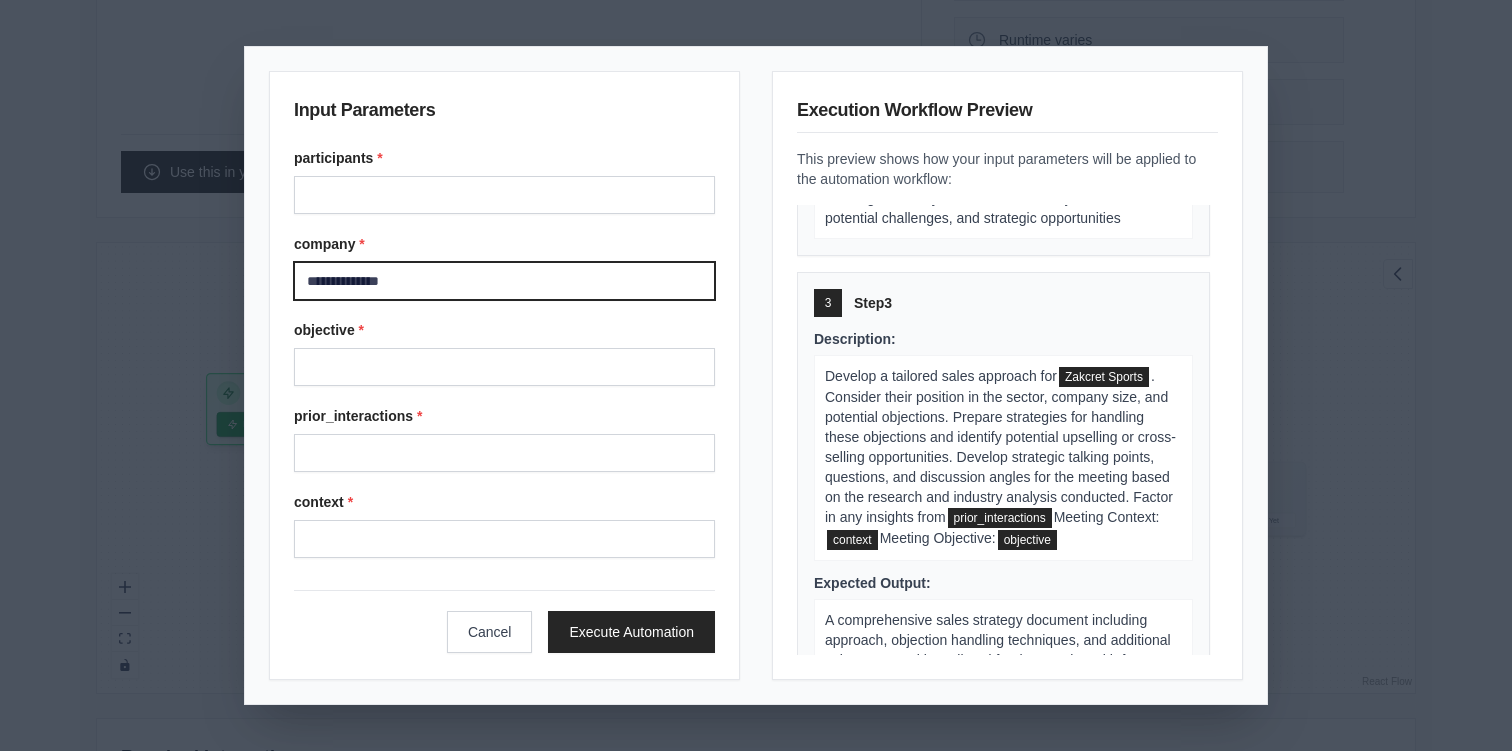 type on "**********" 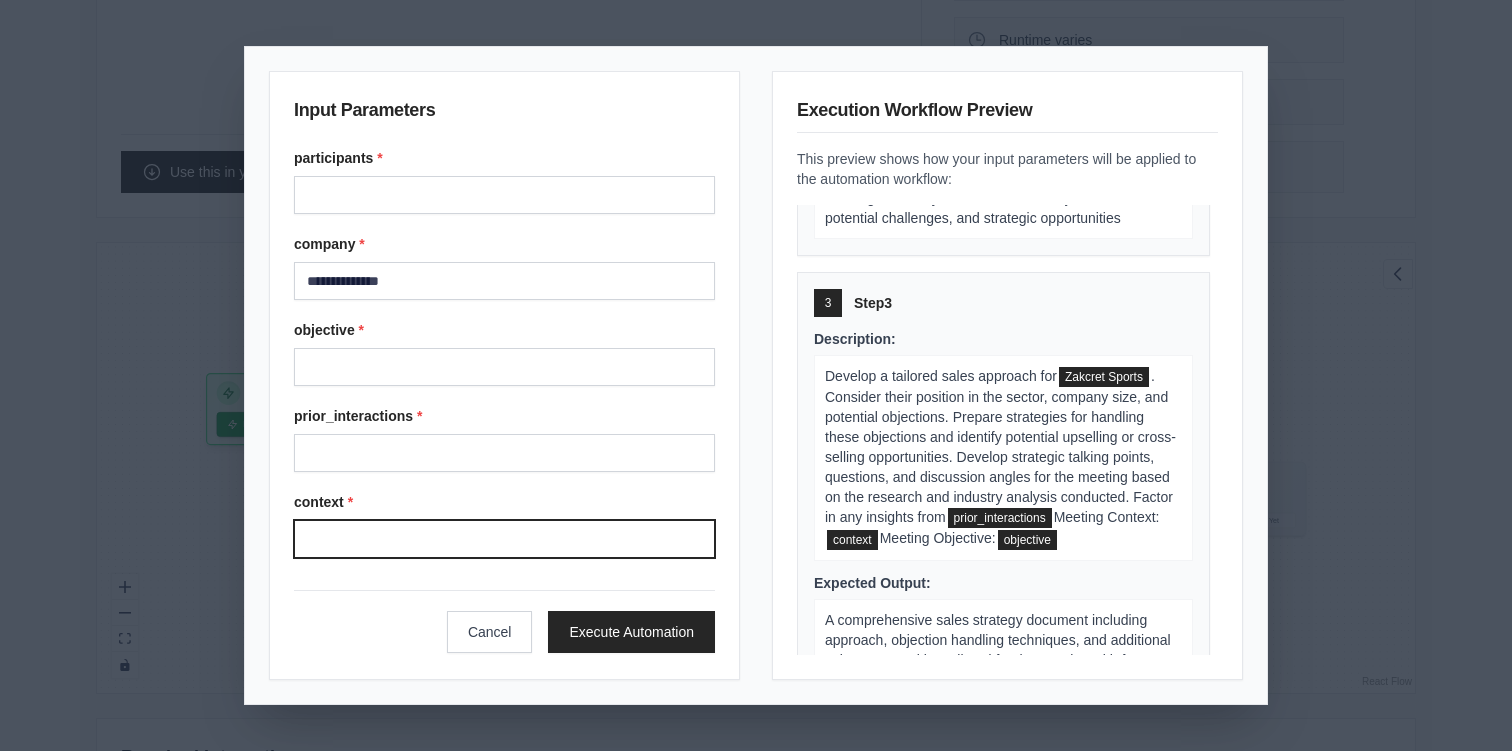 click on "context   *" at bounding box center (504, 539) 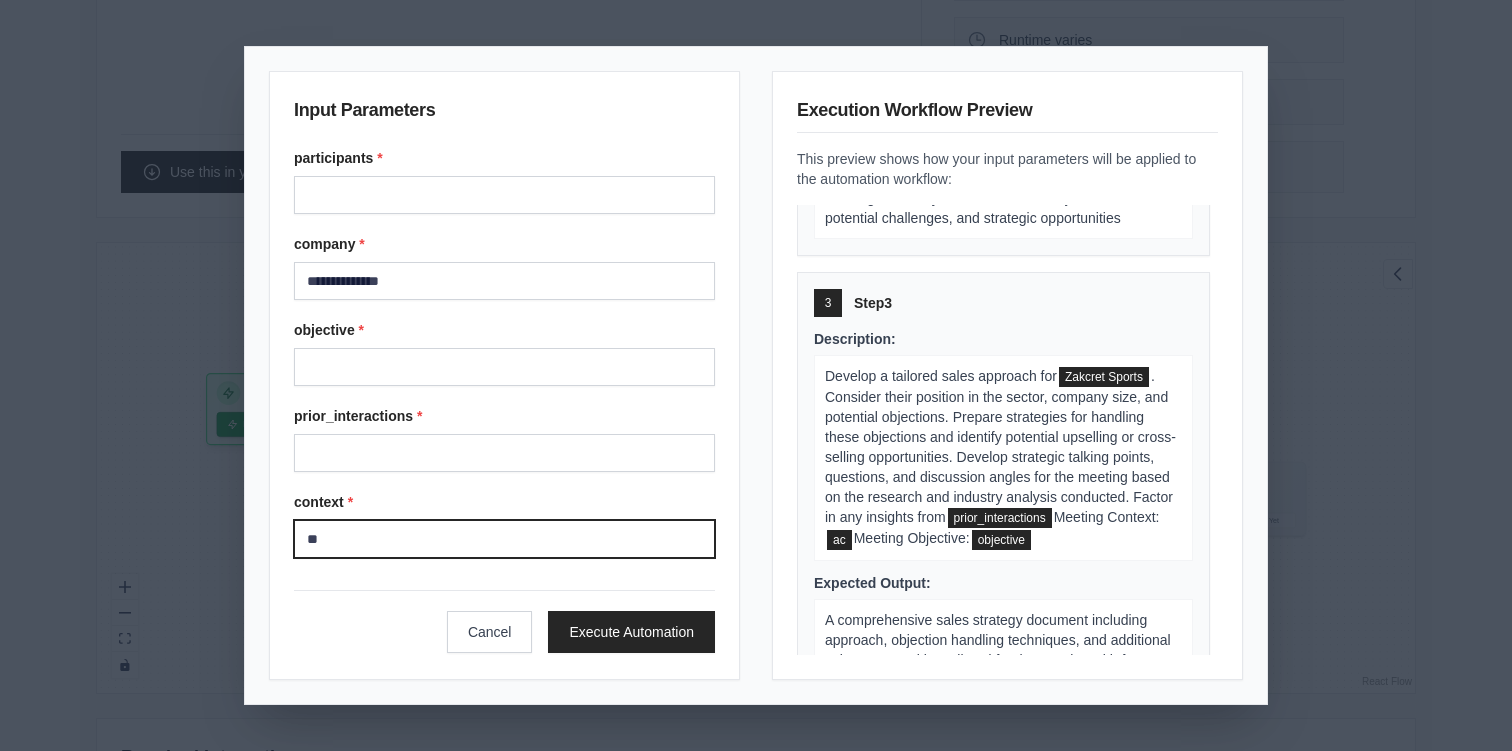 type on "*" 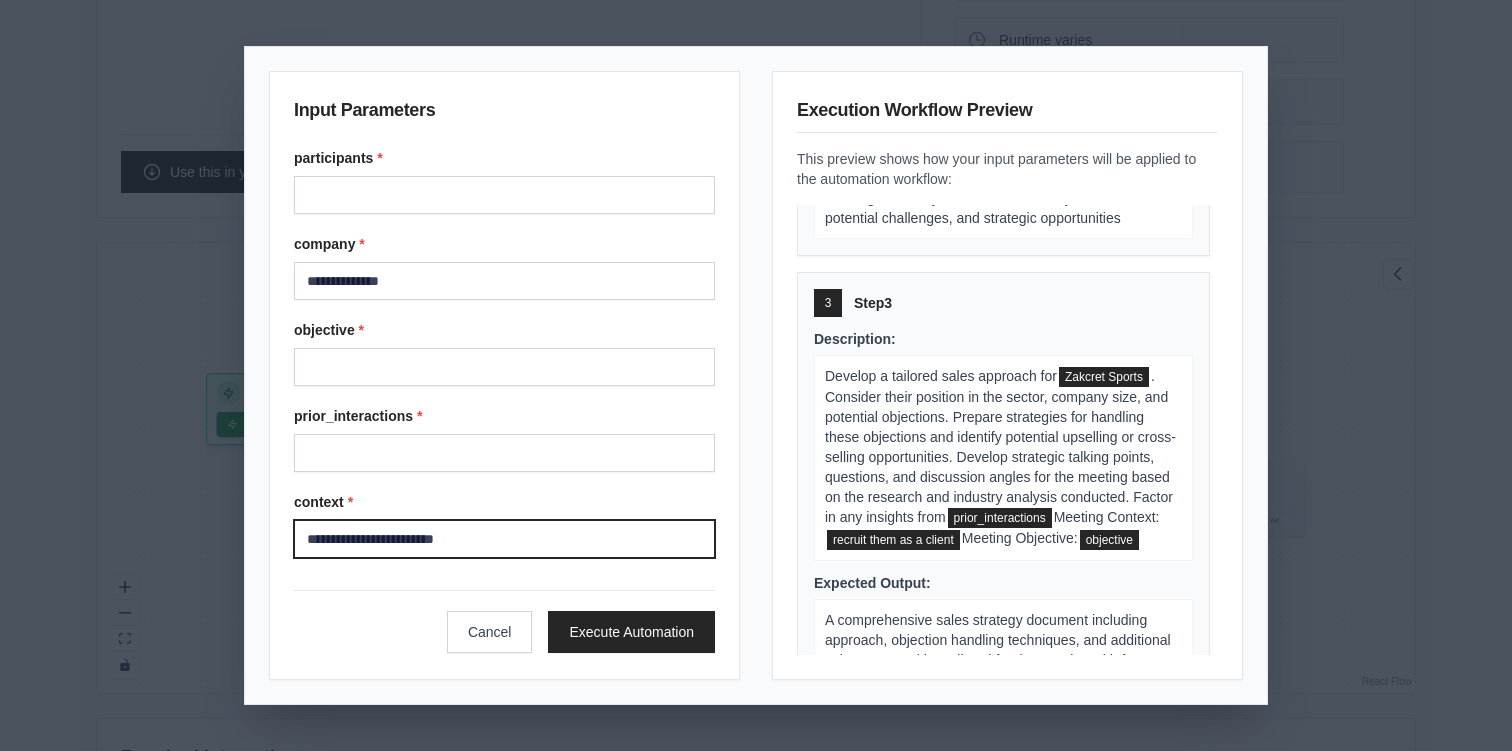 click on "**********" at bounding box center (504, 539) 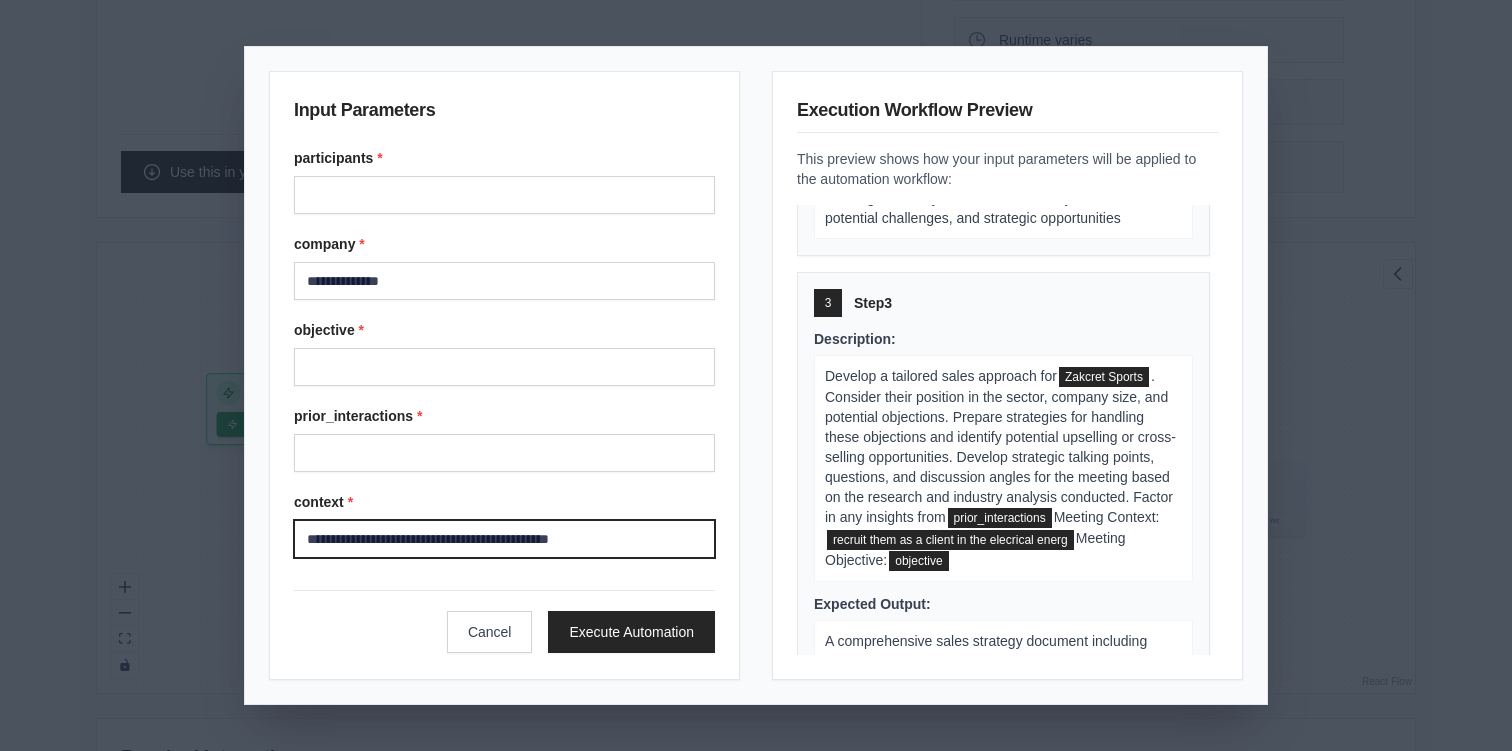 scroll, scrollTop: 757, scrollLeft: 0, axis: vertical 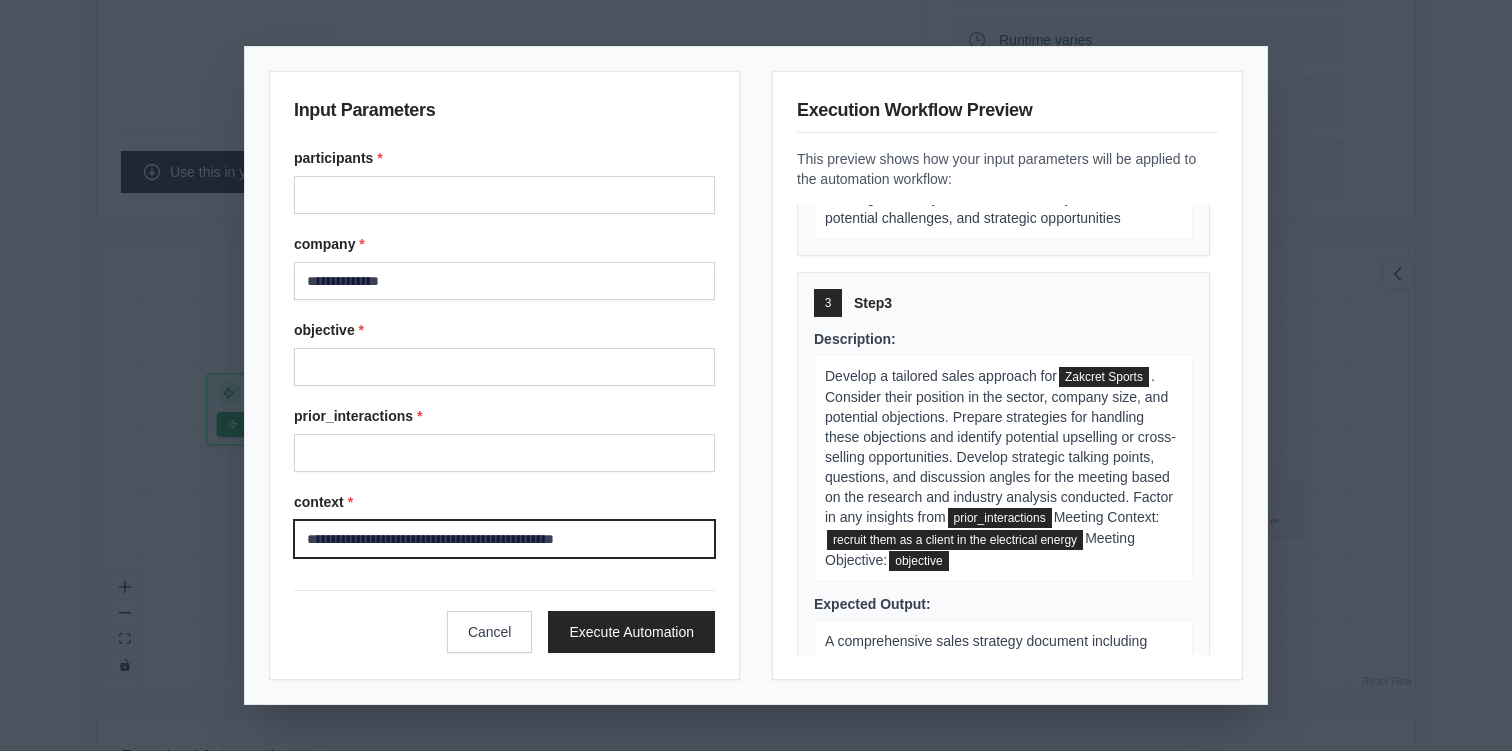 click on "**********" at bounding box center [504, 539] 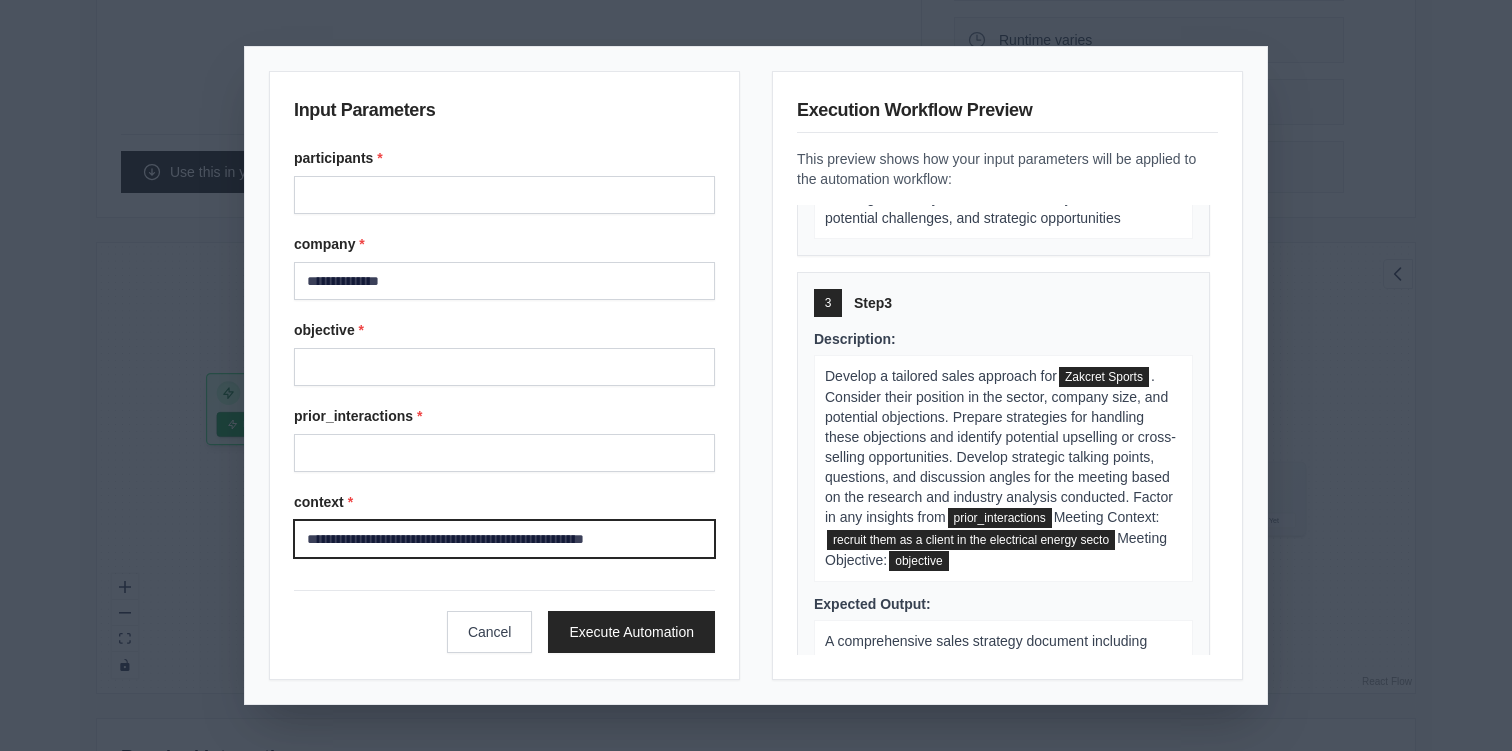 type on "**********" 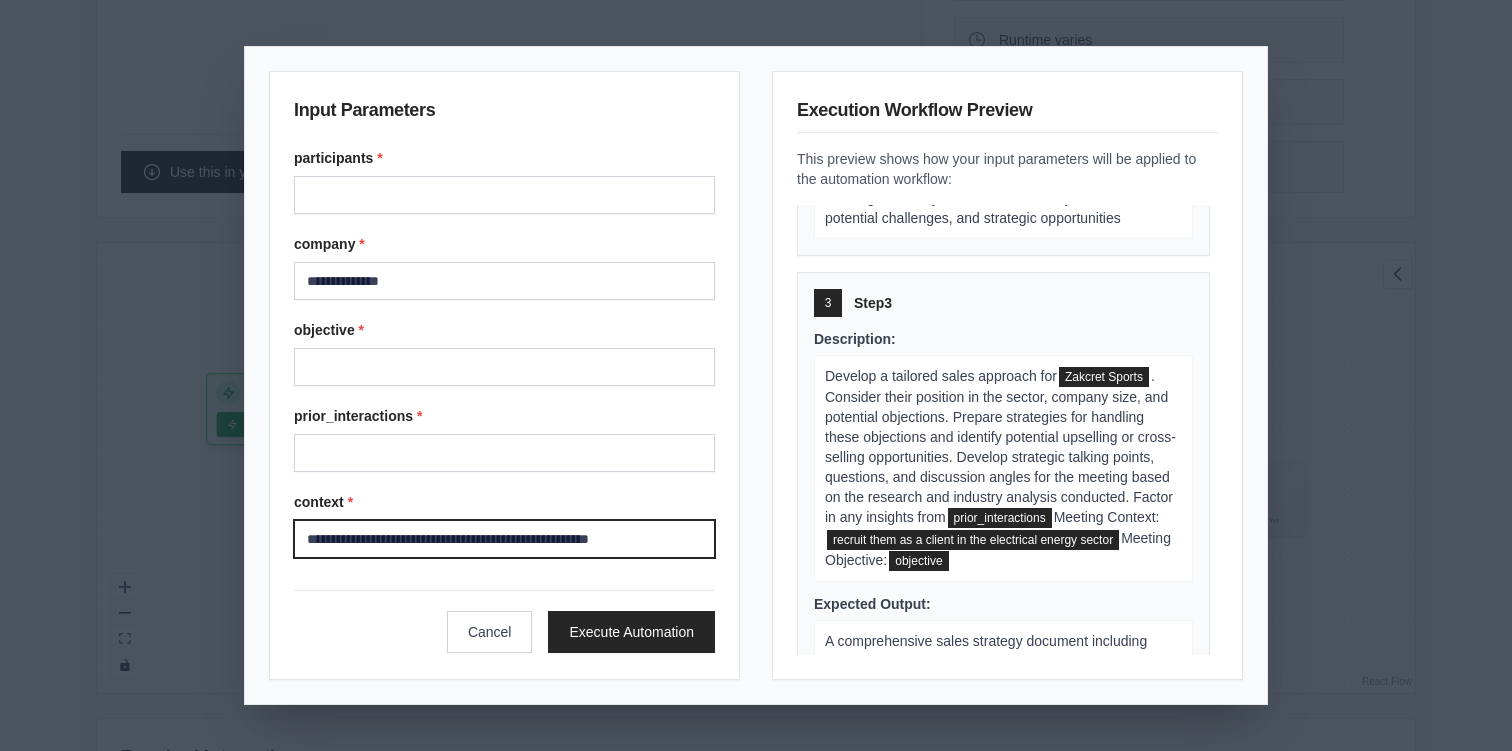 click on "**********" at bounding box center [504, 539] 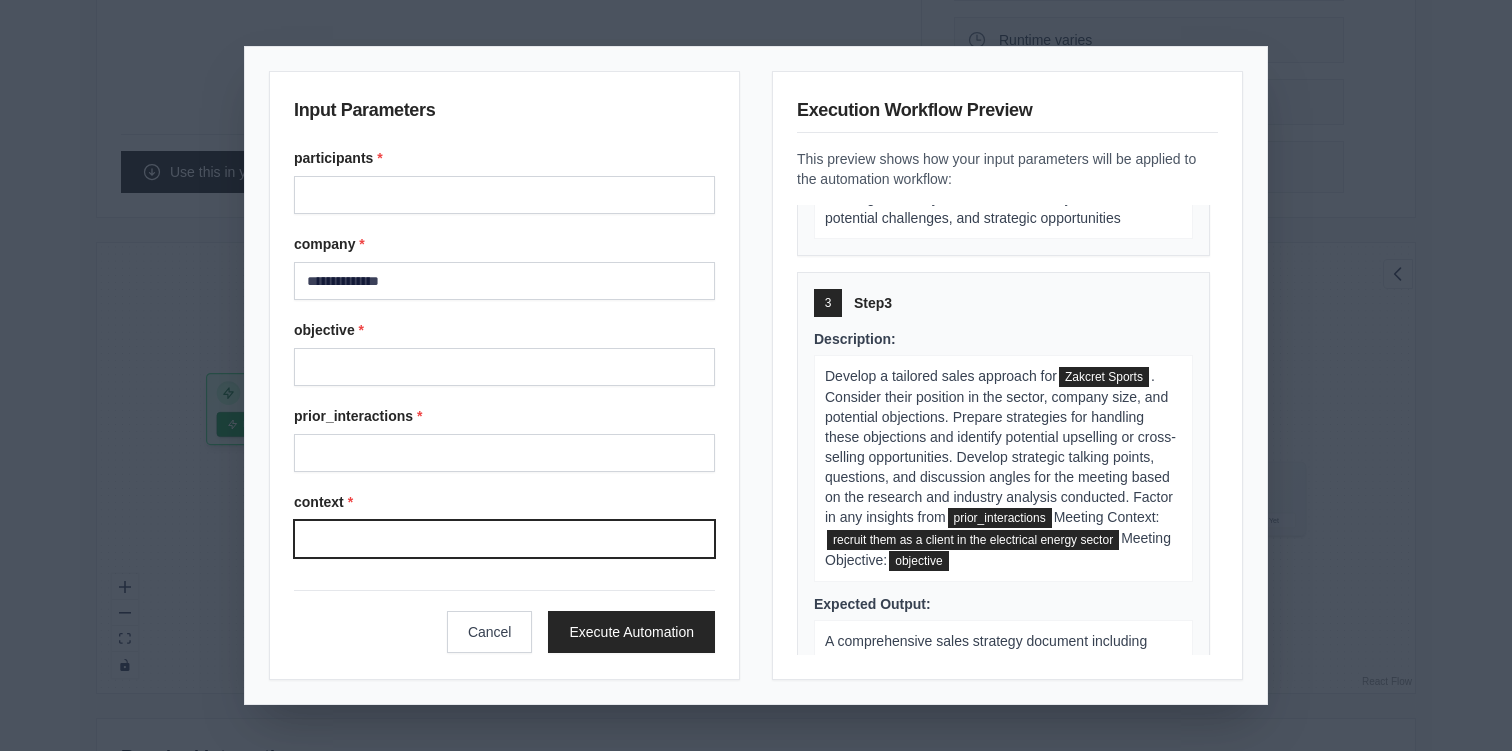 scroll, scrollTop: 737, scrollLeft: 0, axis: vertical 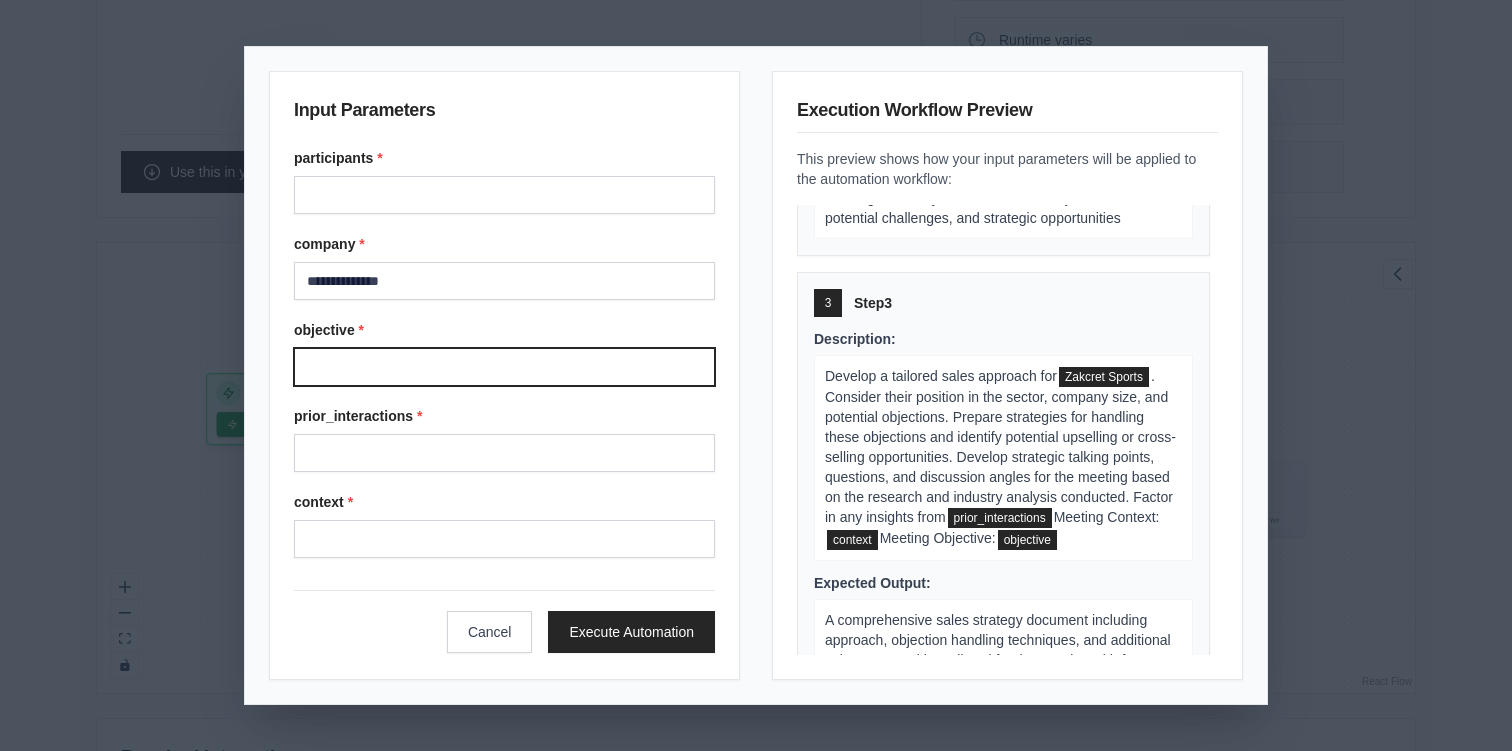 click on "objective   *" at bounding box center (504, 367) 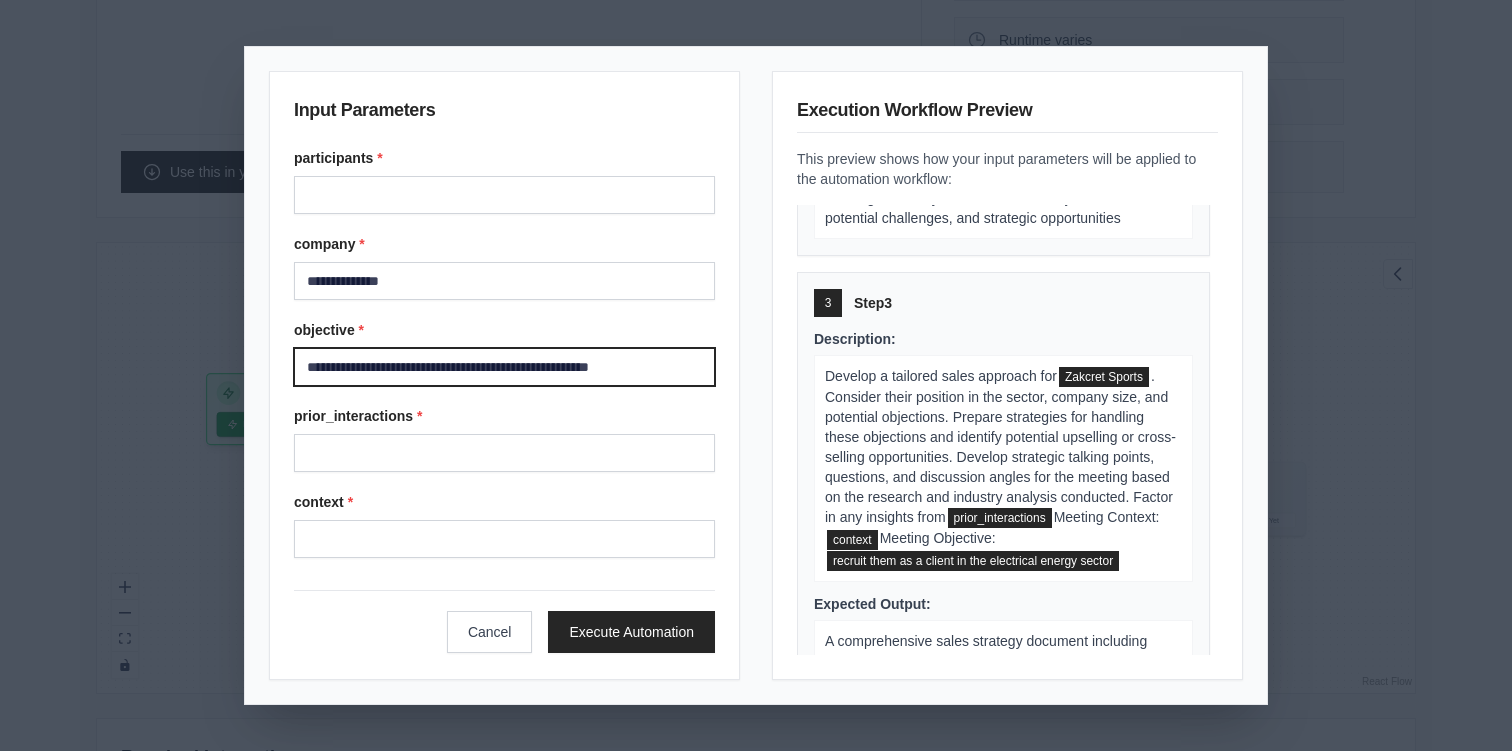type on "**********" 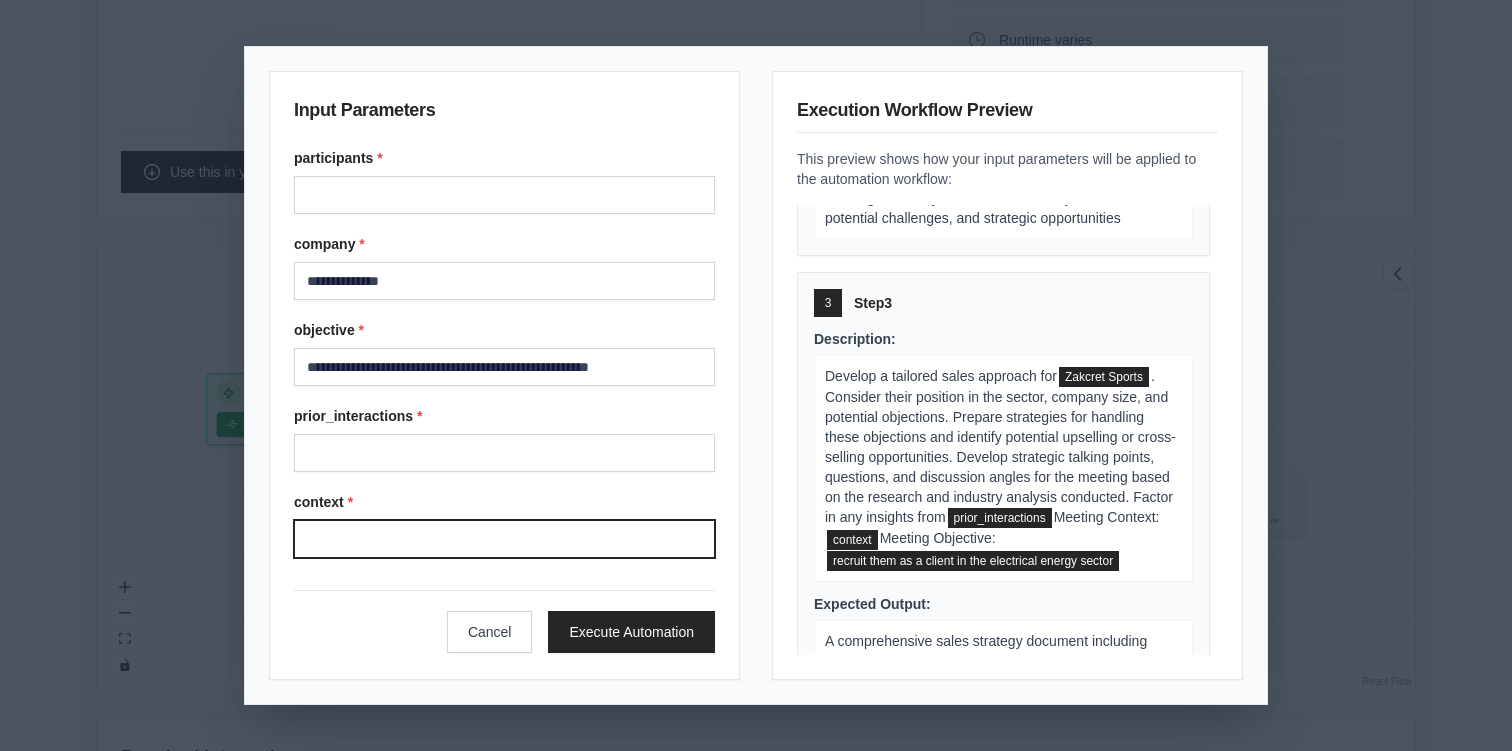 click on "context   *" at bounding box center (504, 539) 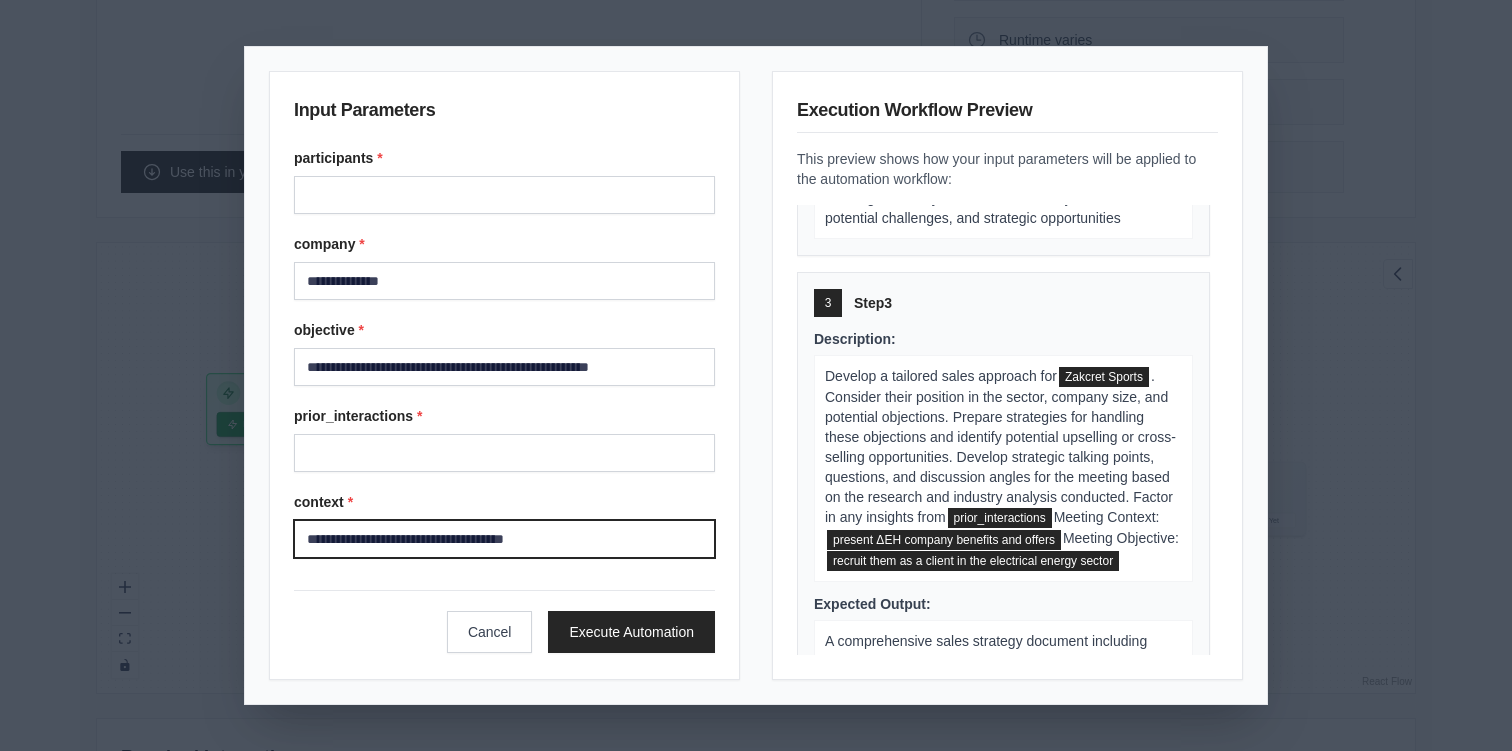 type on "**********" 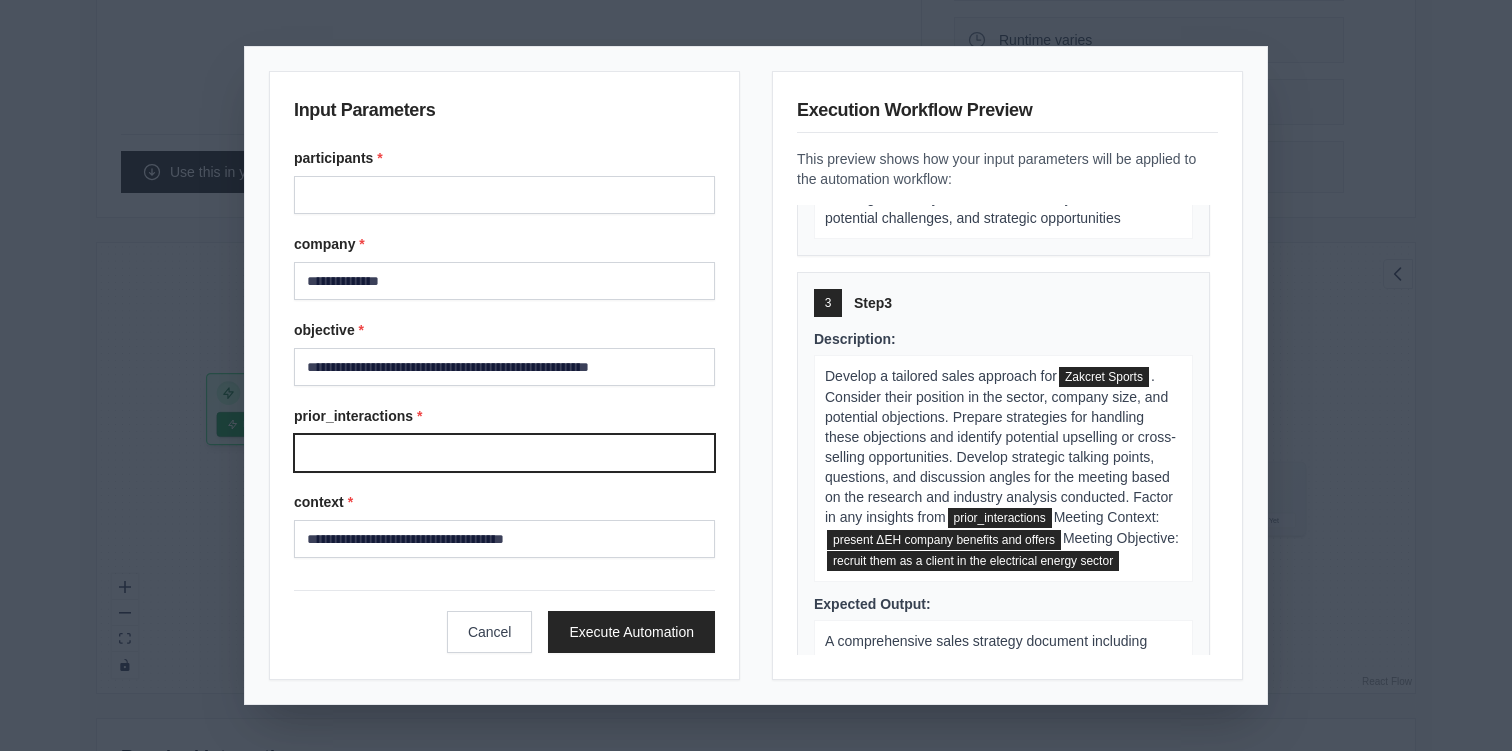 click on "prior_interactions   *" at bounding box center [504, 453] 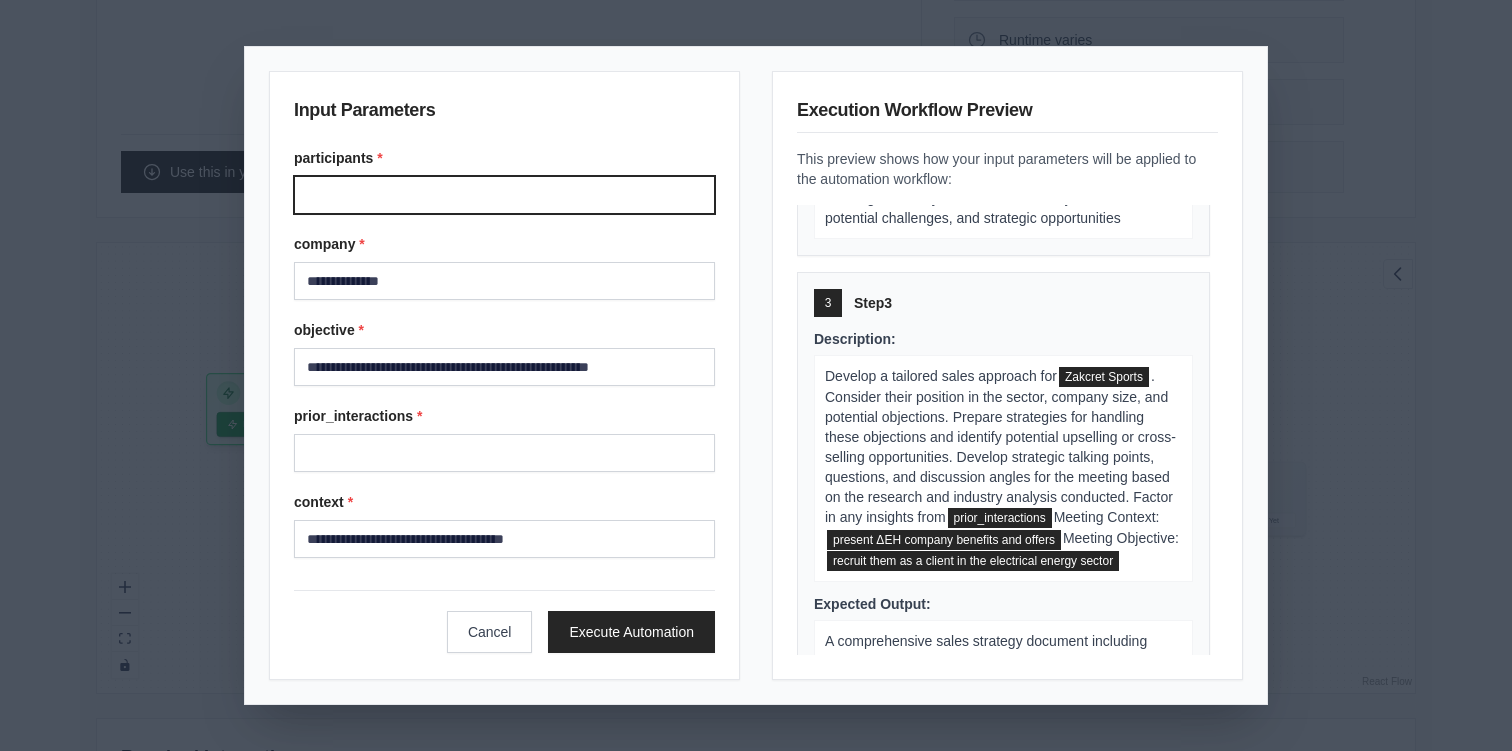 click on "participants   *" at bounding box center (504, 195) 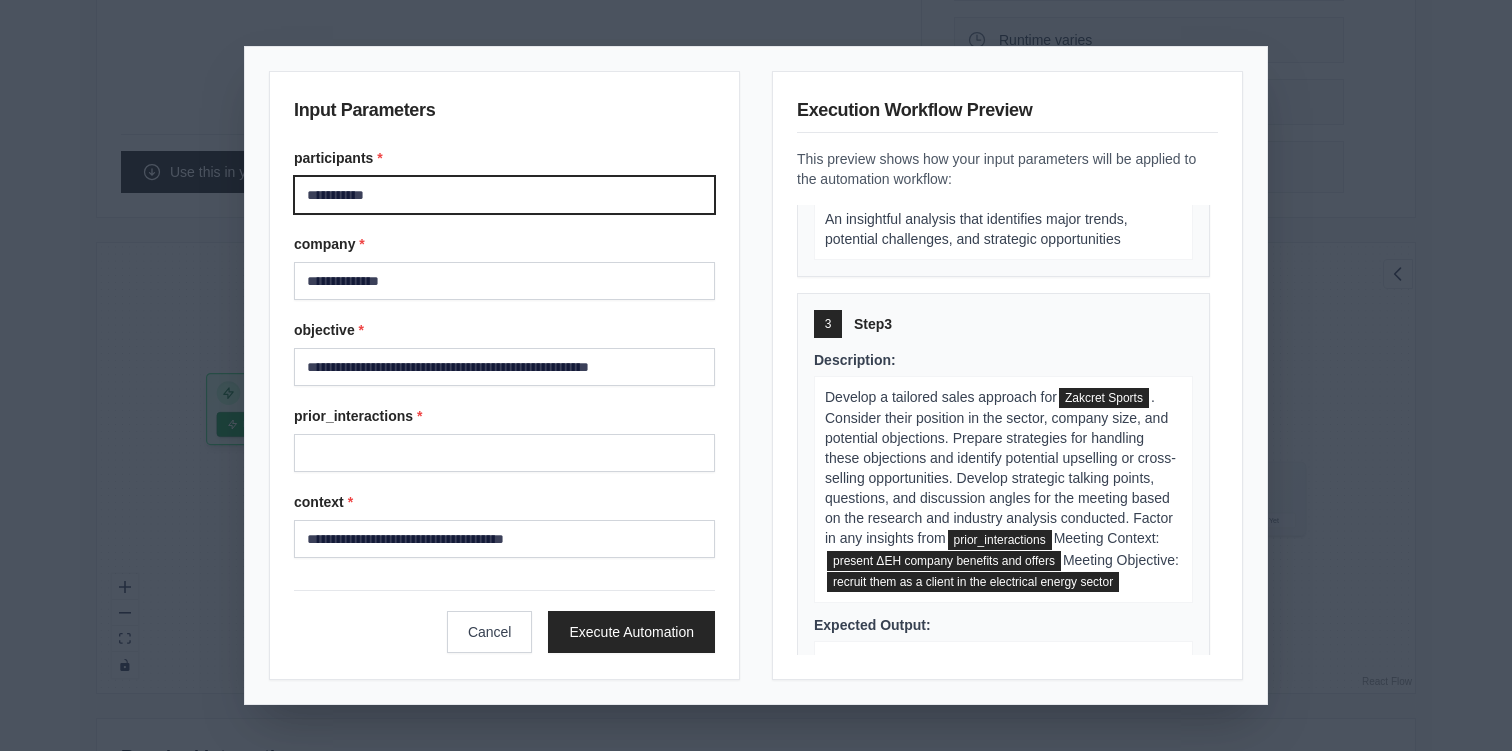 scroll, scrollTop: 758, scrollLeft: 0, axis: vertical 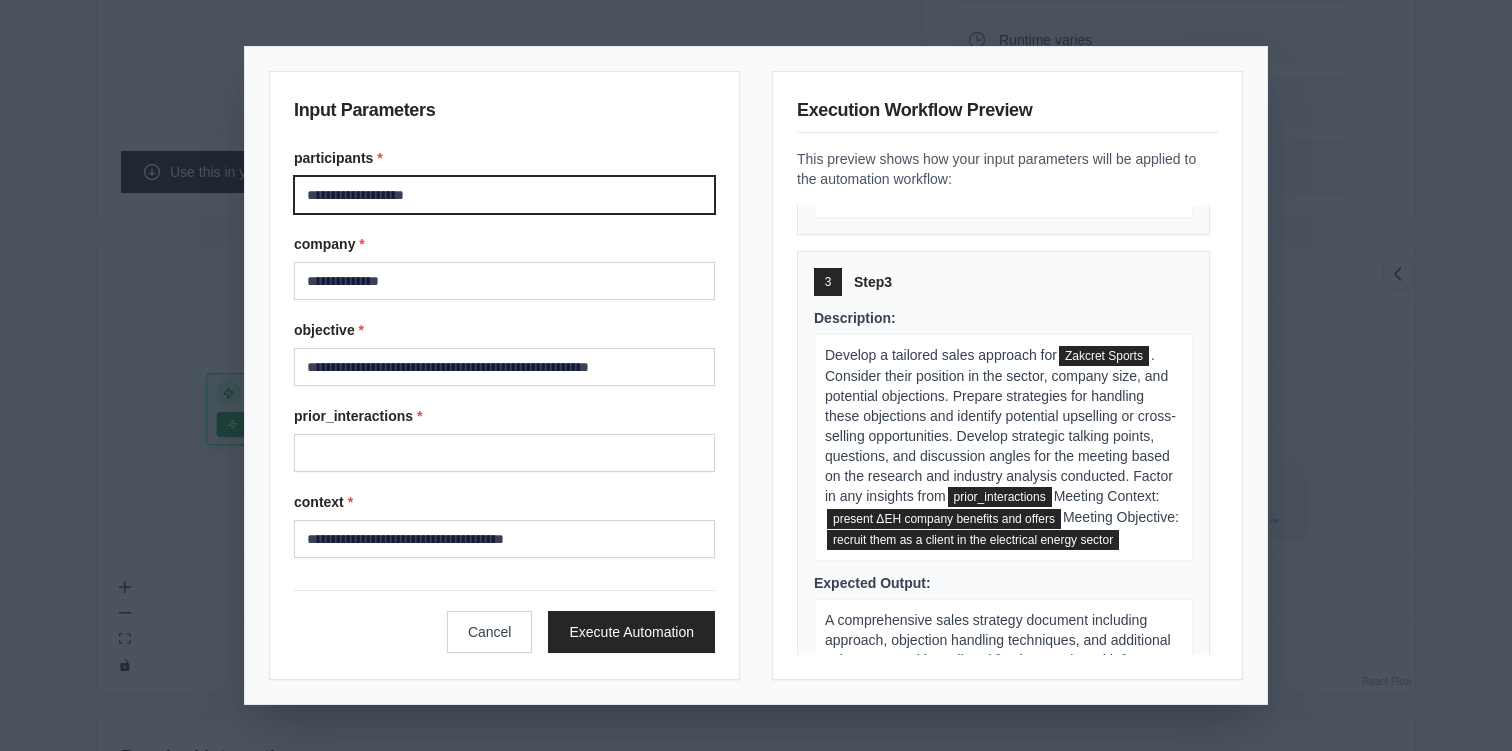 click on "**********" at bounding box center (504, 195) 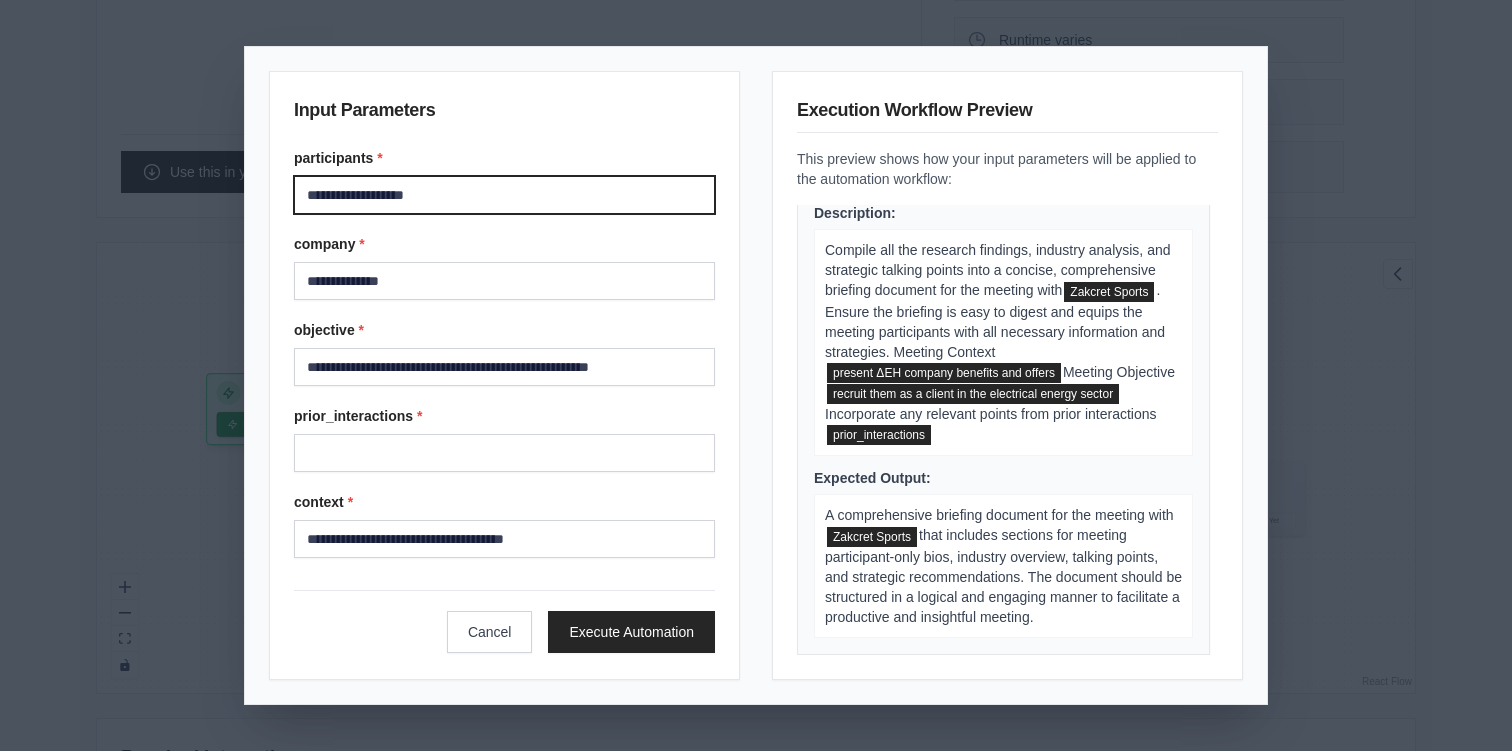scroll, scrollTop: 1388, scrollLeft: 0, axis: vertical 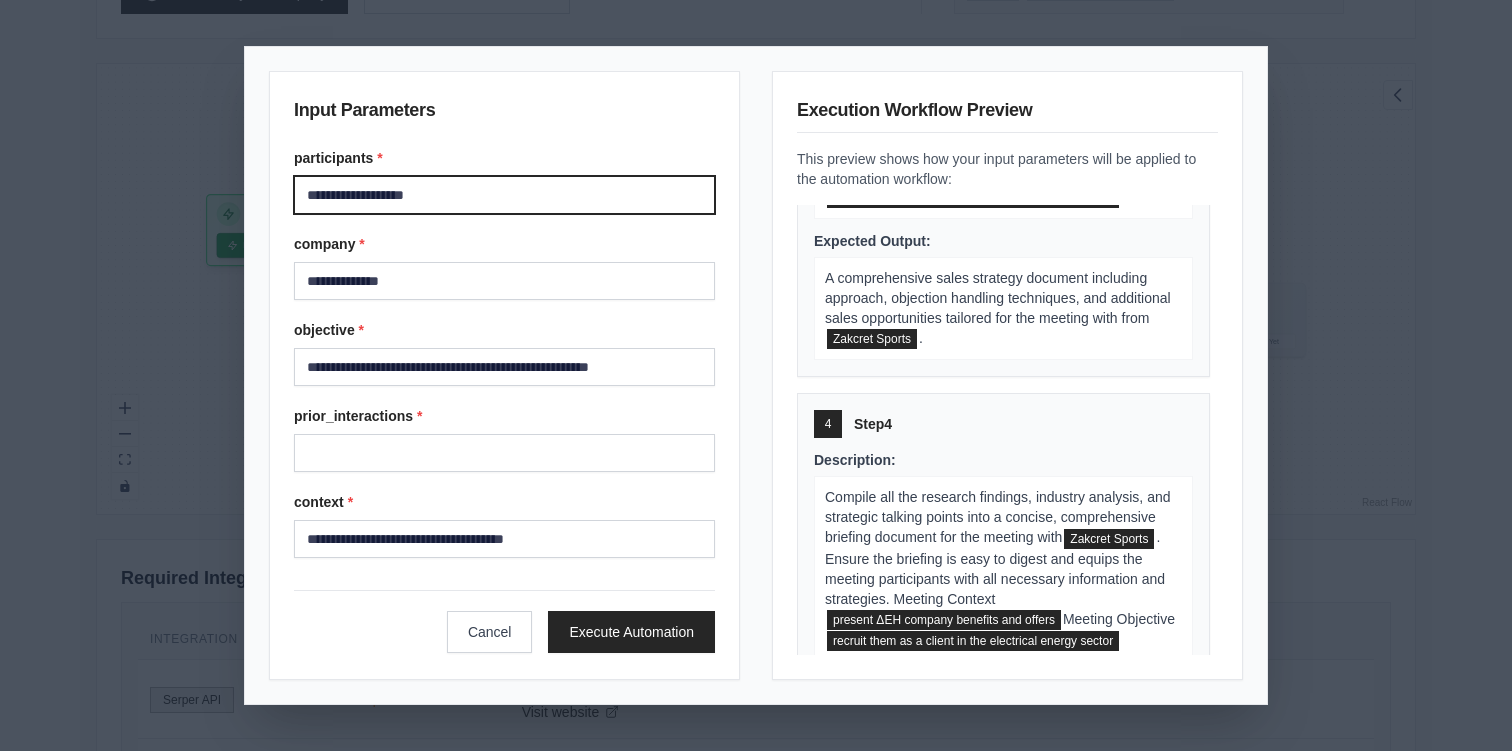type on "**********" 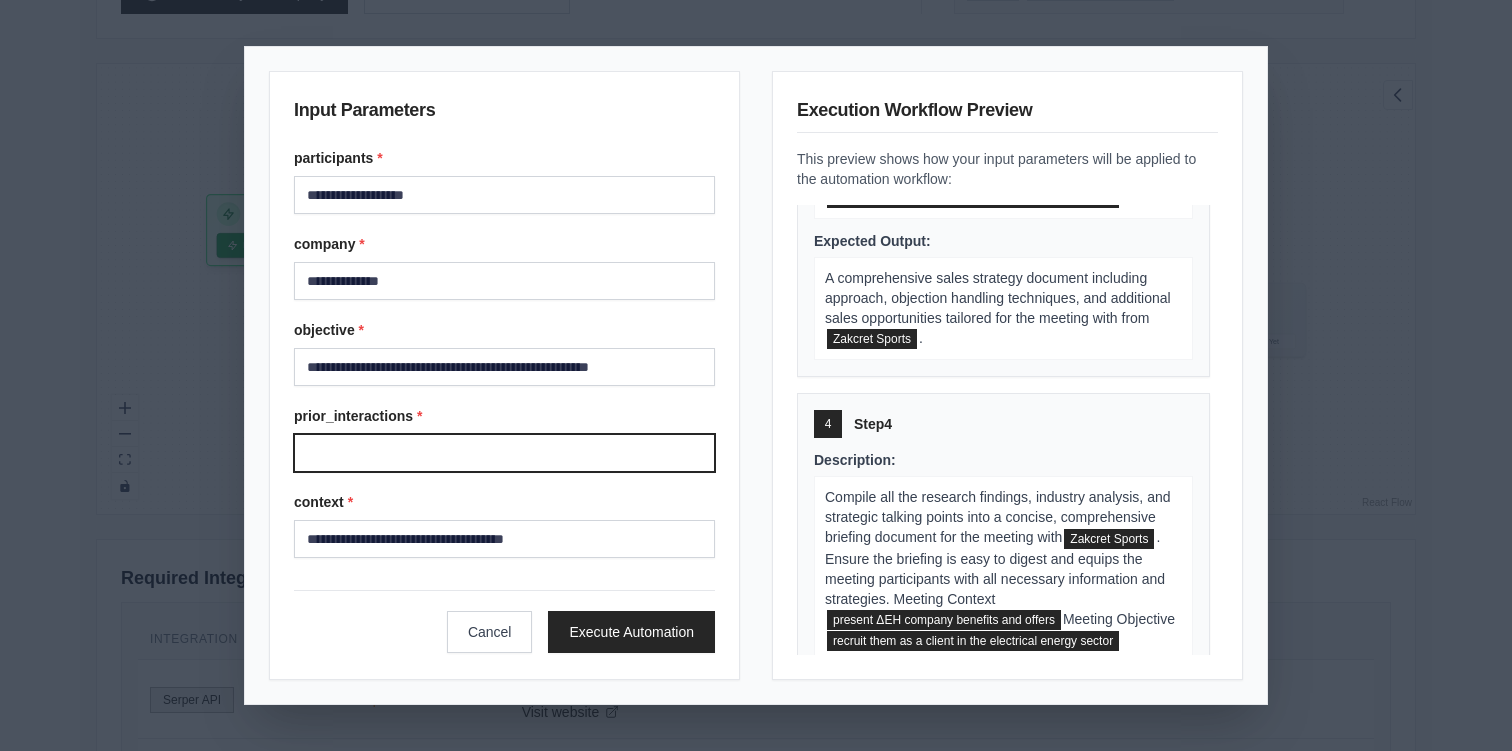 click on "prior_interactions   *" at bounding box center [504, 453] 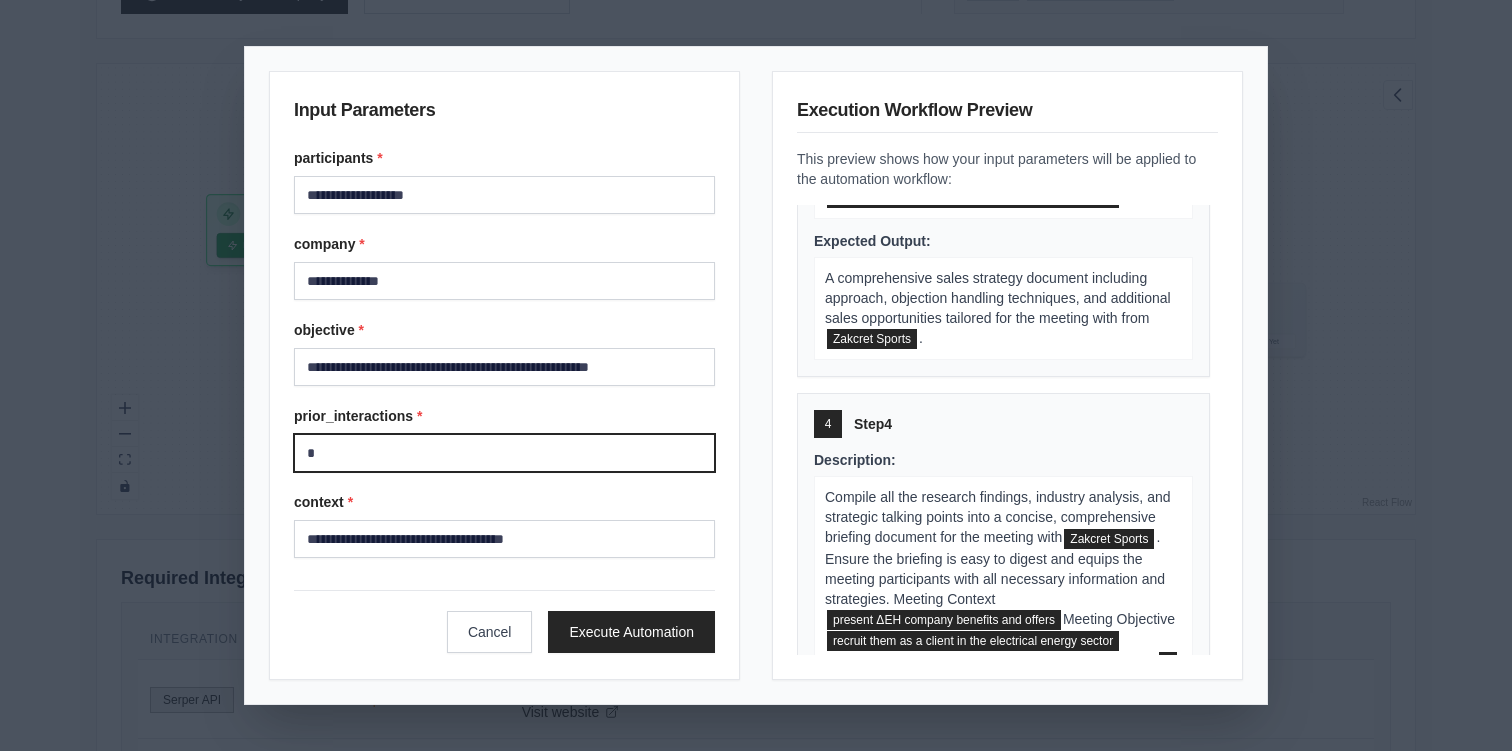 scroll, scrollTop: 1079, scrollLeft: 0, axis: vertical 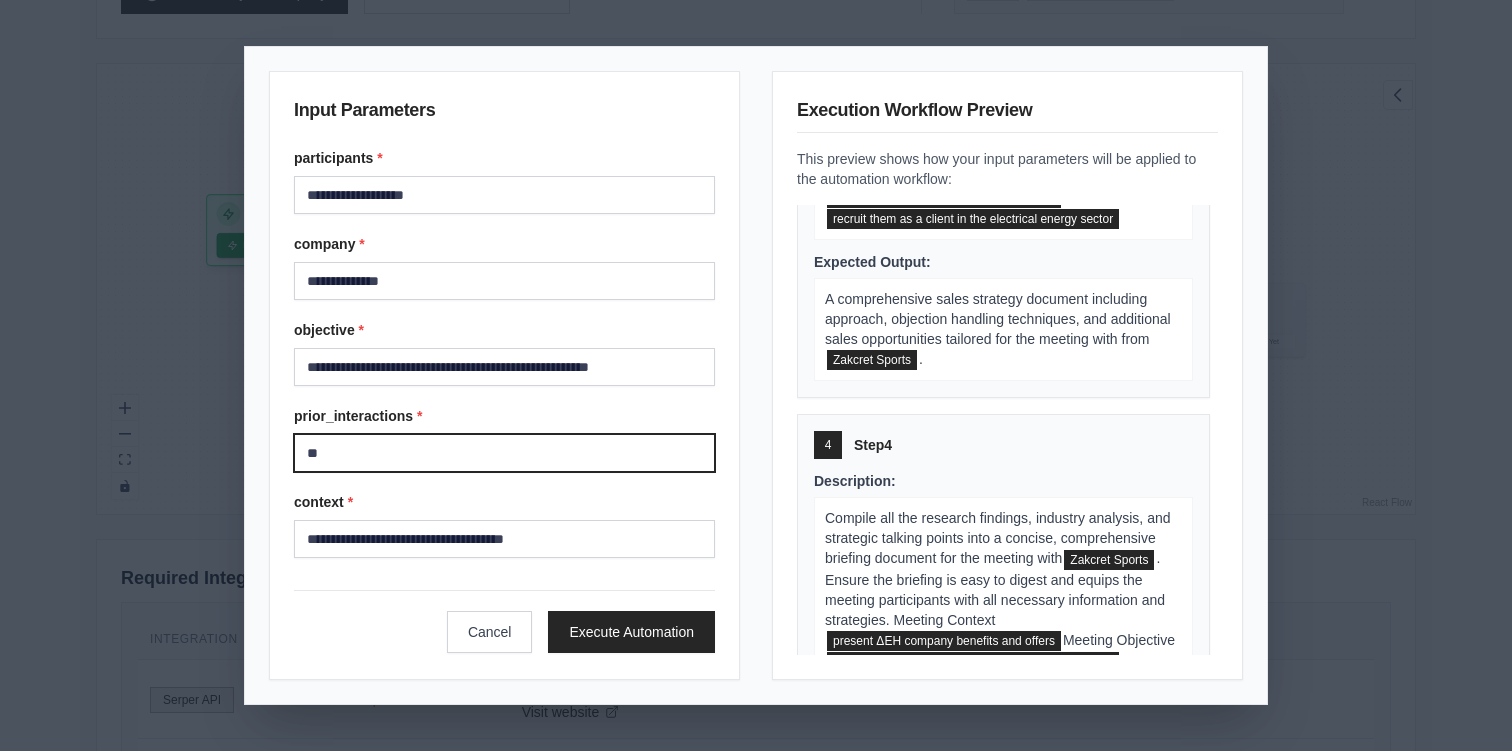 type on "*" 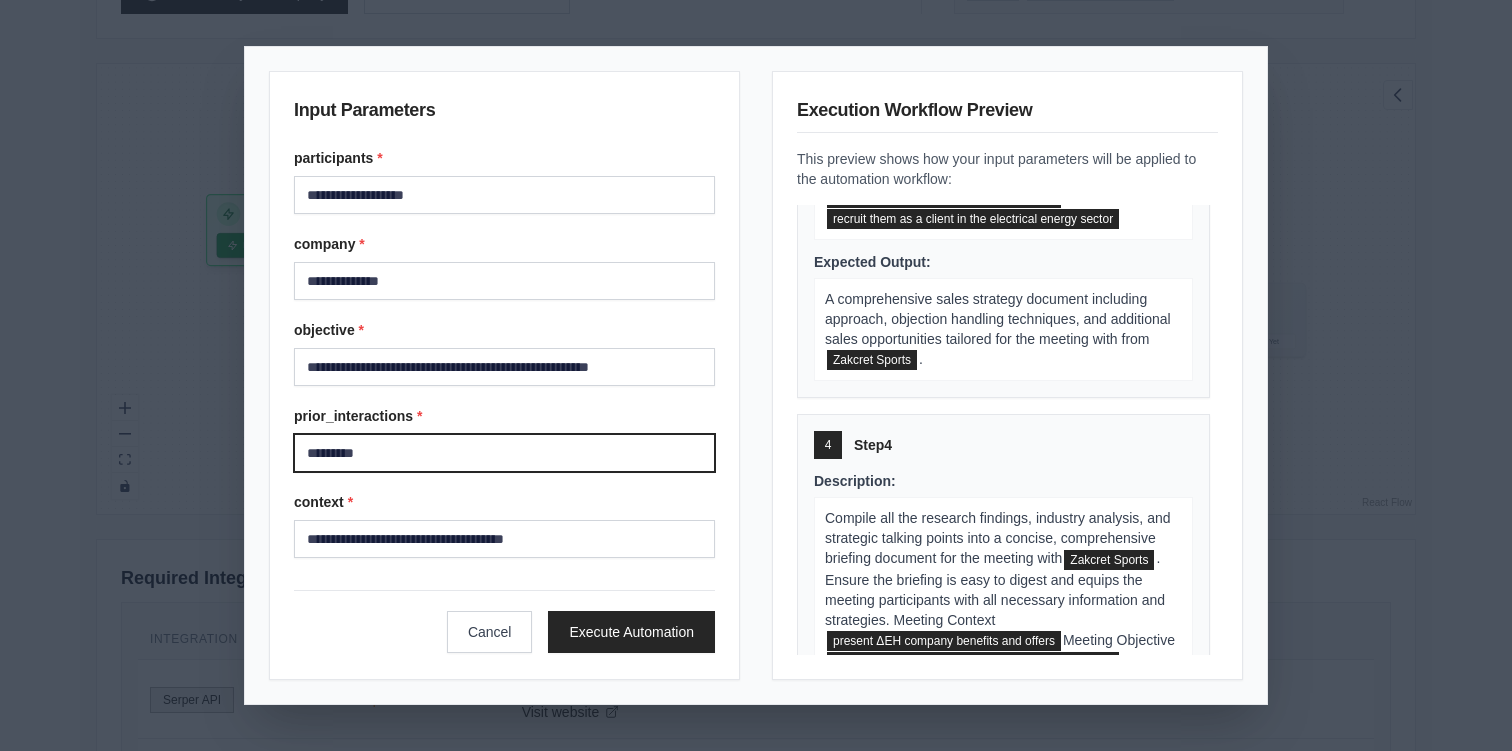 scroll, scrollTop: 1100, scrollLeft: 0, axis: vertical 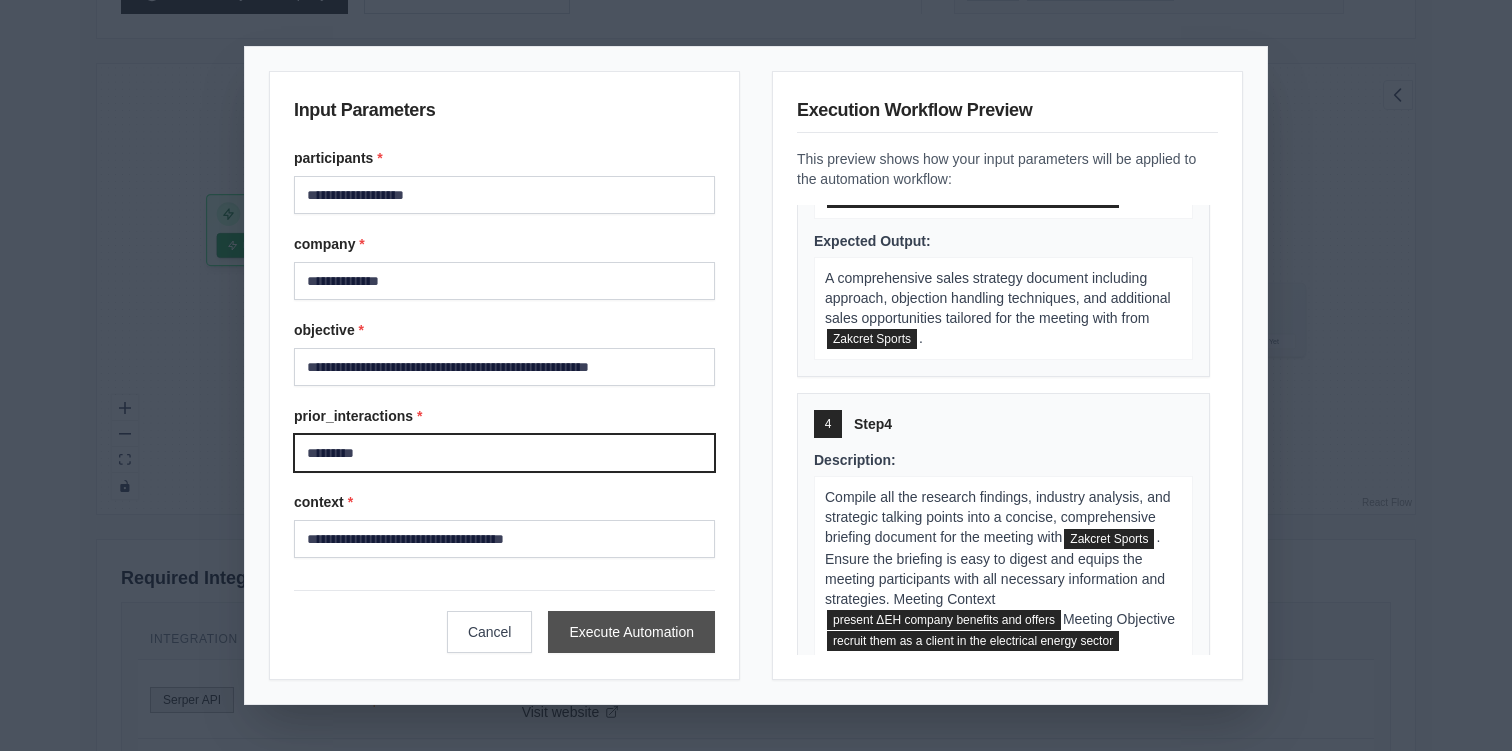 type on "*********" 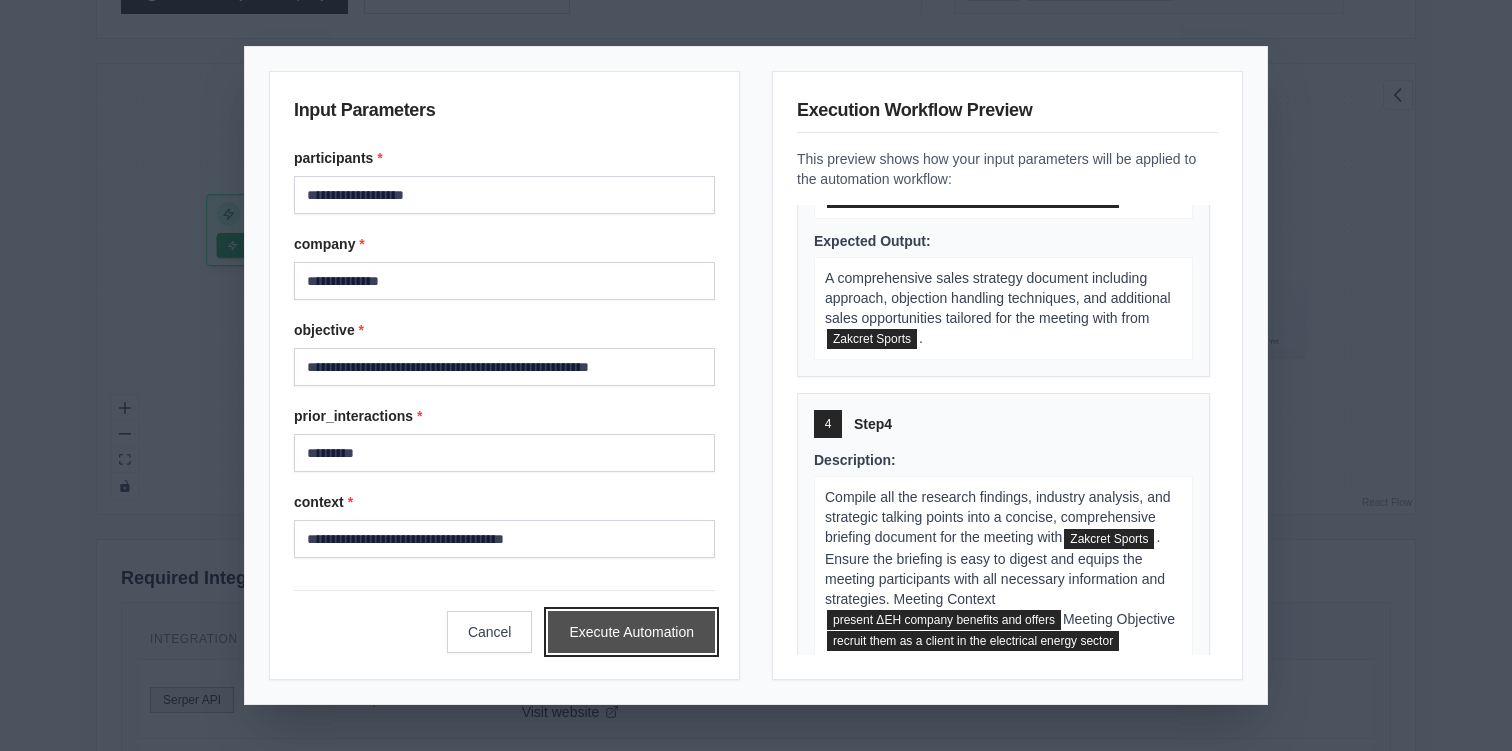 click on "Execute Automation" at bounding box center (631, 632) 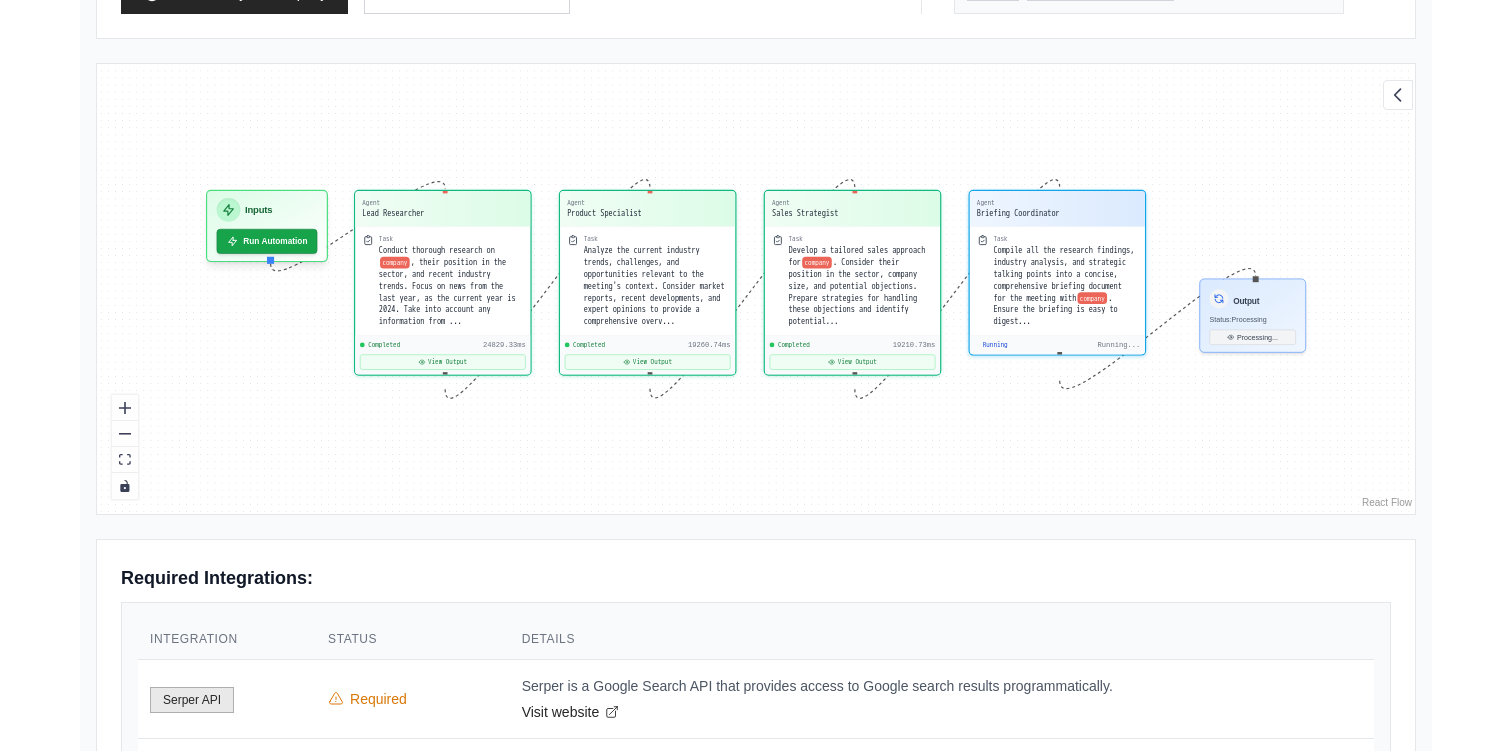 scroll, scrollTop: 13752, scrollLeft: 0, axis: vertical 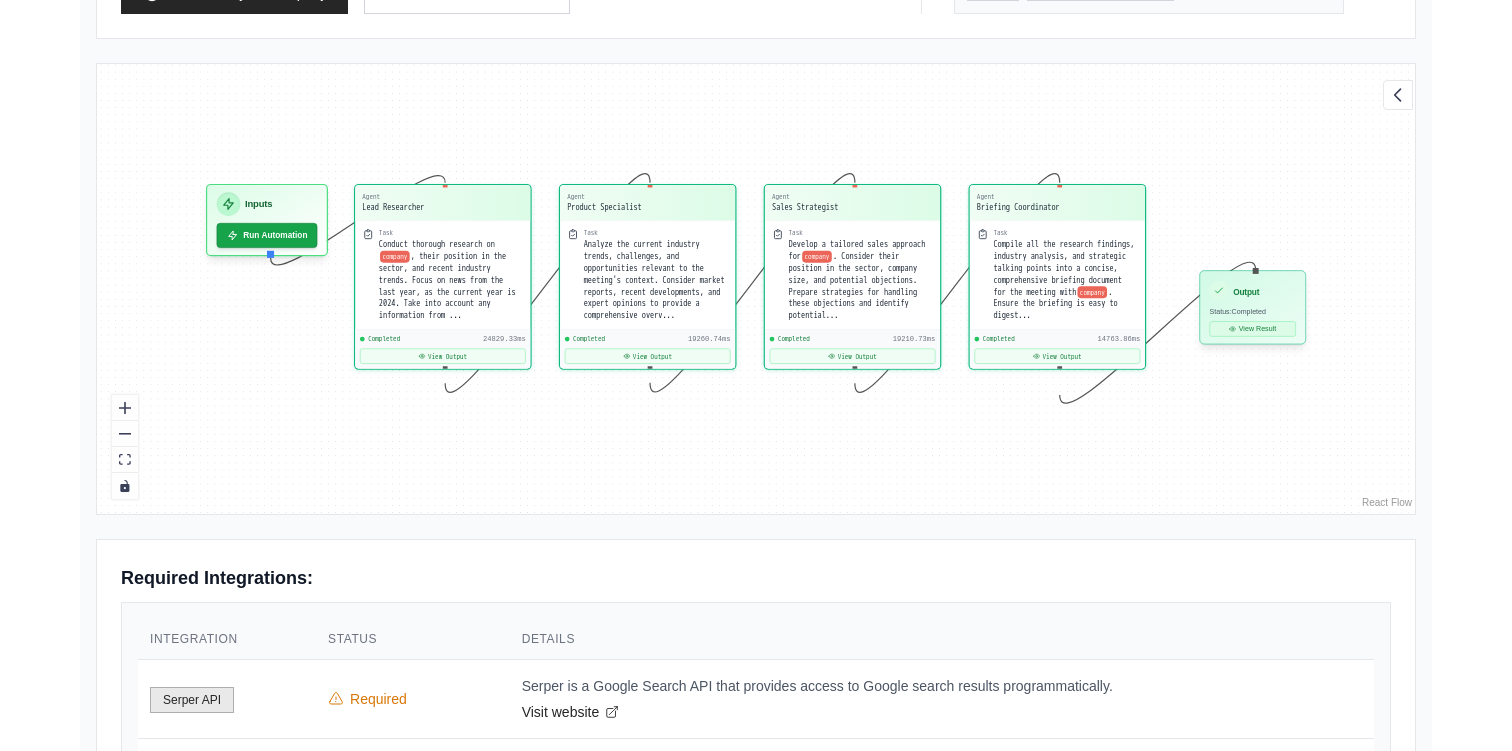 click on "View Result" at bounding box center (1252, 328) 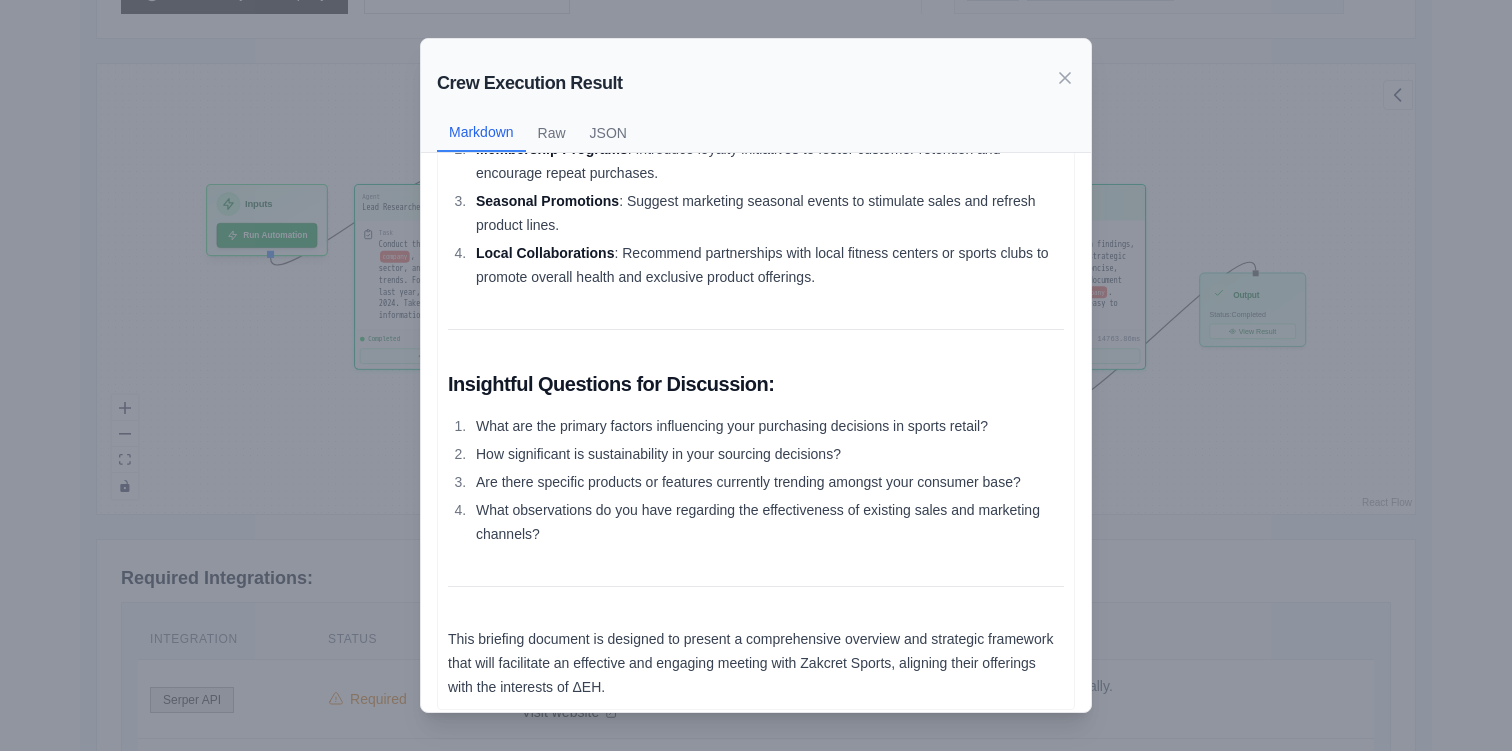 scroll, scrollTop: 2141, scrollLeft: 0, axis: vertical 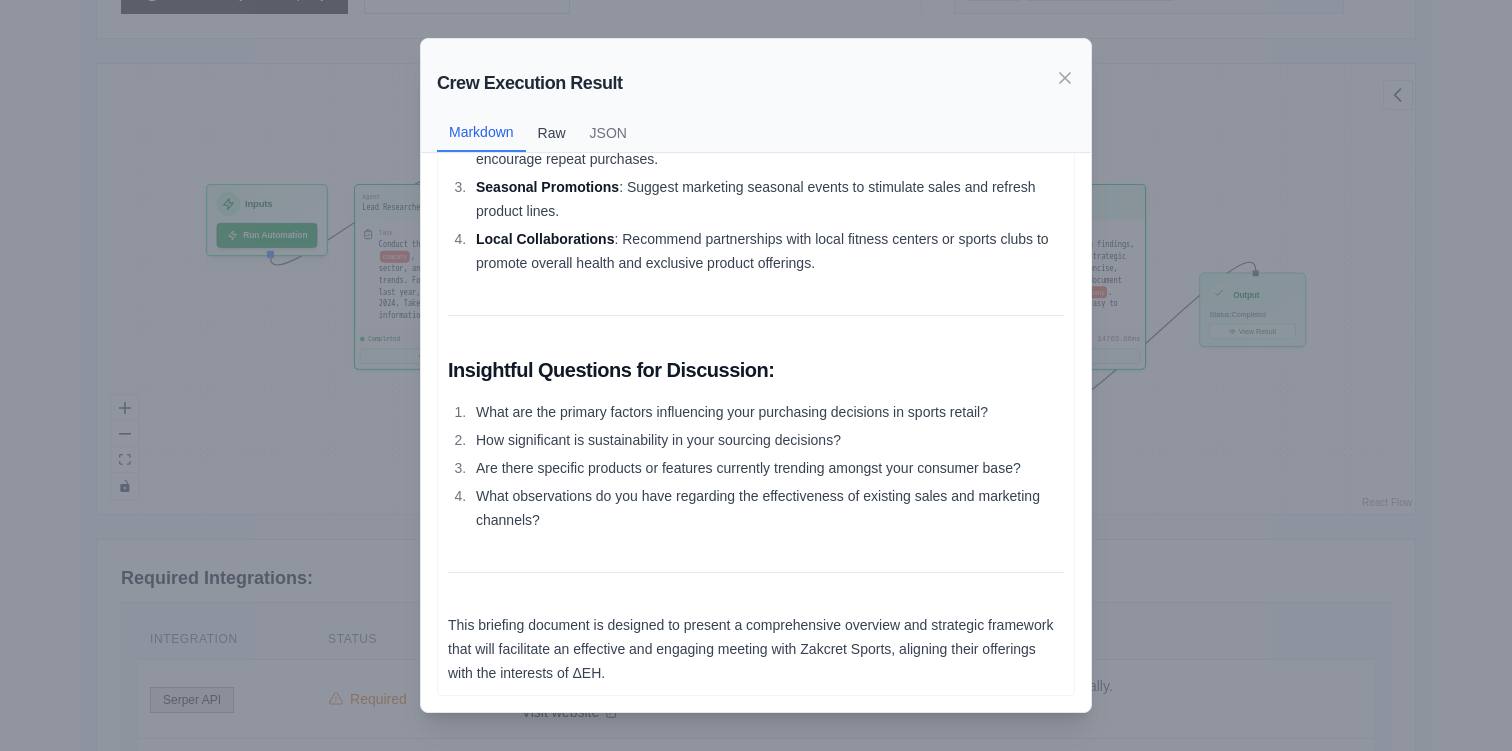 click on "Raw" at bounding box center [552, 133] 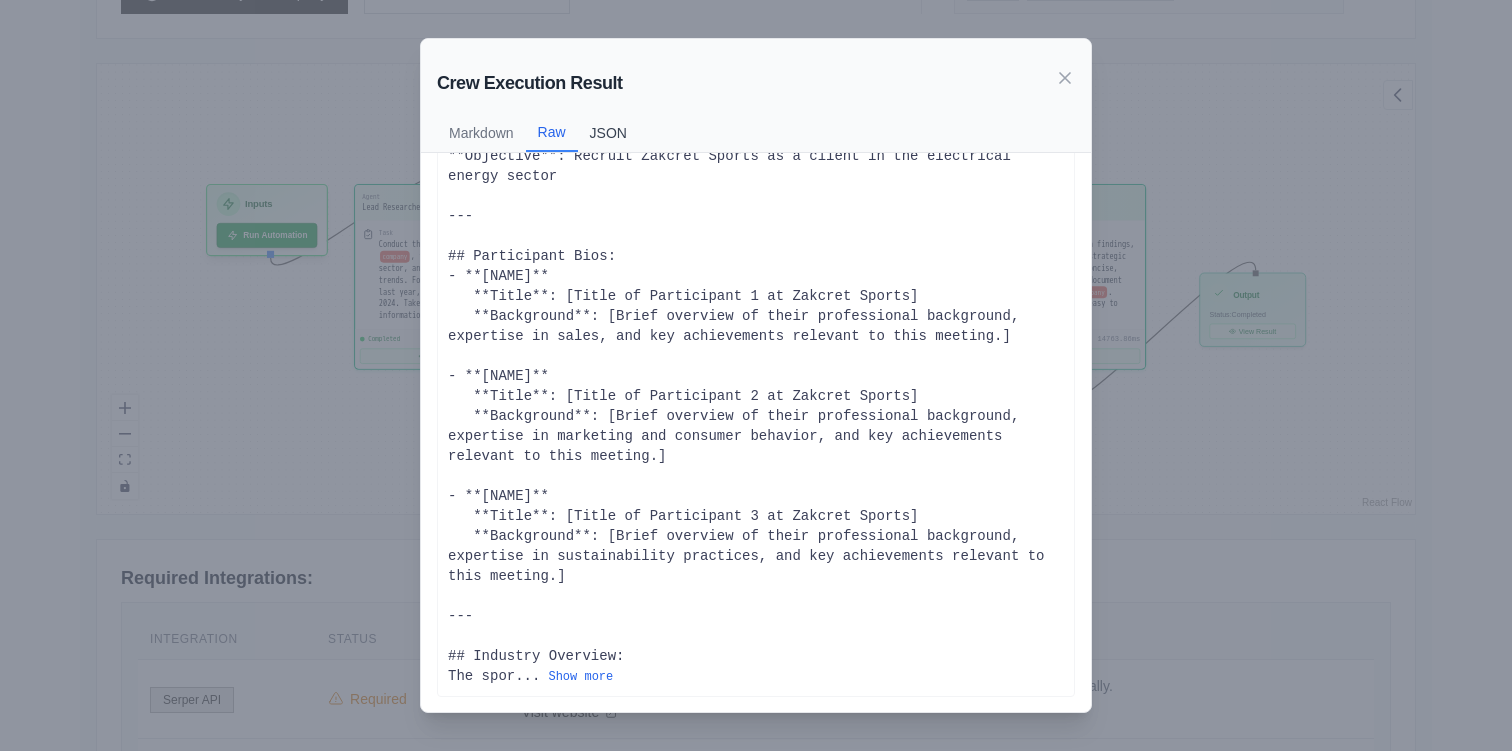click on "JSON" at bounding box center (608, 133) 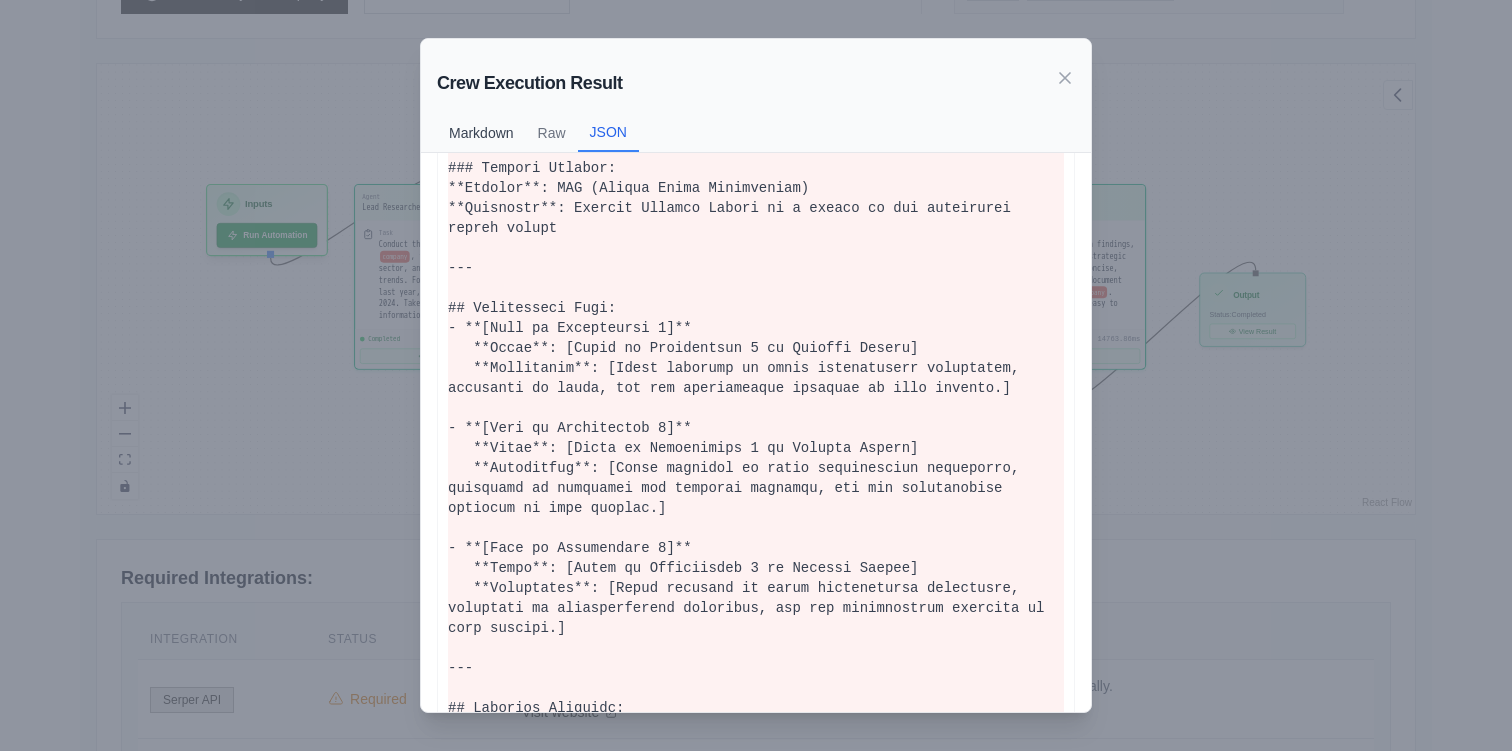 click on "Markdown" at bounding box center [481, 133] 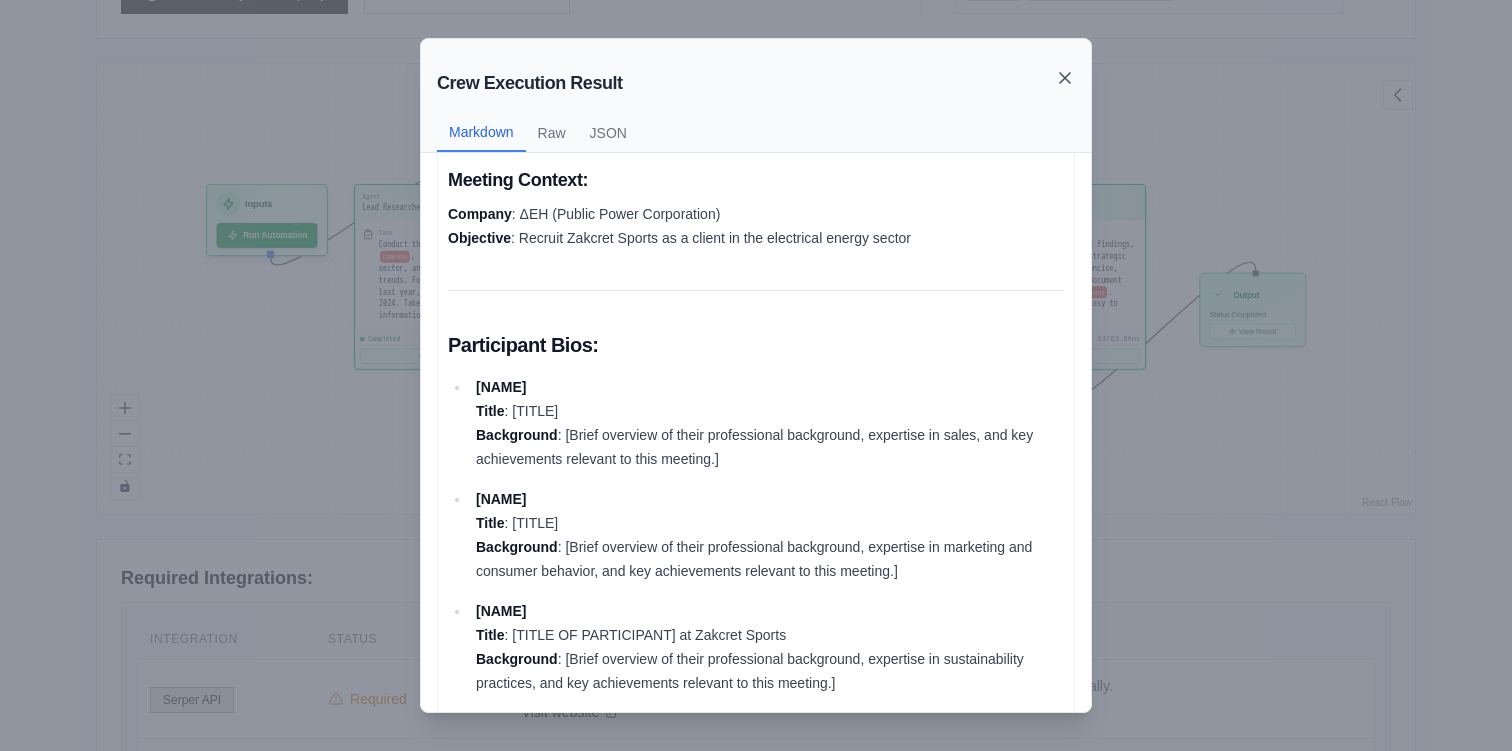 click 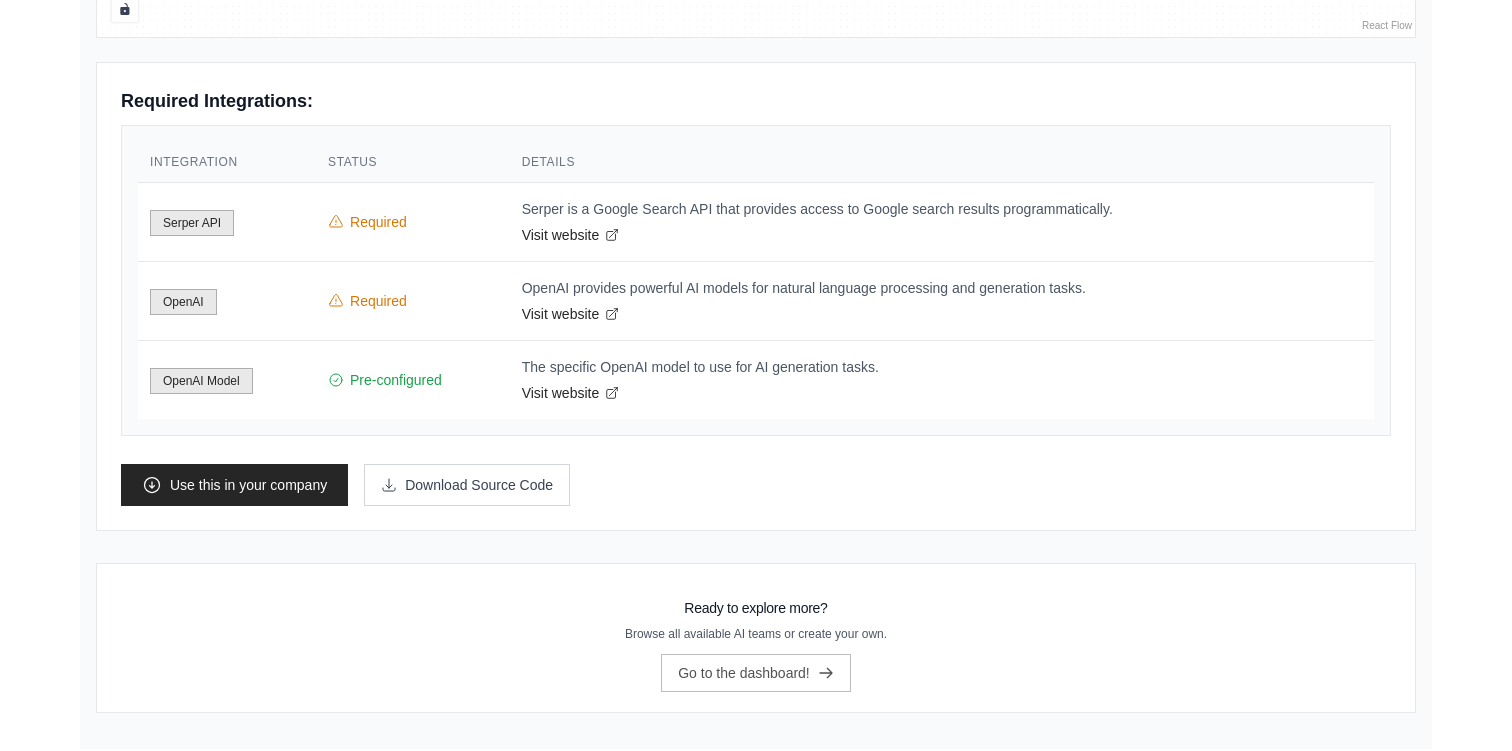 scroll, scrollTop: 1015, scrollLeft: 0, axis: vertical 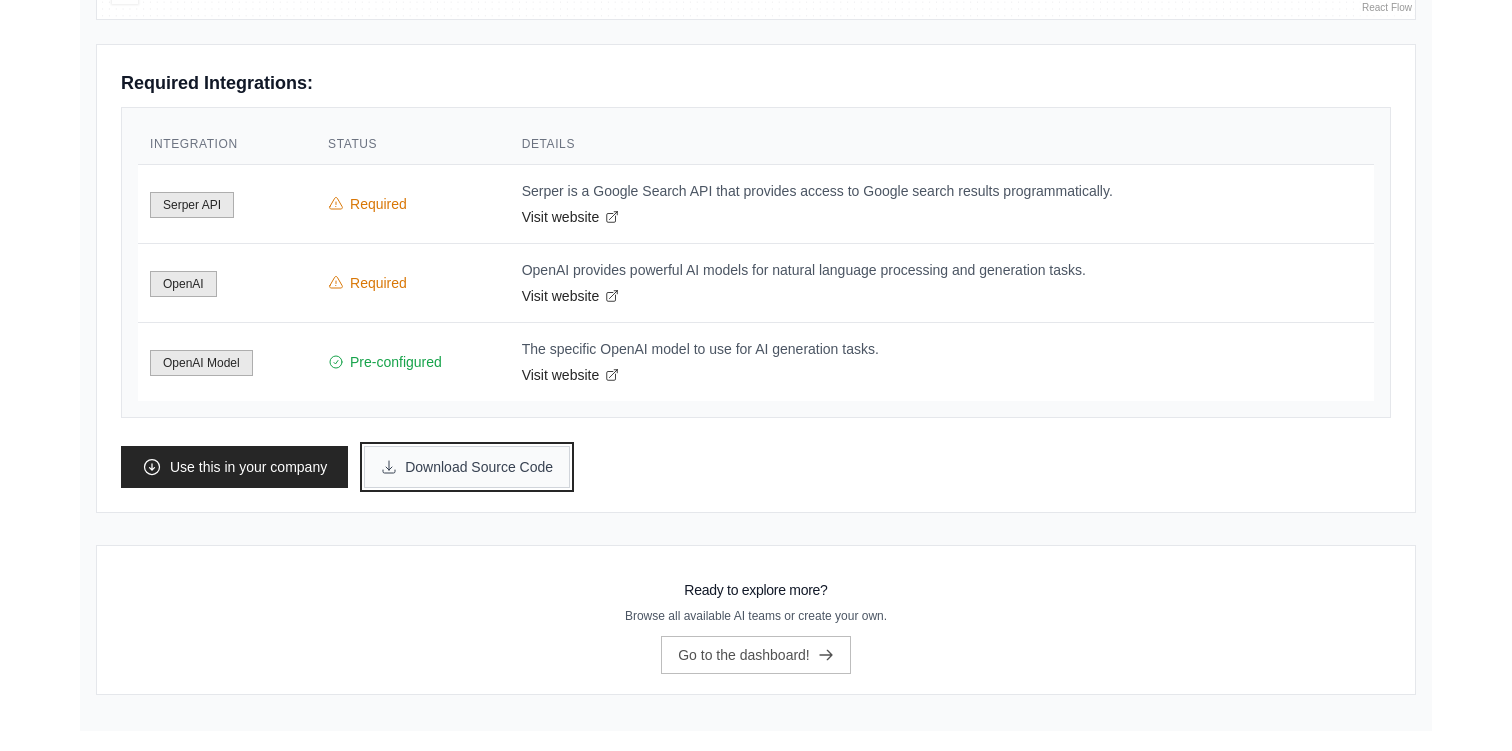 click on "Download Source Code" at bounding box center [467, 467] 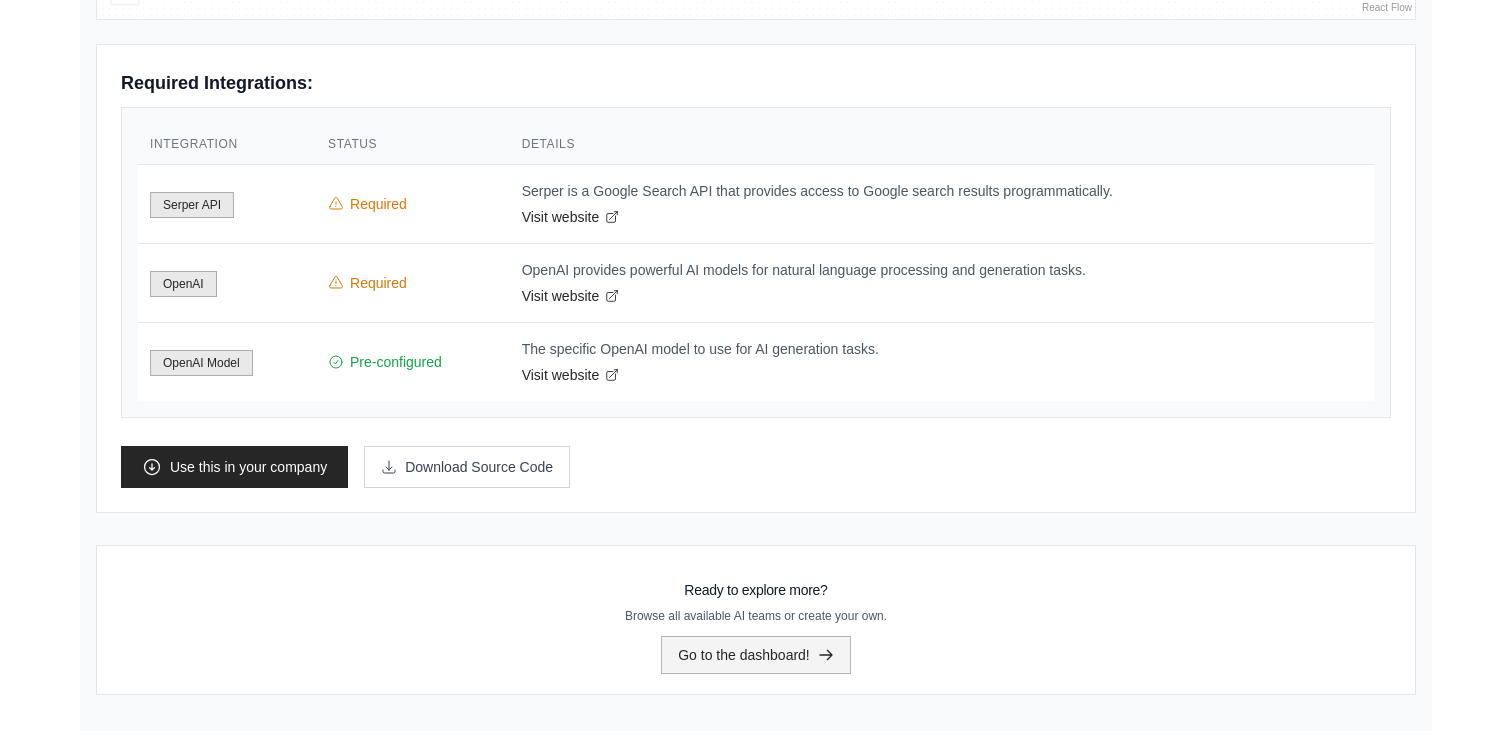 click on "Go to the dashboard!" at bounding box center (756, 655) 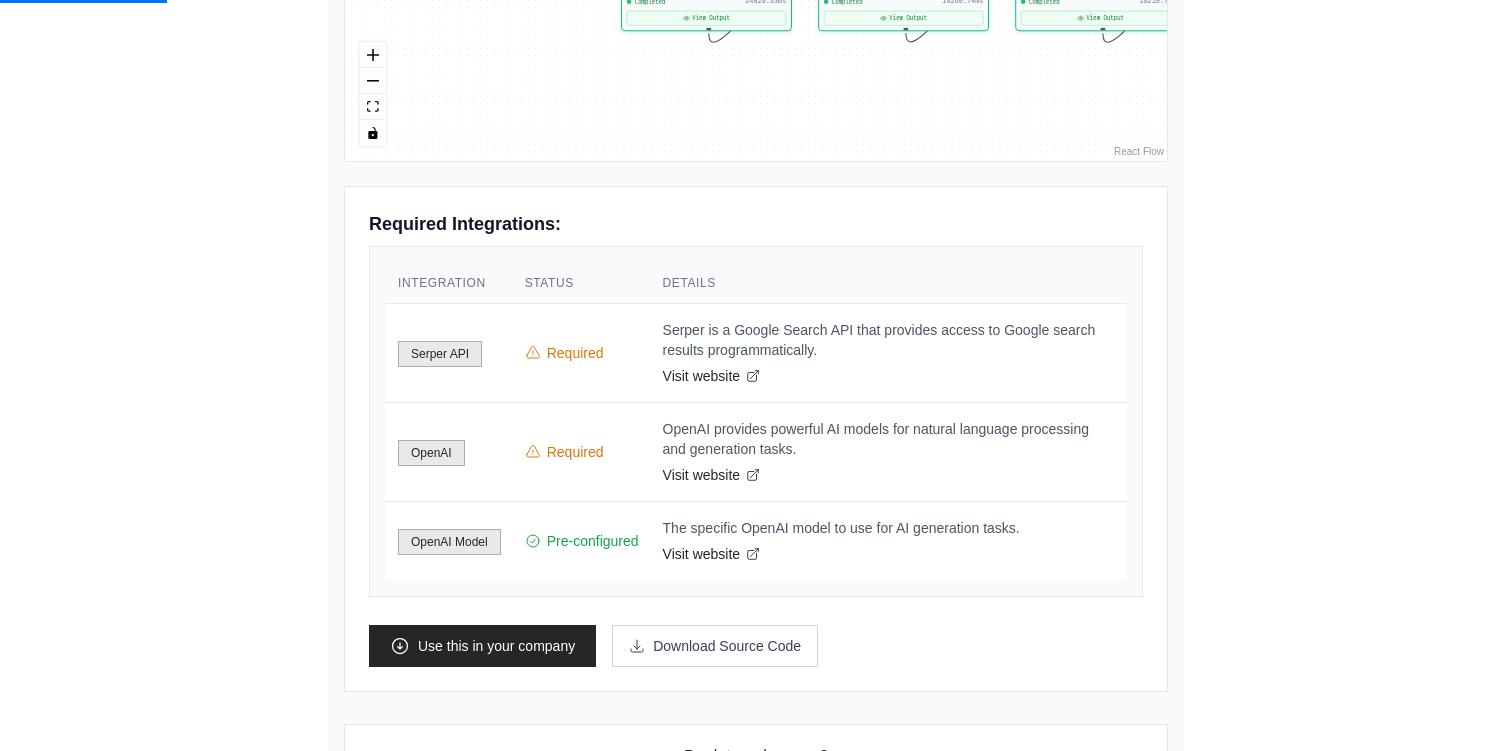 scroll, scrollTop: 0, scrollLeft: 0, axis: both 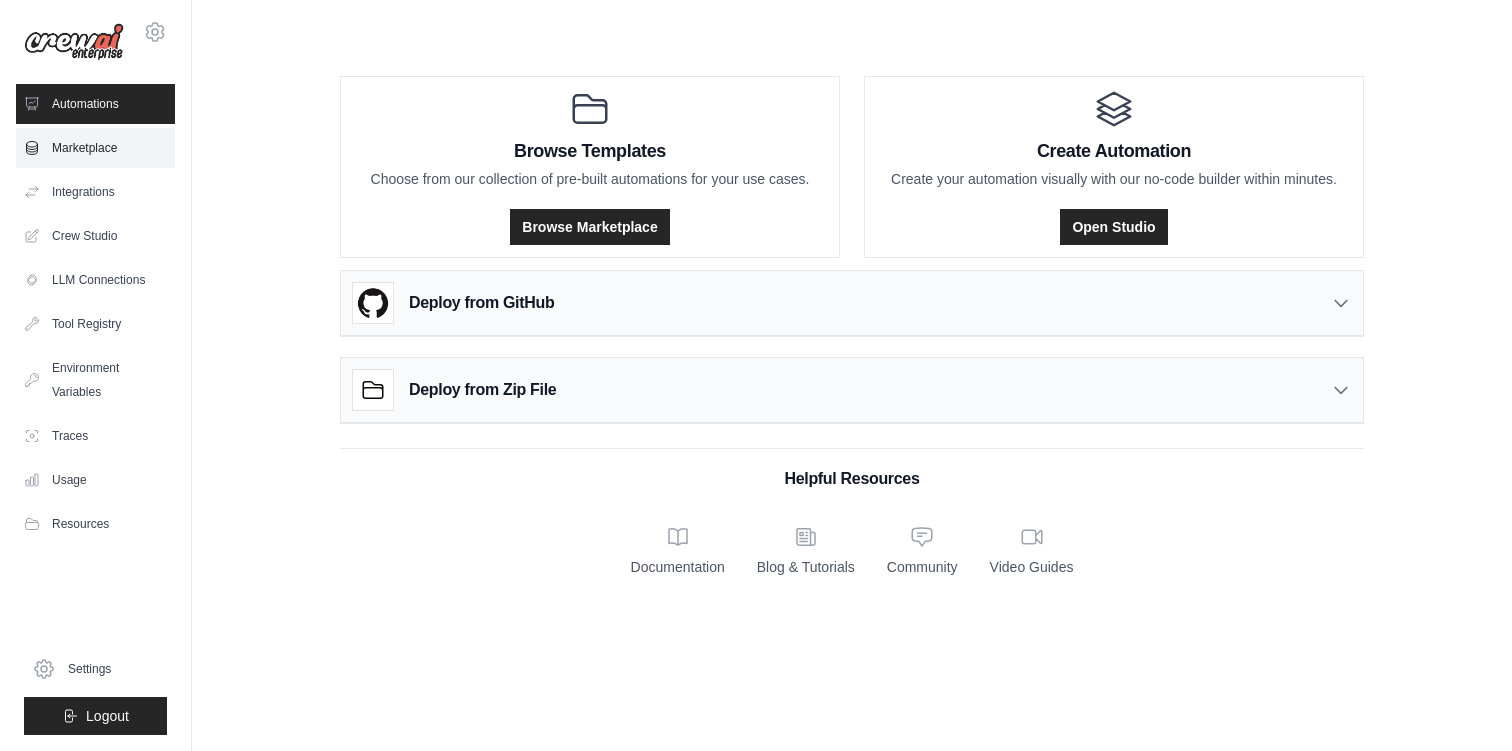 click on "Marketplace" at bounding box center [95, 148] 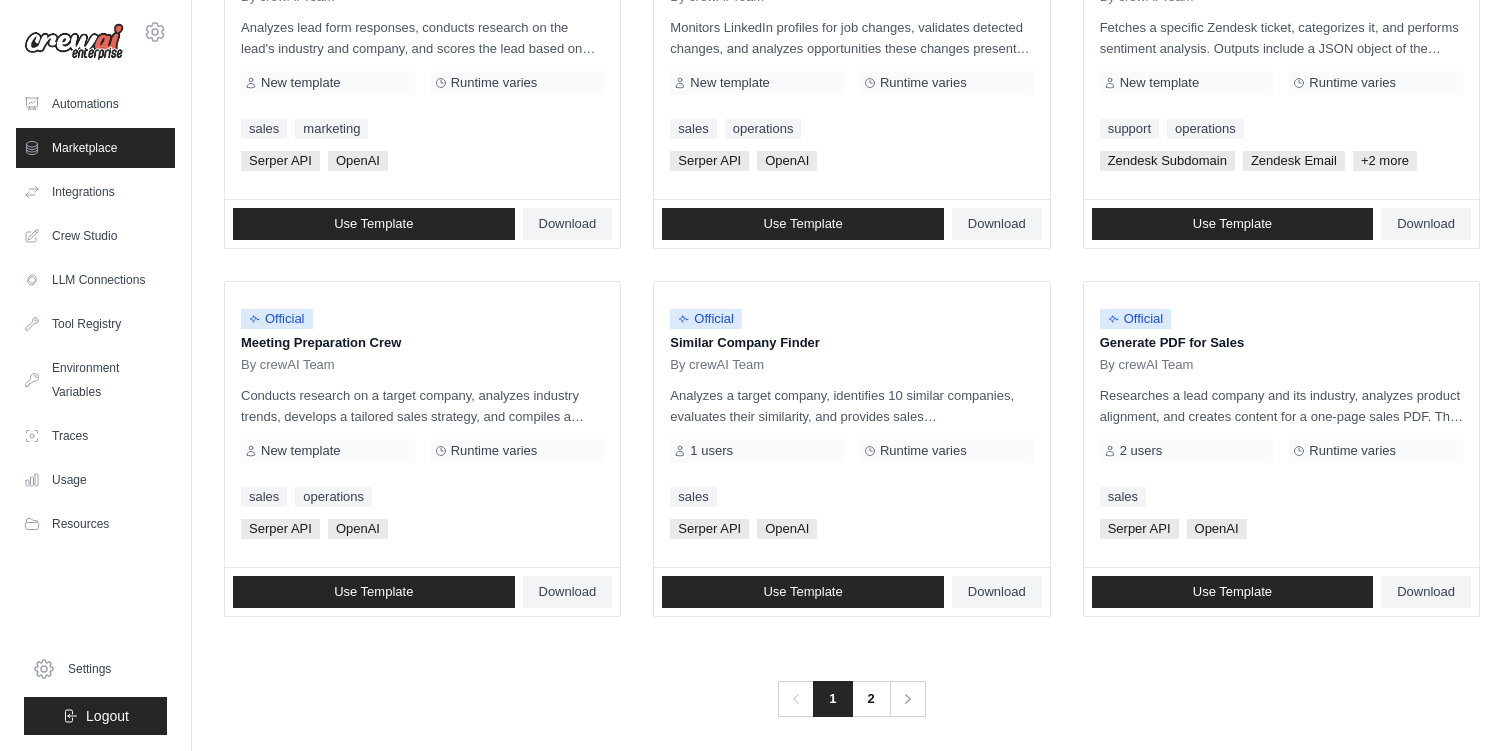 scroll, scrollTop: 1097, scrollLeft: 0, axis: vertical 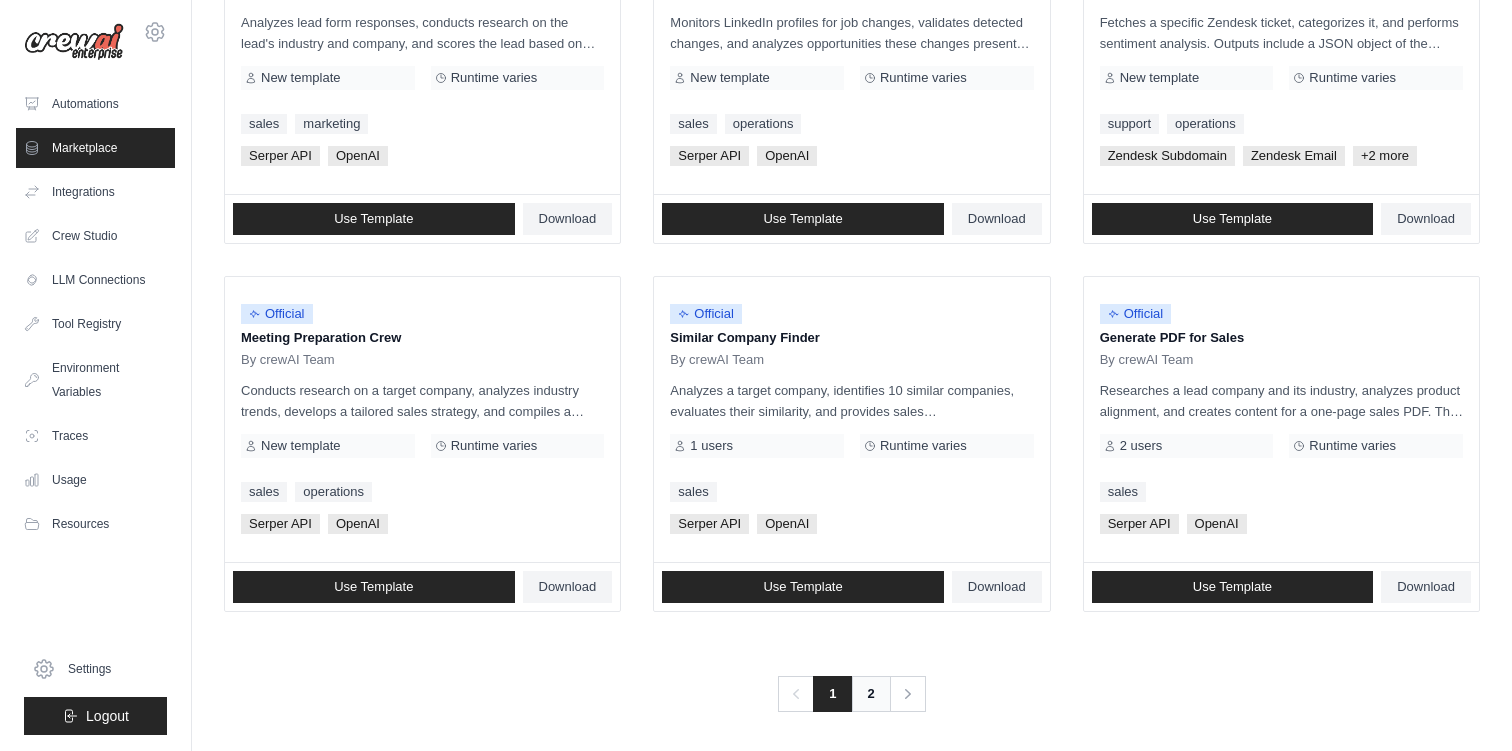click on "2" at bounding box center (871, 694) 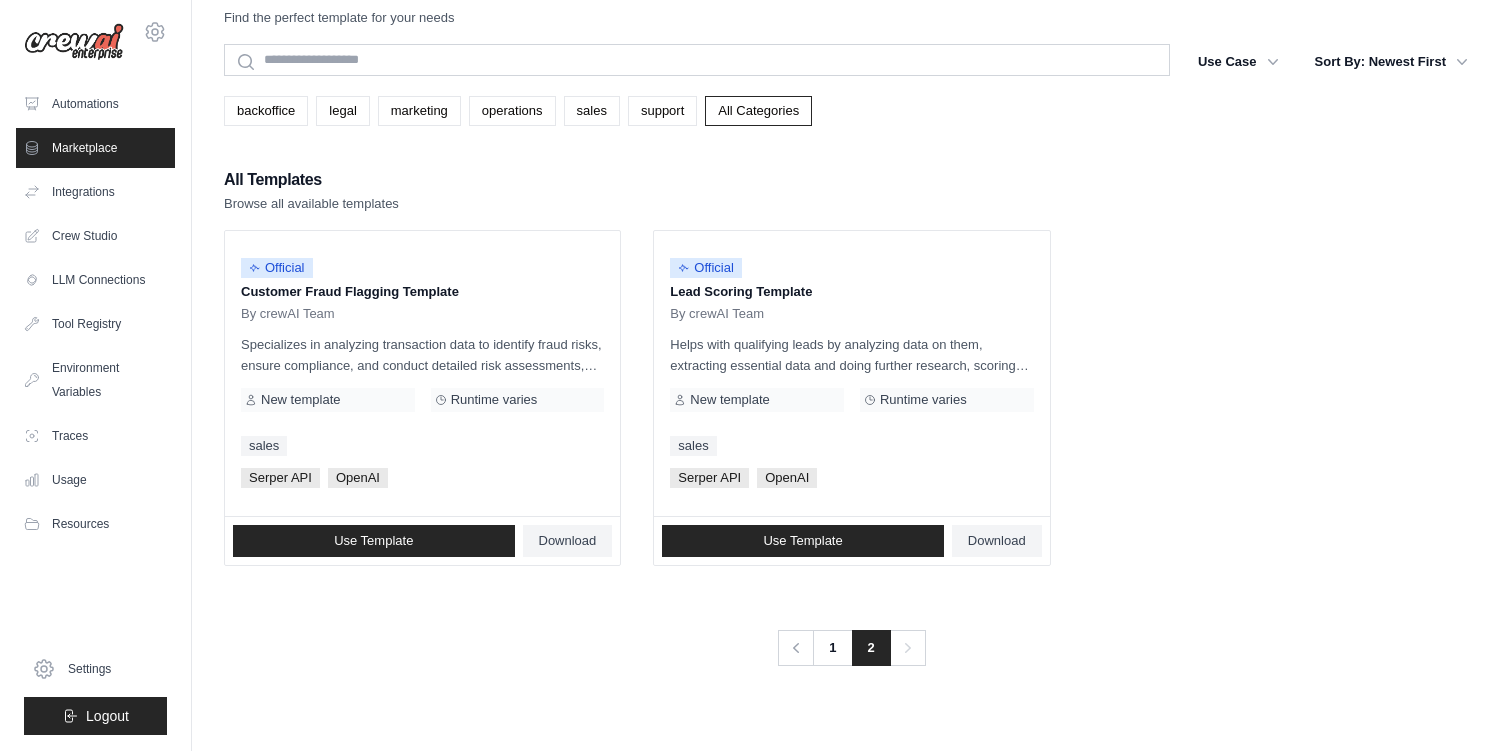scroll, scrollTop: 0, scrollLeft: 0, axis: both 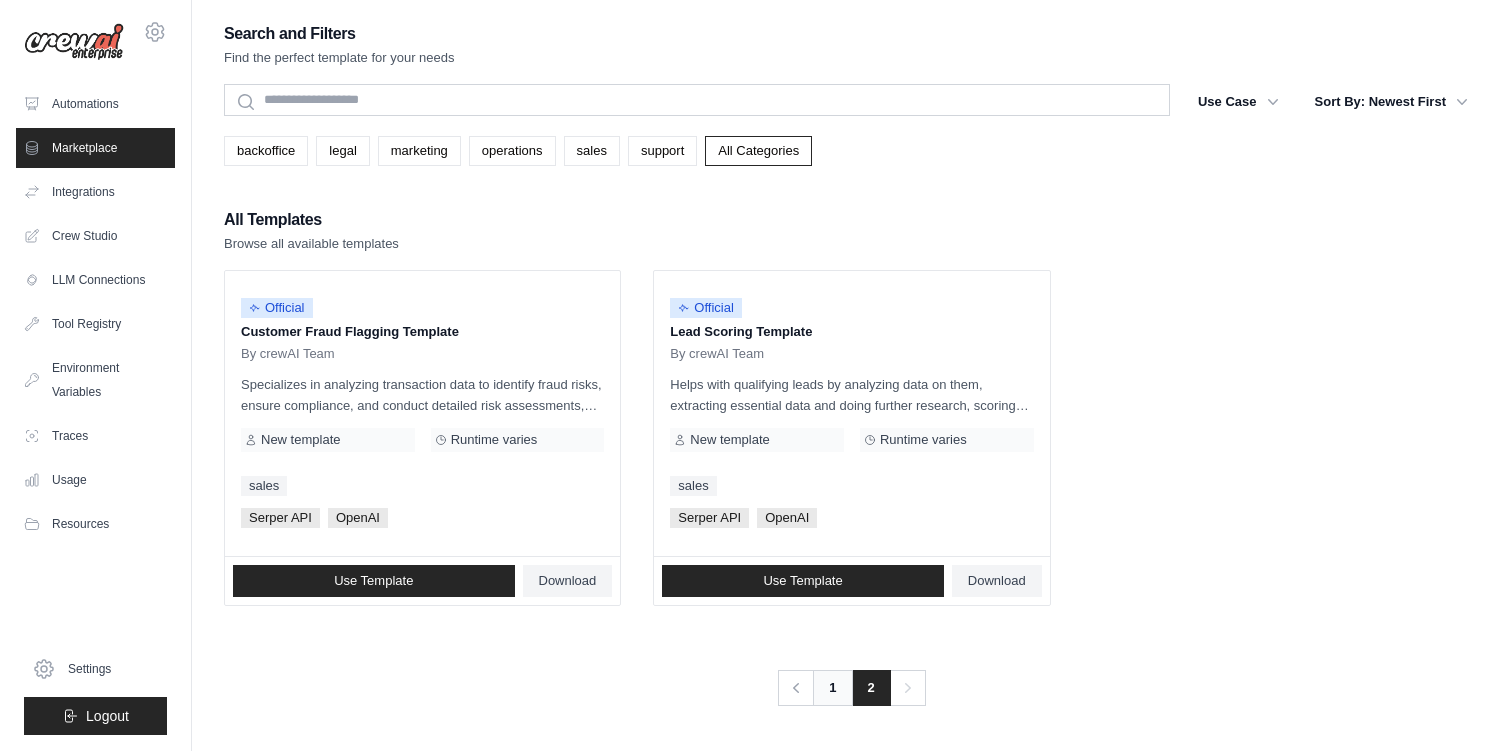 click on "1" at bounding box center [832, 688] 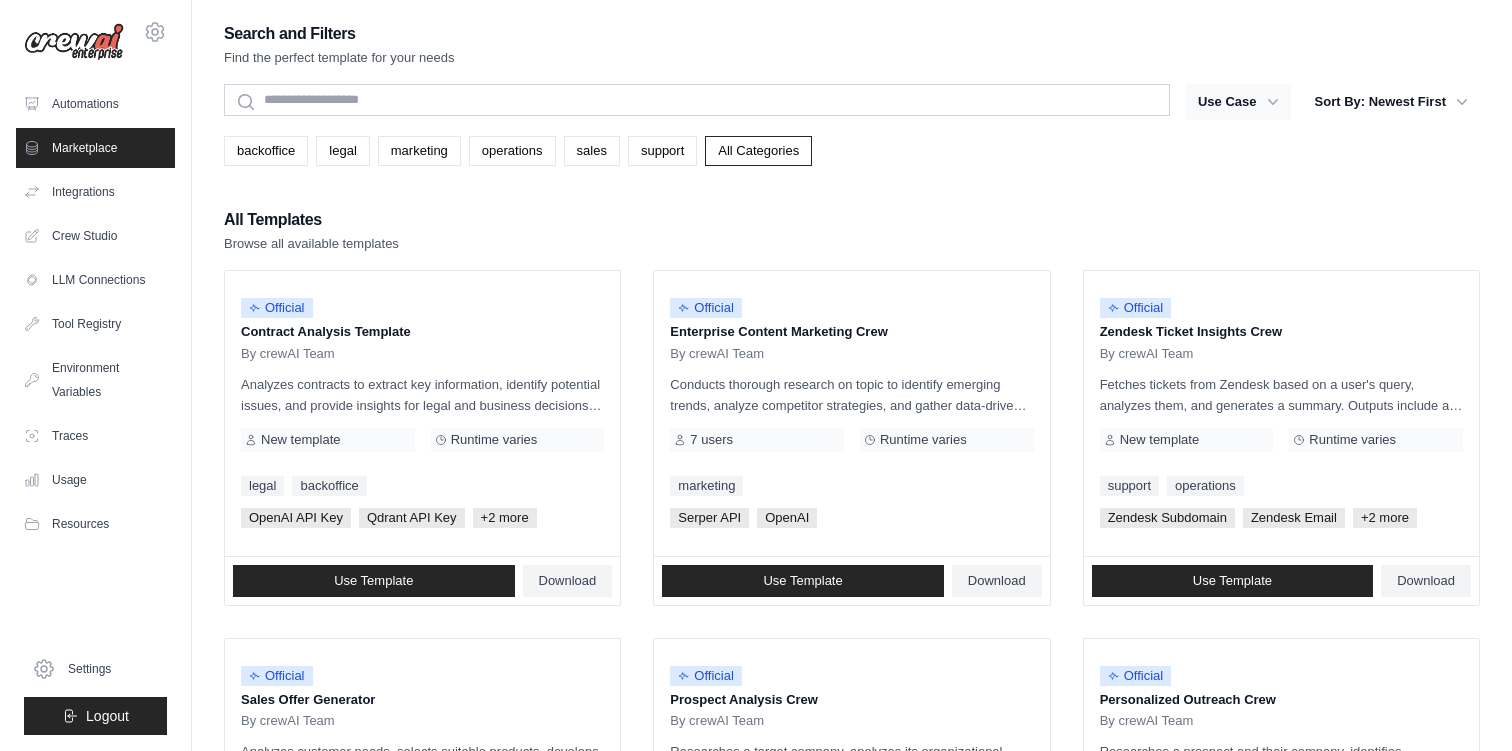 click 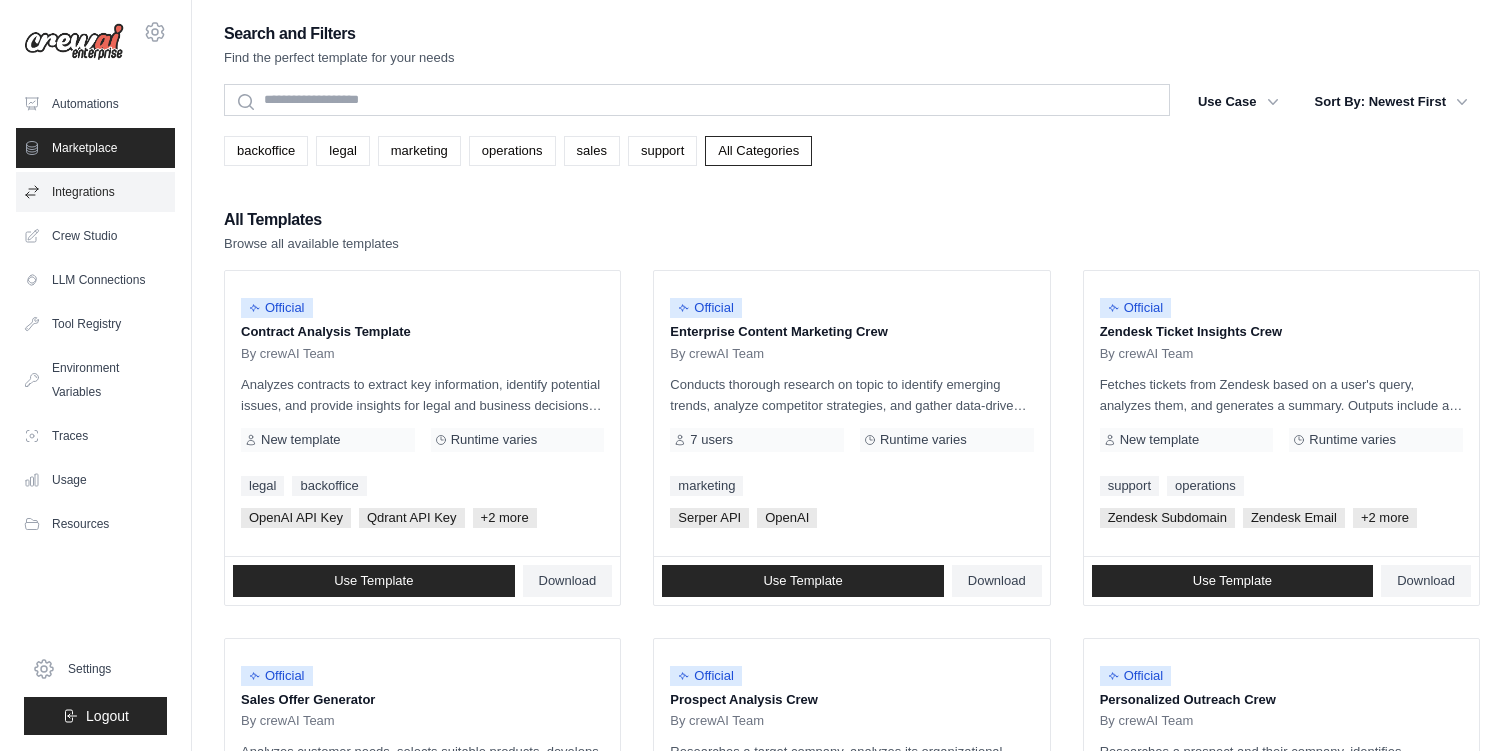 click on "Integrations" at bounding box center [95, 192] 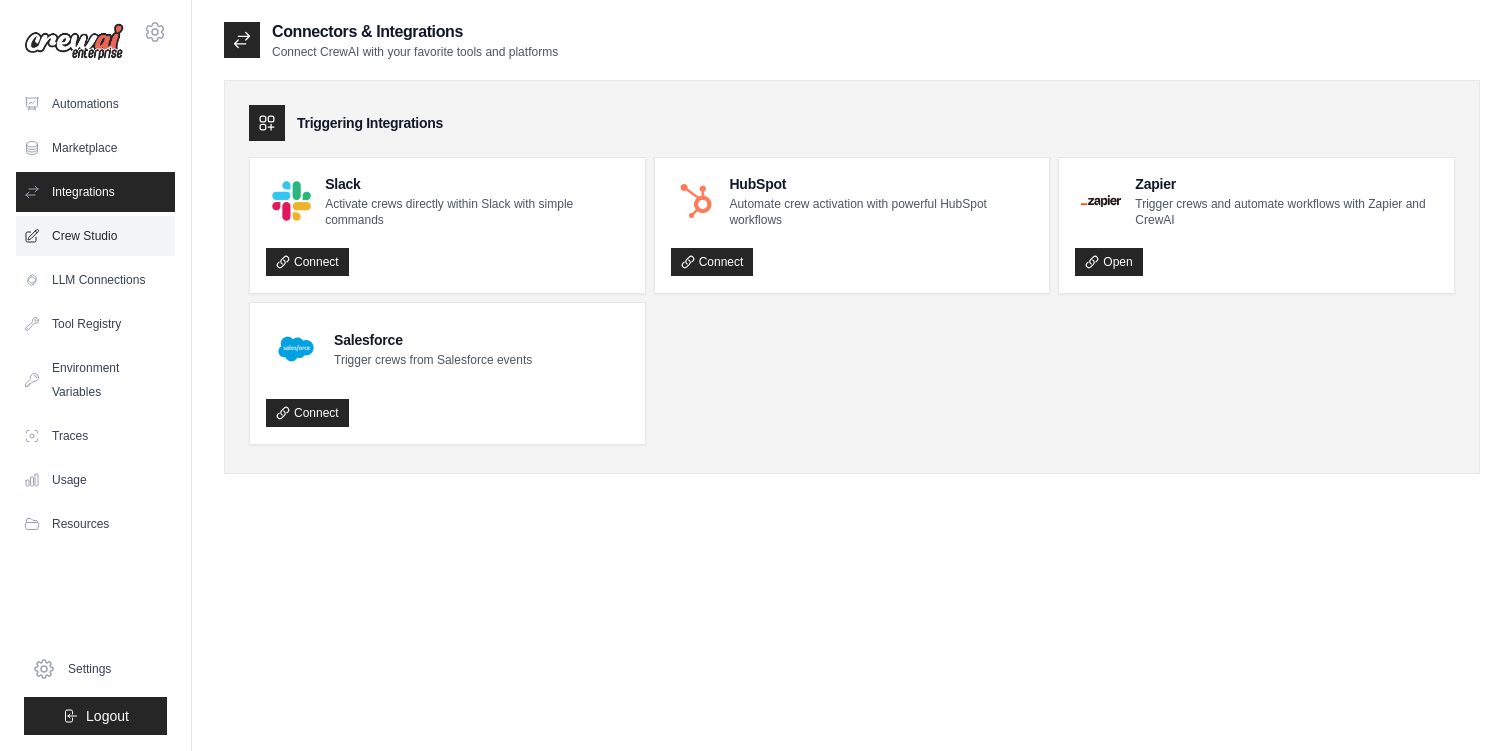 click on "Crew Studio" at bounding box center [95, 236] 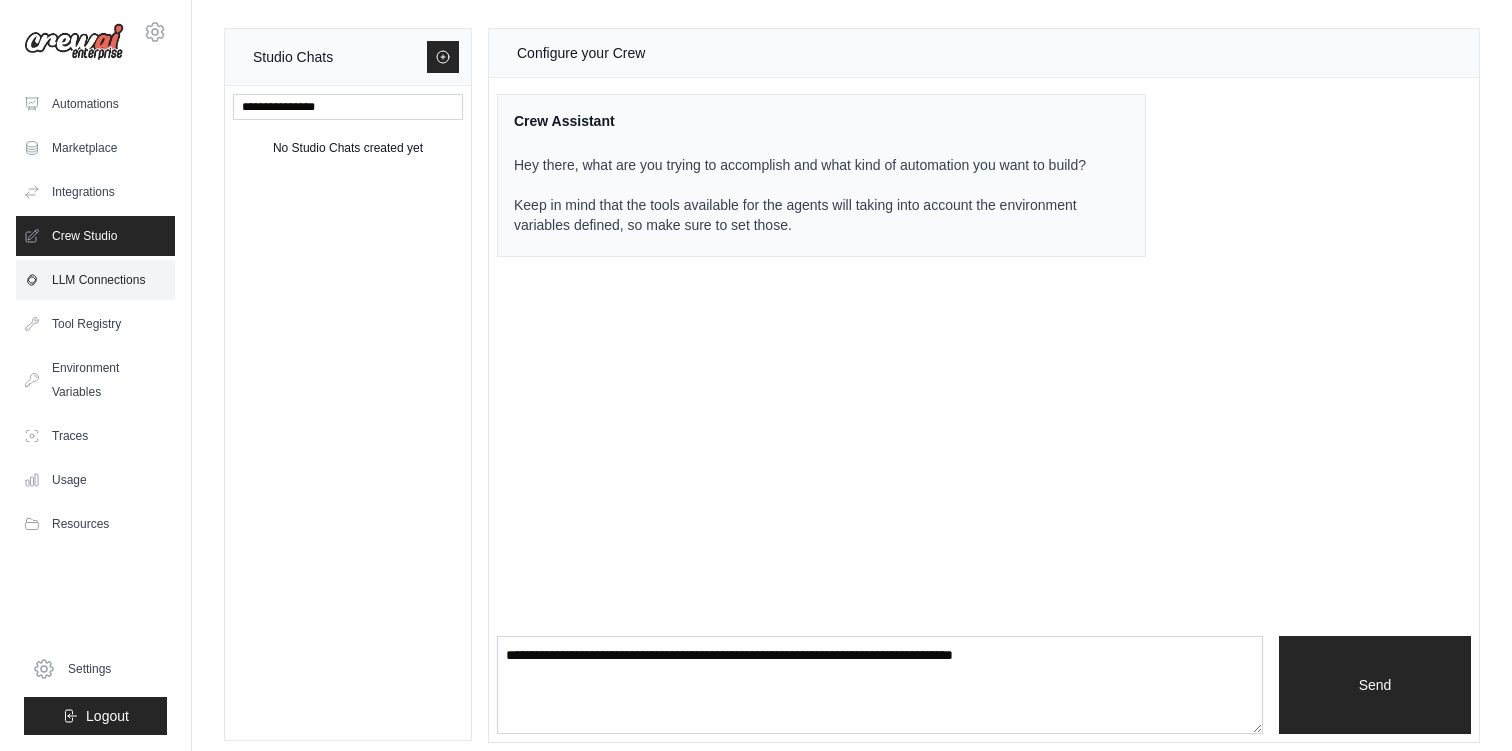 click on "LLM Connections" at bounding box center (95, 280) 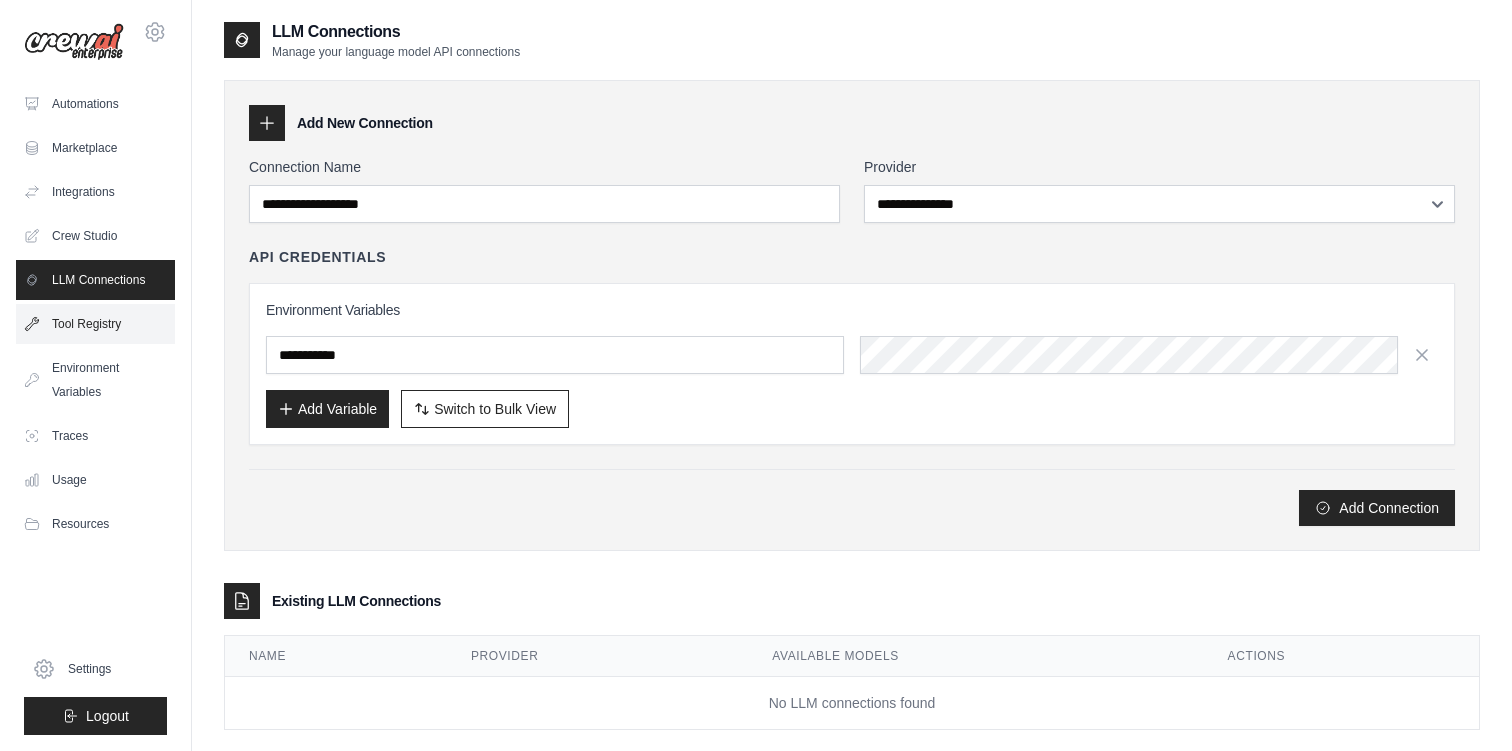 click on "Tool Registry" at bounding box center [95, 324] 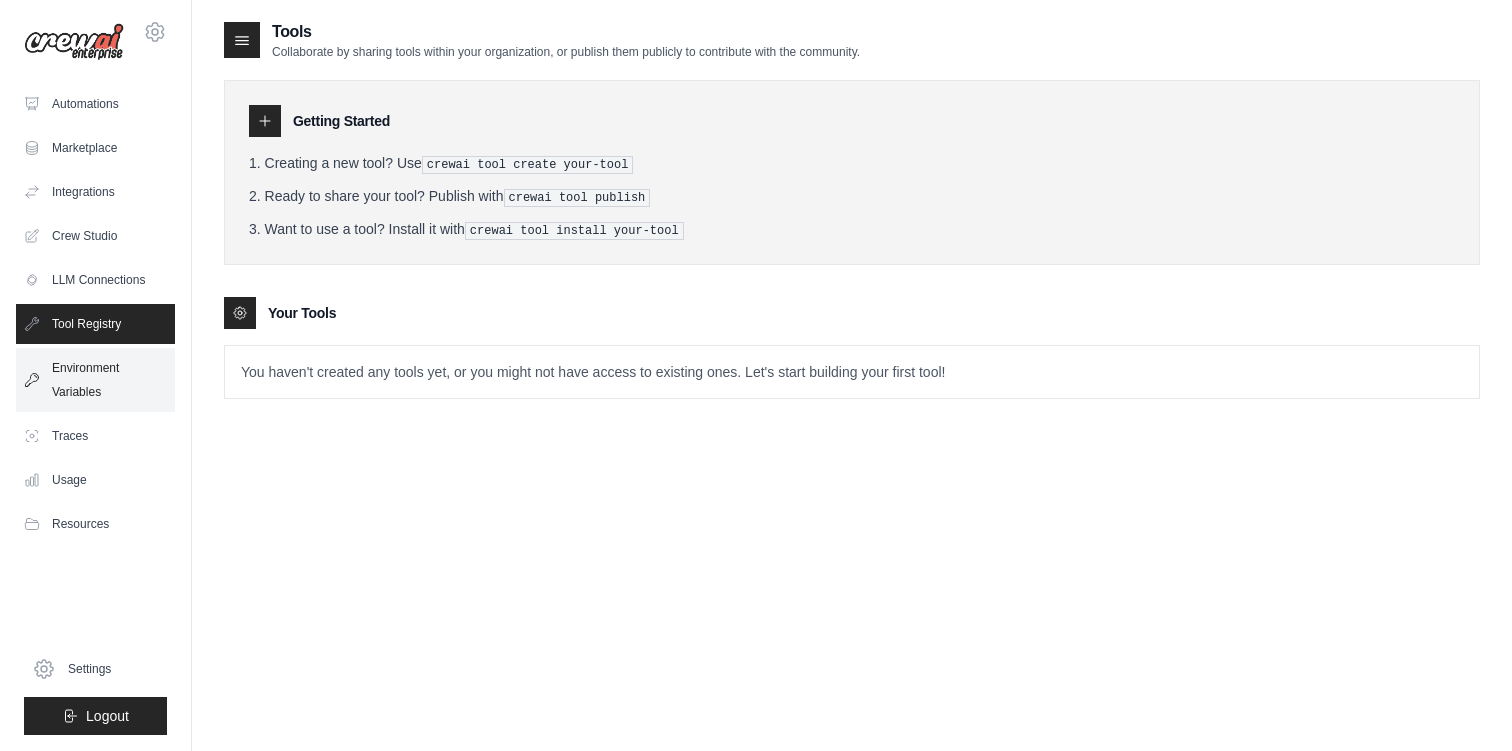 click on "Environment Variables" at bounding box center [95, 380] 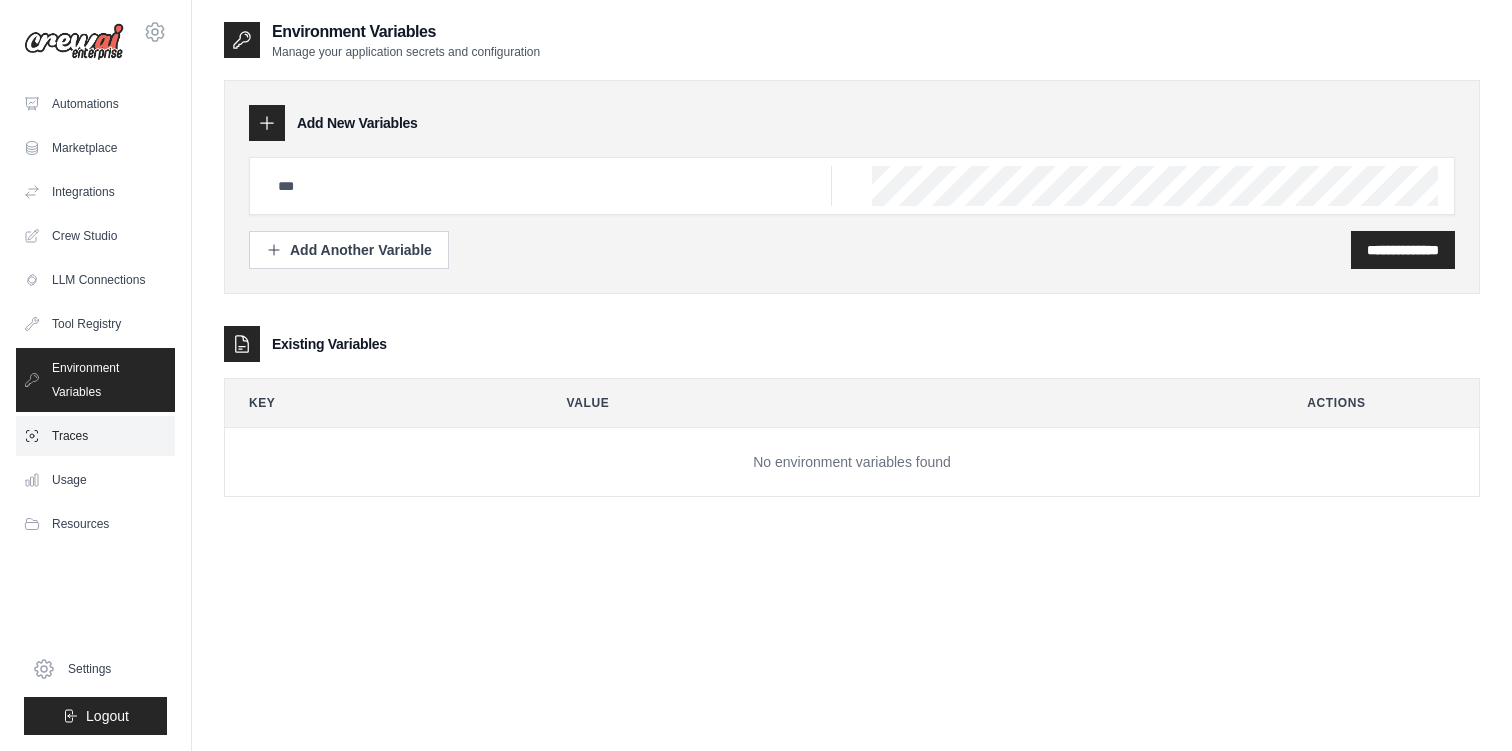 click on "Traces" at bounding box center (95, 436) 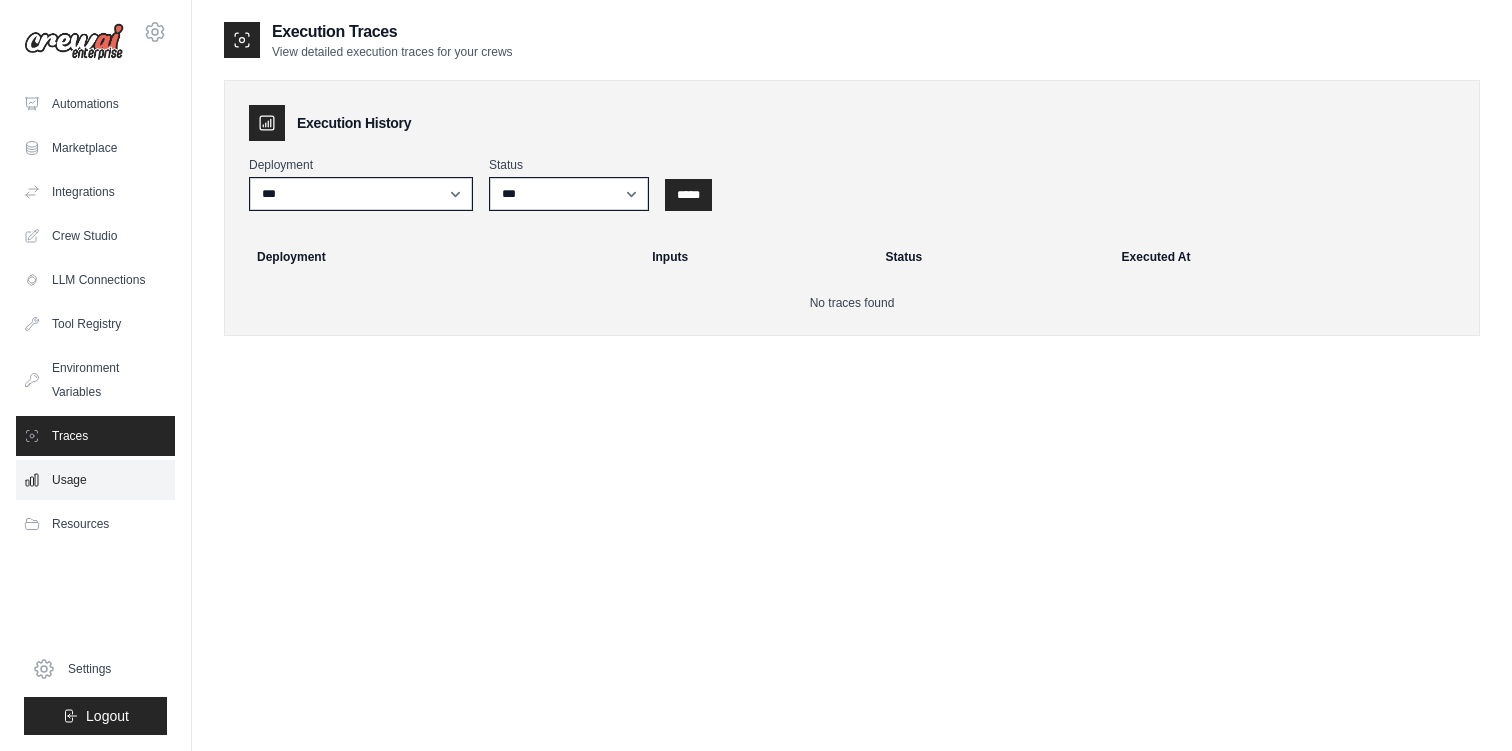 click on "Usage" at bounding box center (95, 480) 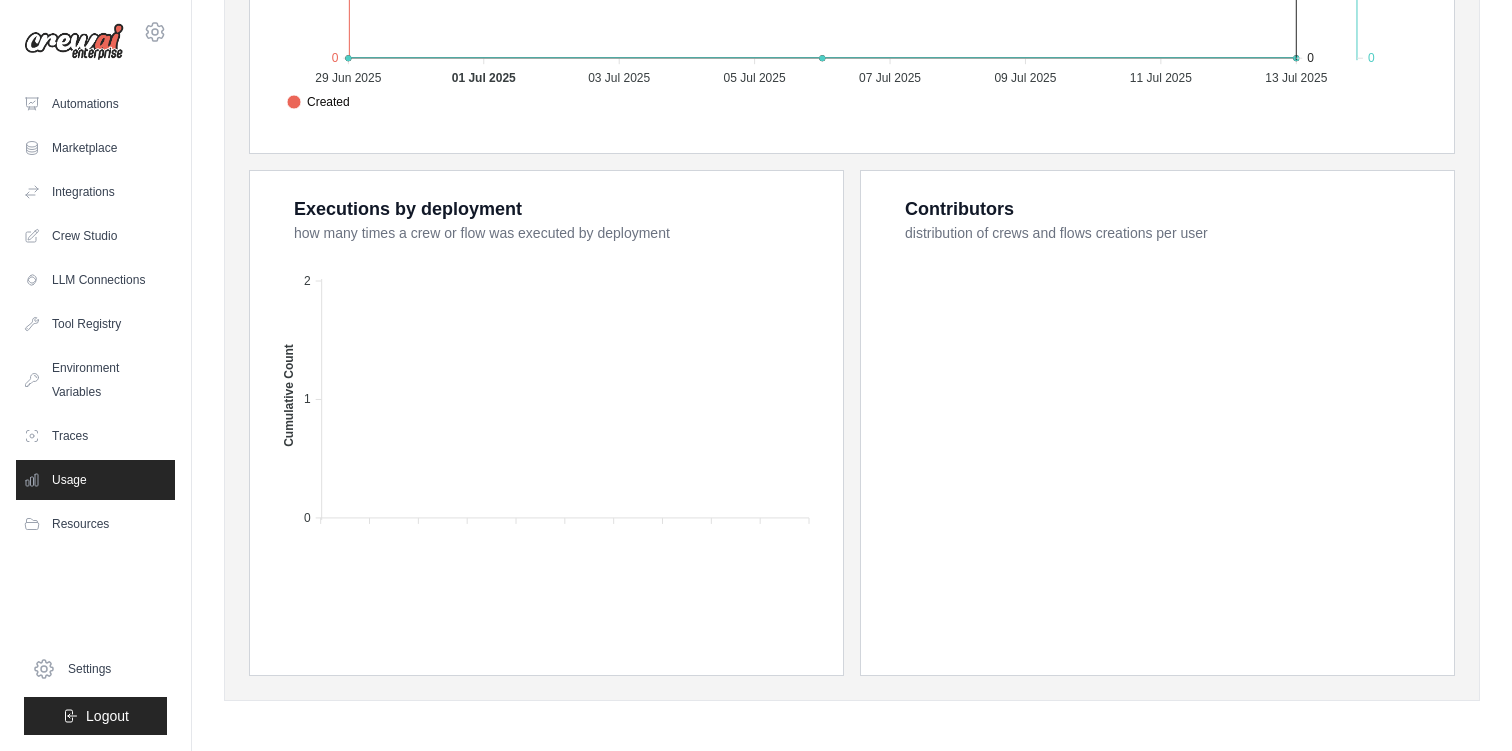 scroll, scrollTop: 699, scrollLeft: 0, axis: vertical 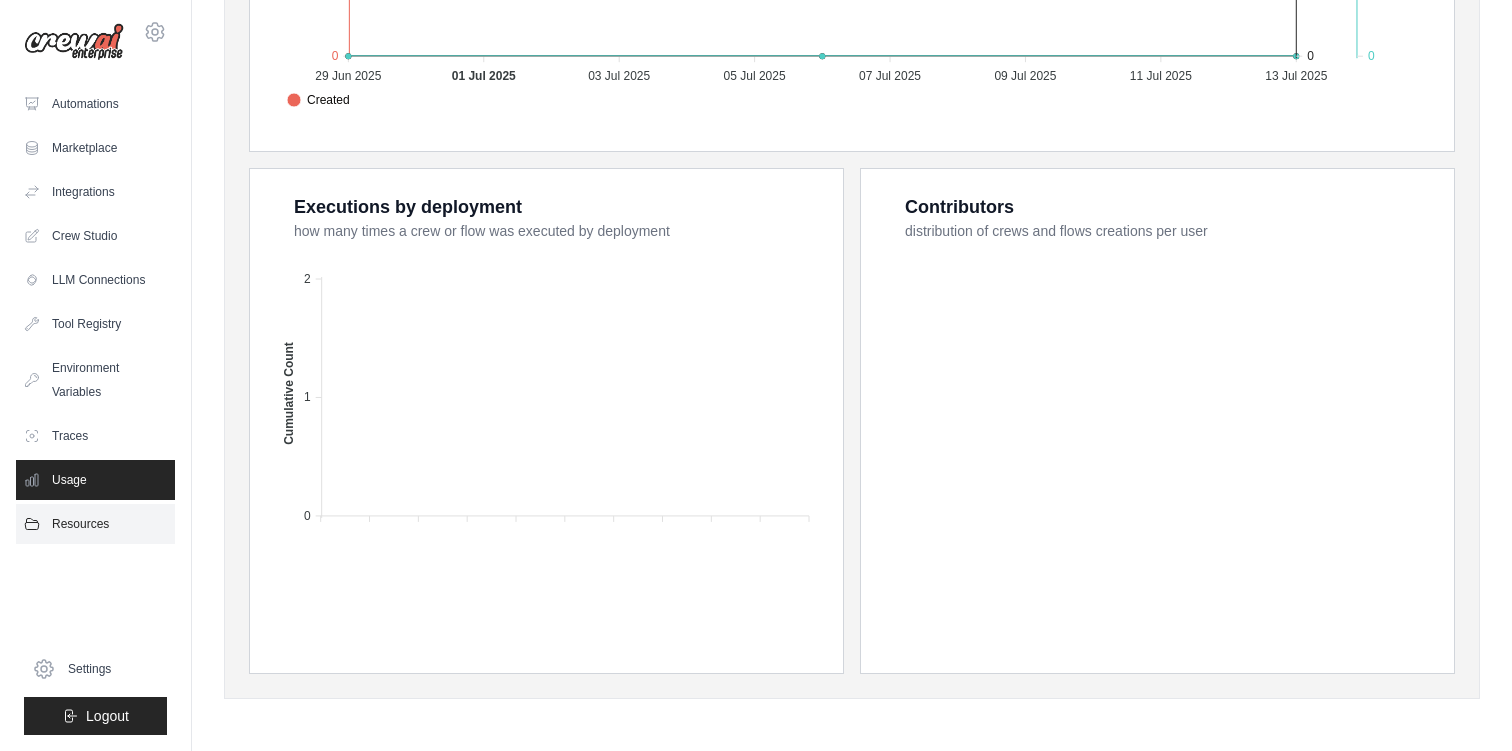 click on "Resources" at bounding box center [95, 524] 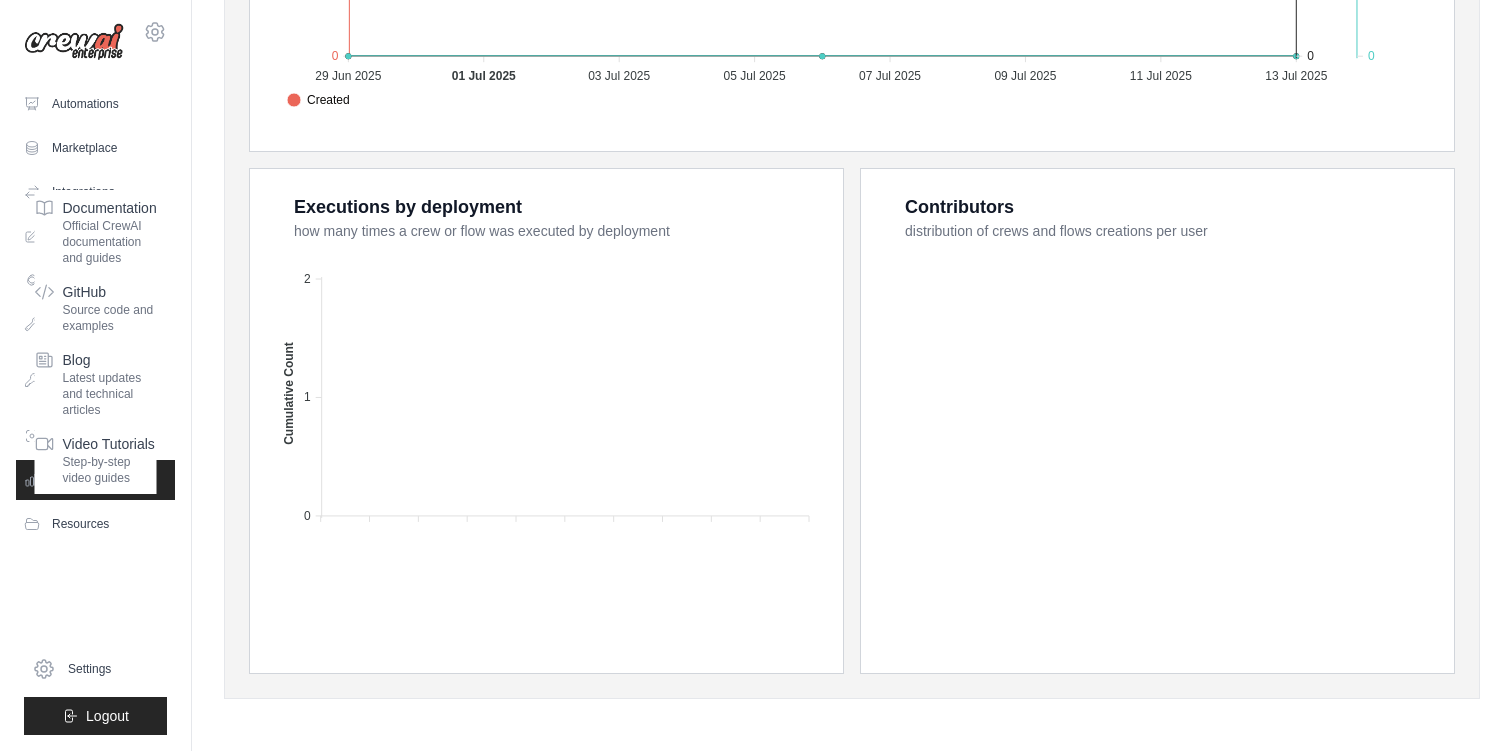 click on "Automations
Marketplace
Integrations
Crew Studio
LLM Connections
Documentation" at bounding box center (95, 409) 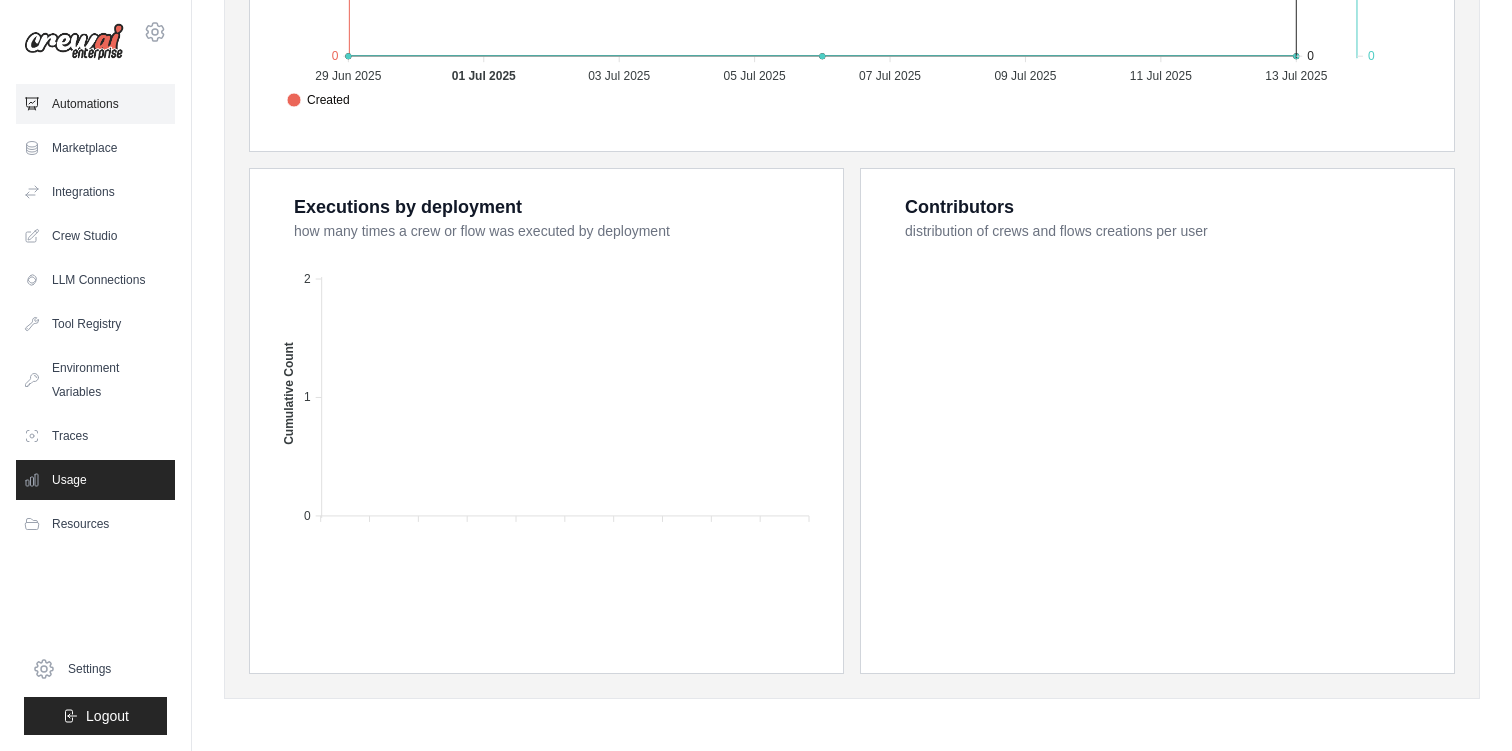 click on "Automations" at bounding box center (95, 104) 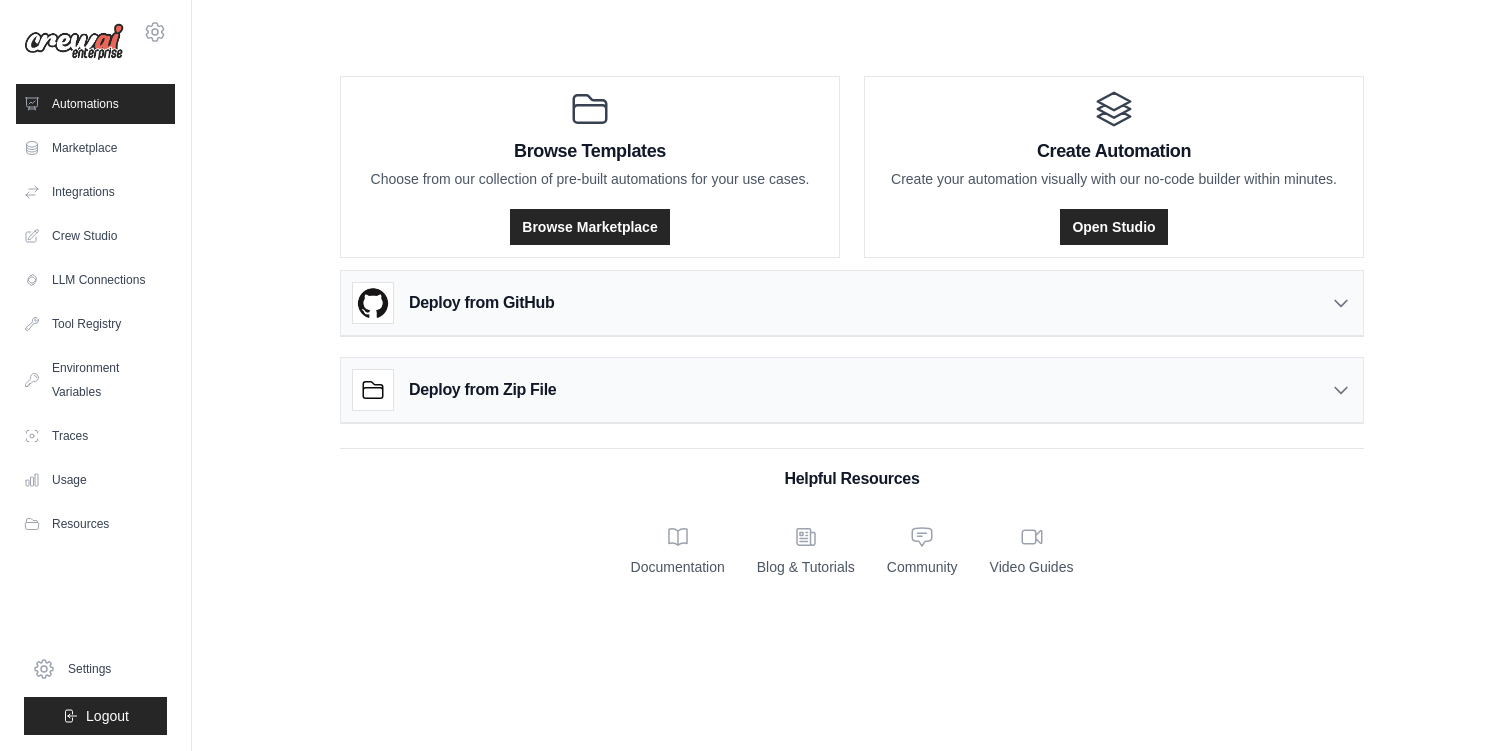 scroll, scrollTop: 0, scrollLeft: 0, axis: both 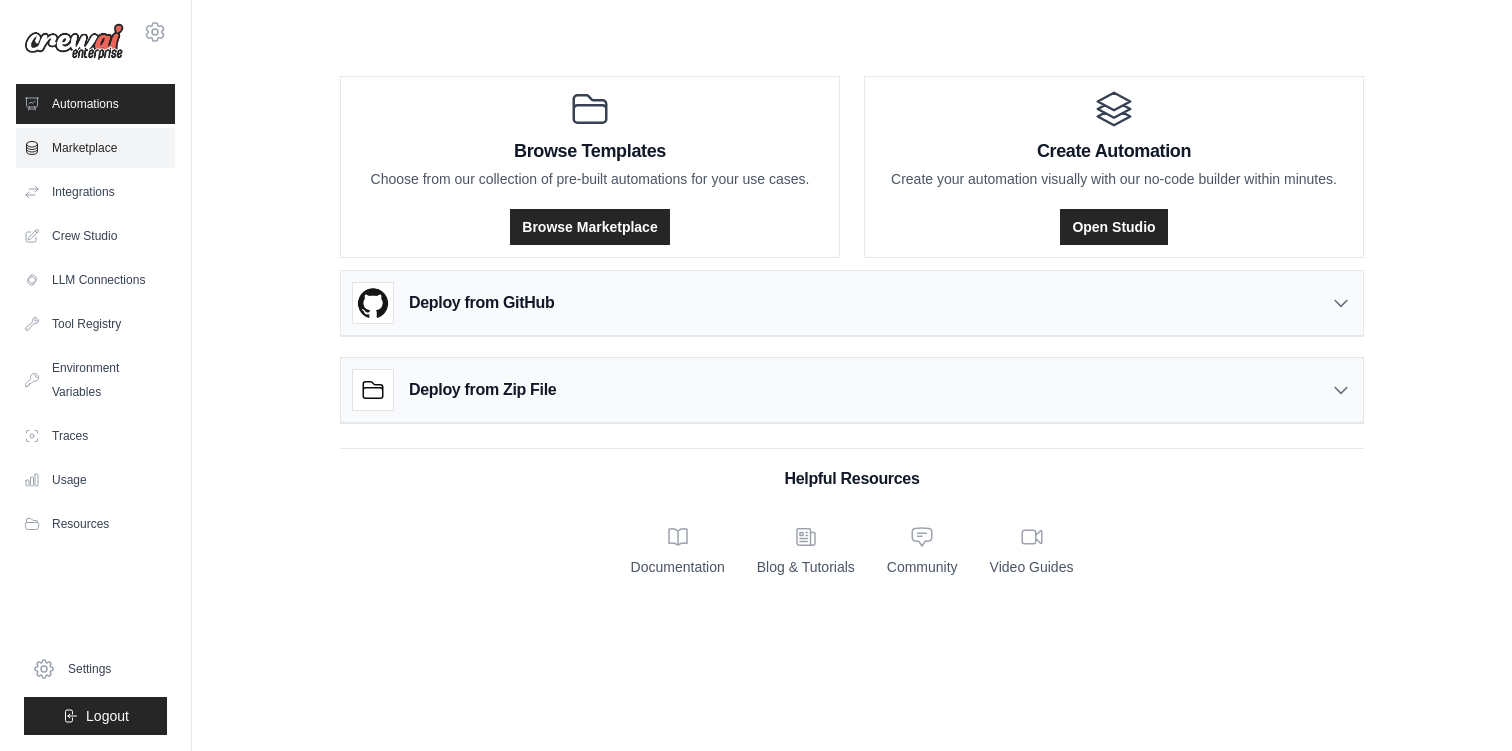 click on "Marketplace" at bounding box center [95, 148] 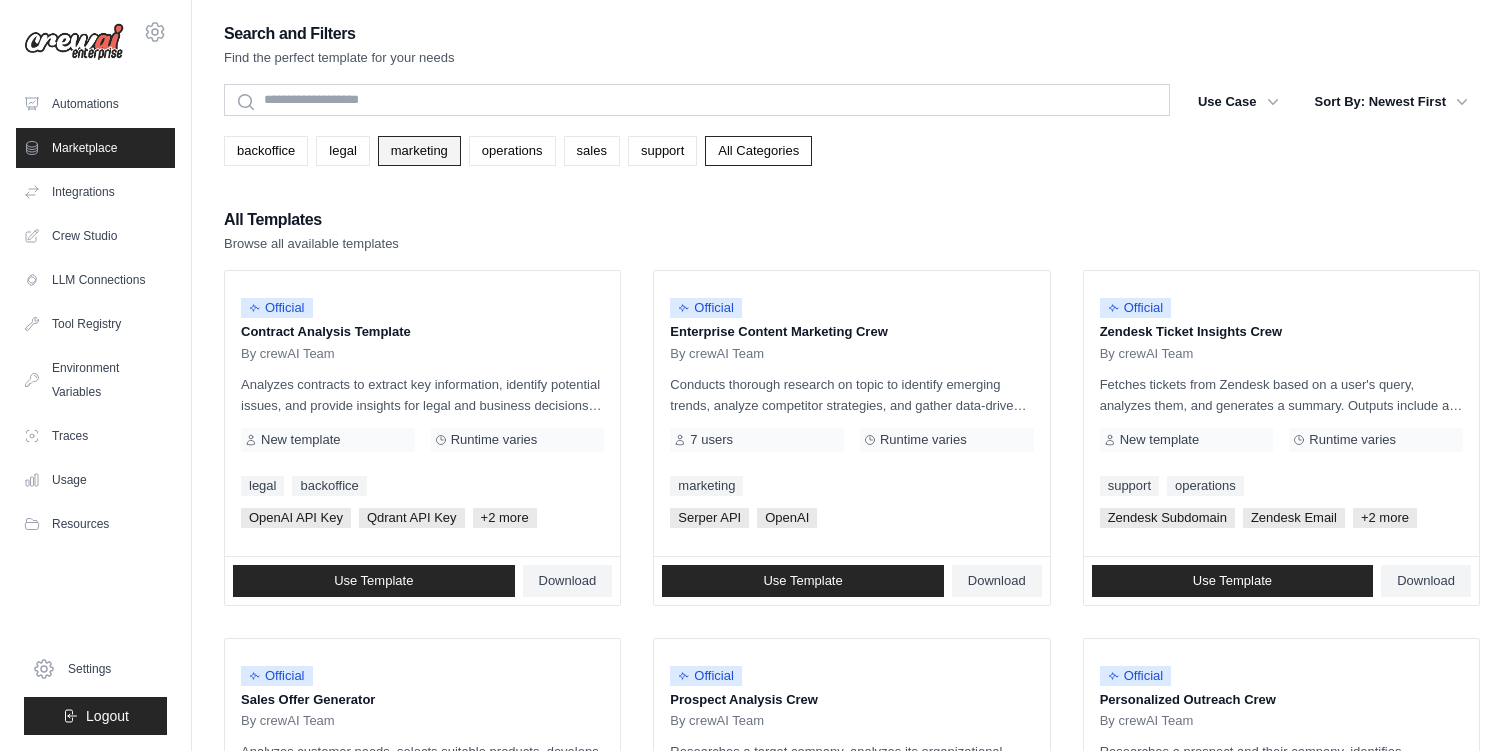 click on "marketing" at bounding box center (419, 151) 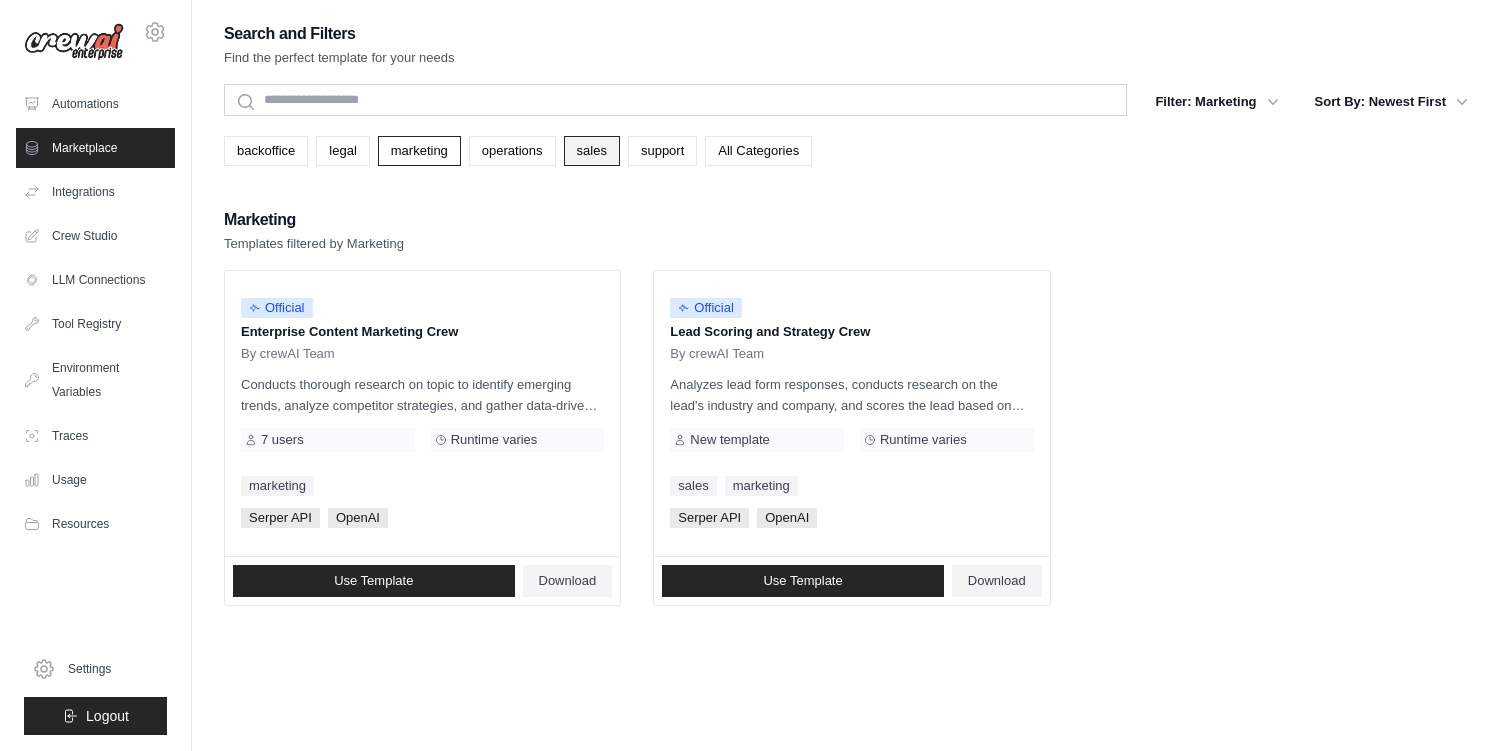 click on "sales" at bounding box center (592, 151) 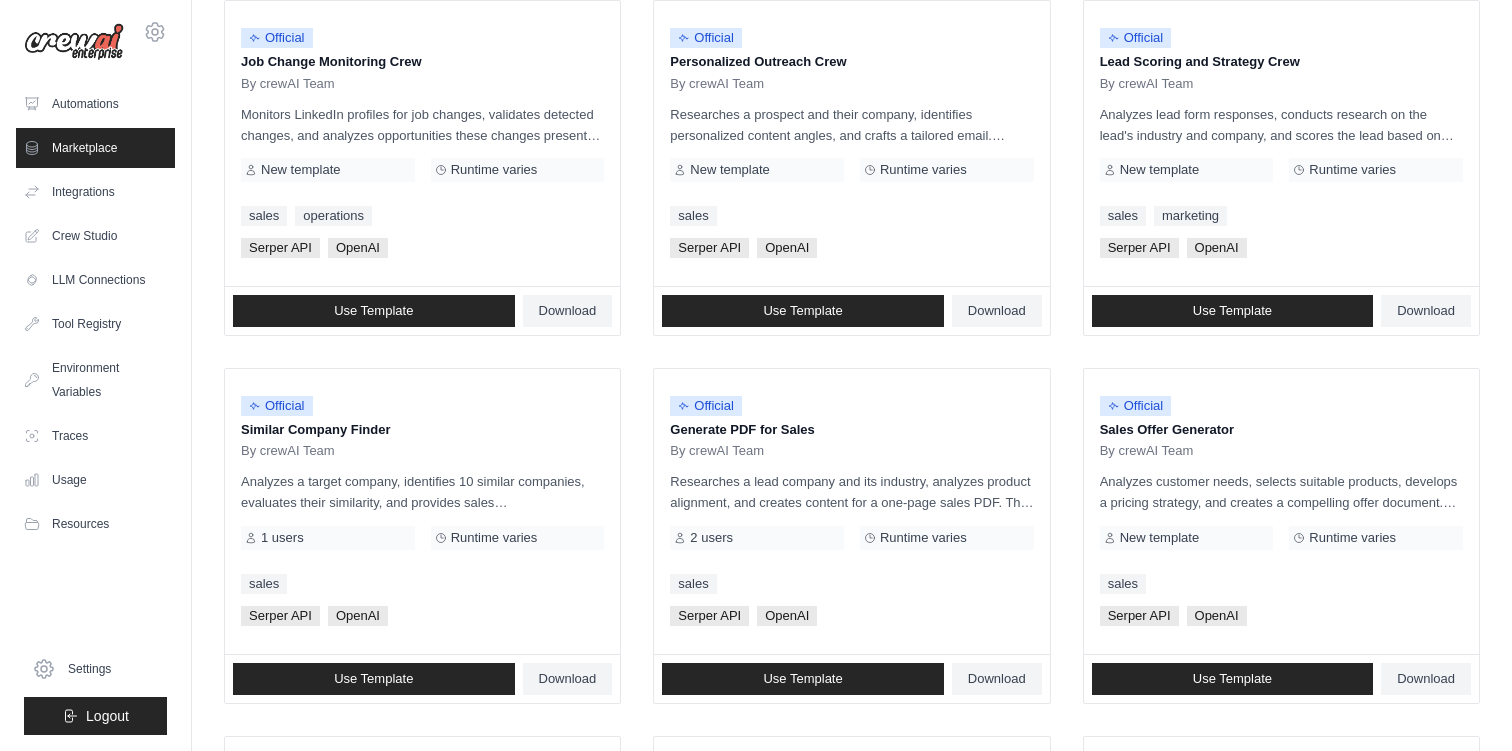 scroll, scrollTop: 313, scrollLeft: 0, axis: vertical 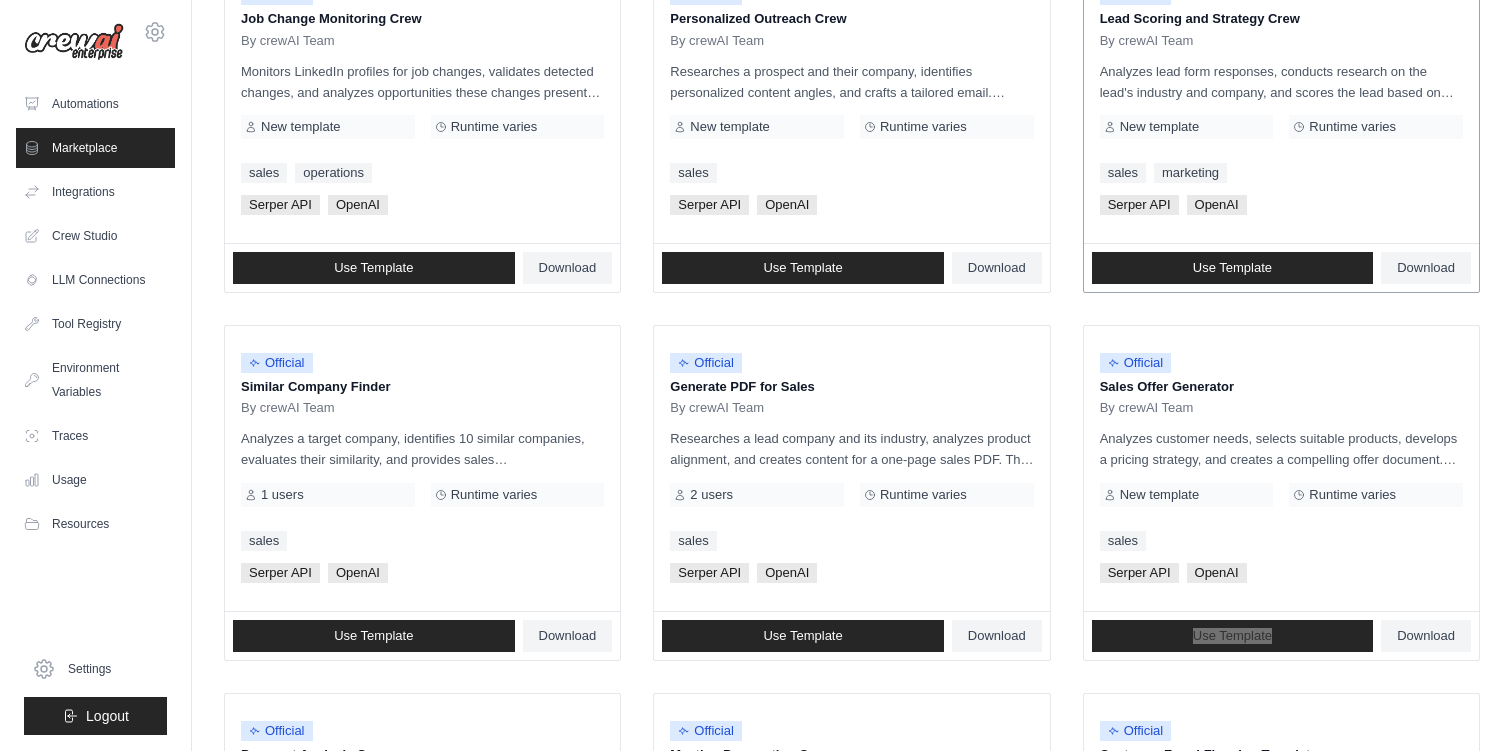 drag, startPoint x: 1196, startPoint y: 627, endPoint x: 1213, endPoint y: 7, distance: 620.23303 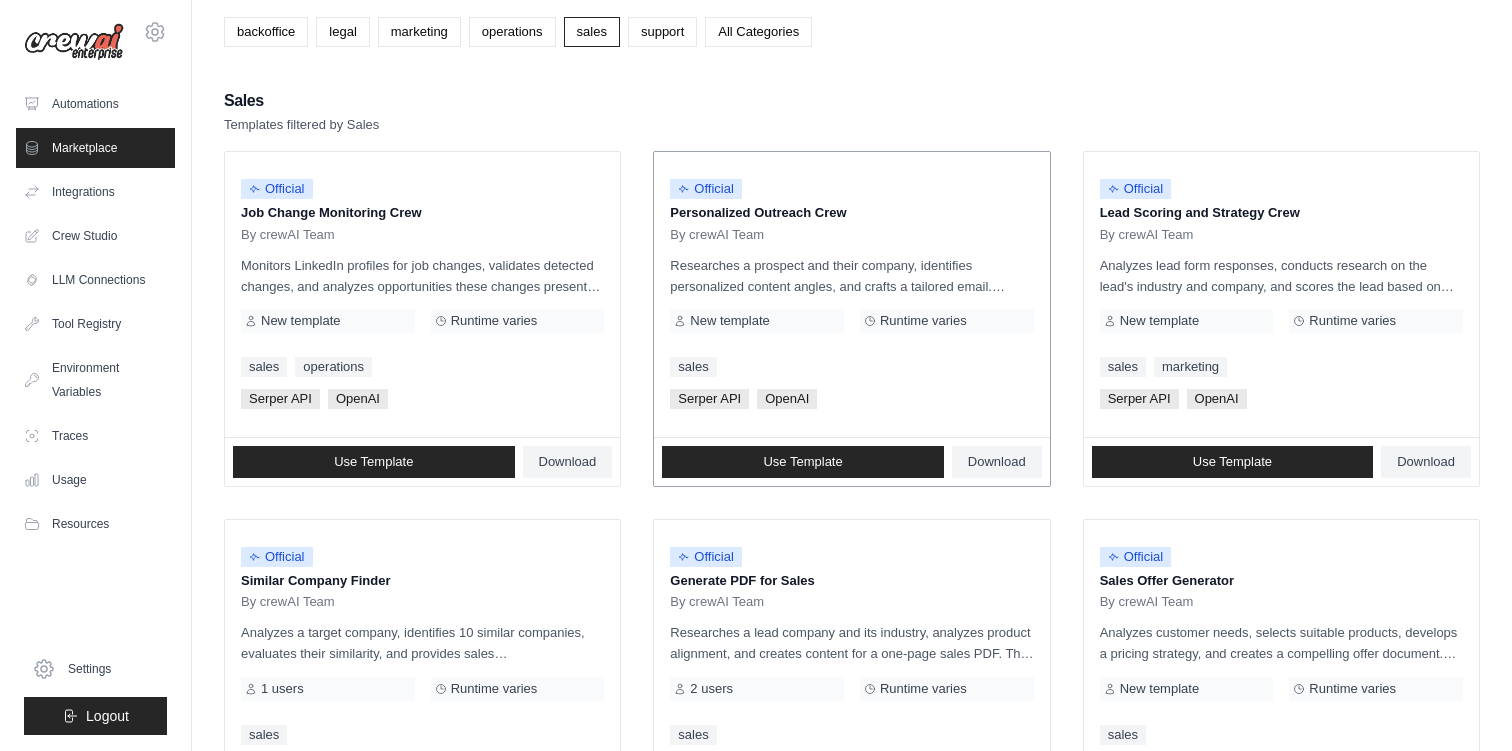 scroll, scrollTop: 0, scrollLeft: 0, axis: both 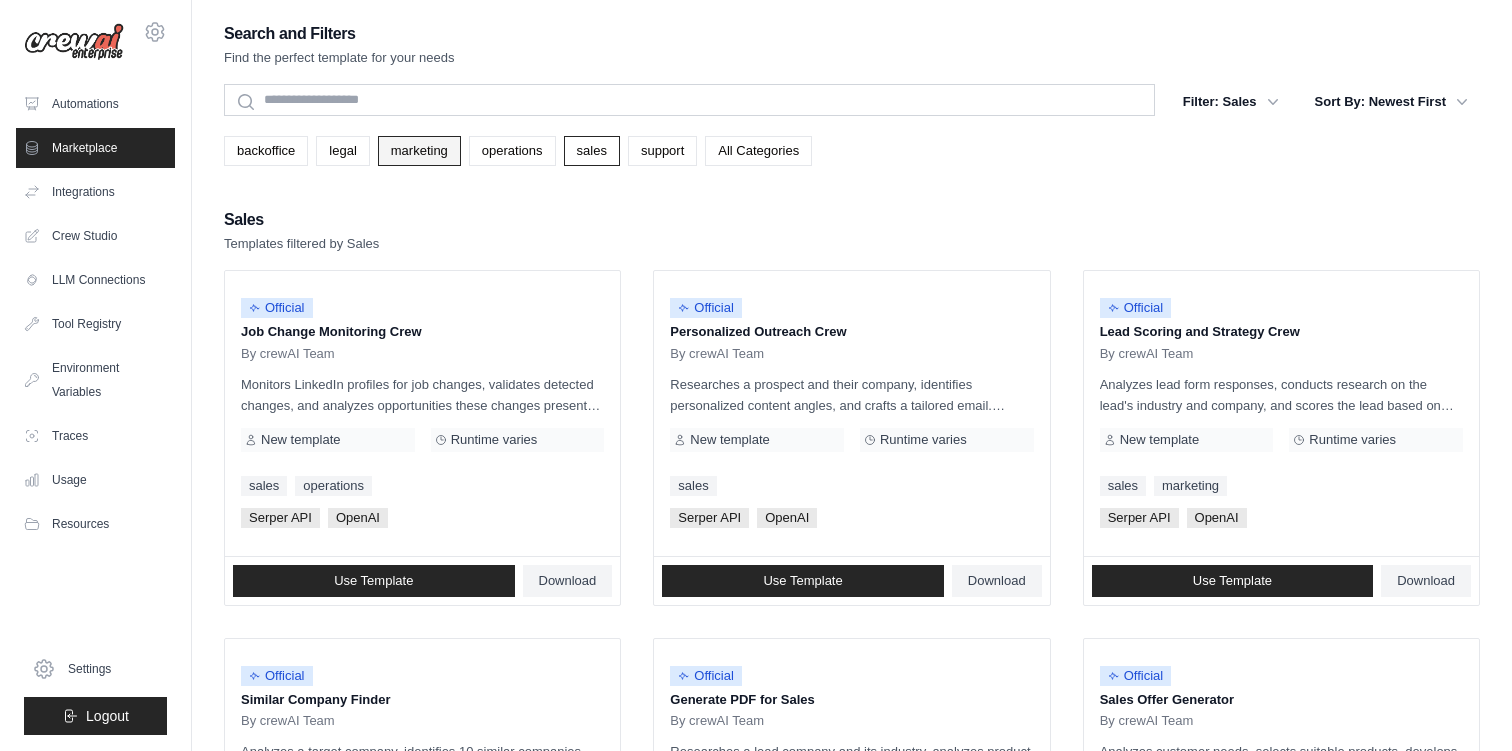 click on "marketing" at bounding box center [419, 151] 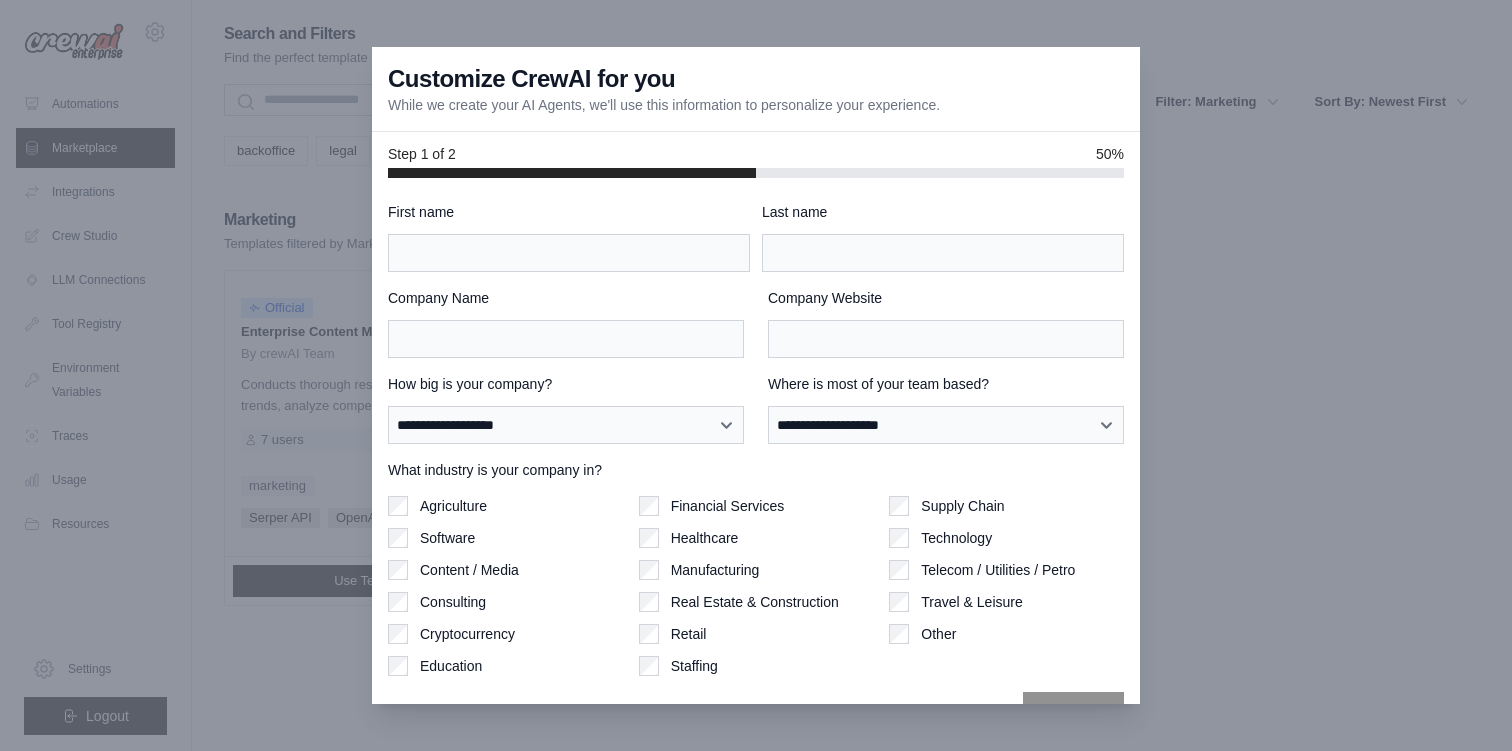 click at bounding box center (756, 375) 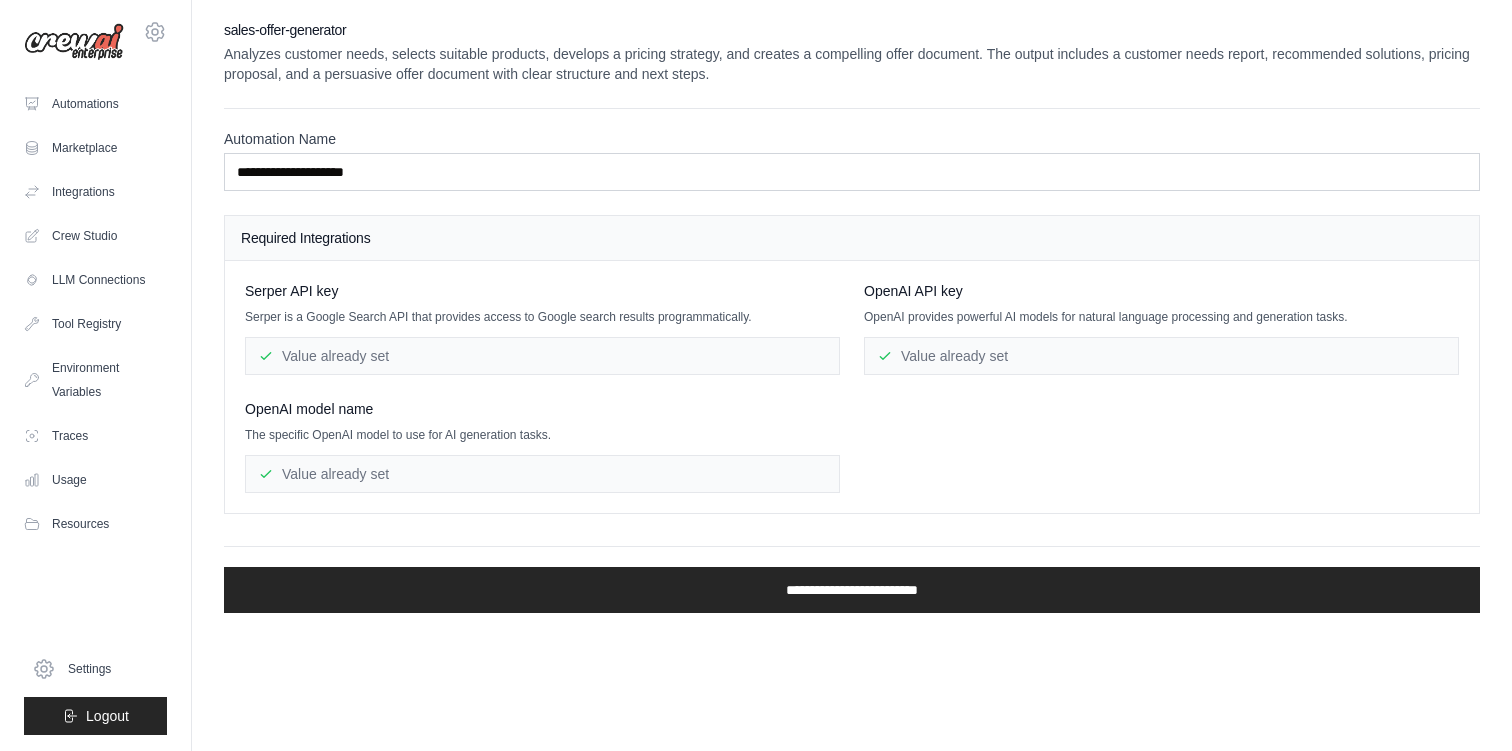scroll, scrollTop: 0, scrollLeft: 0, axis: both 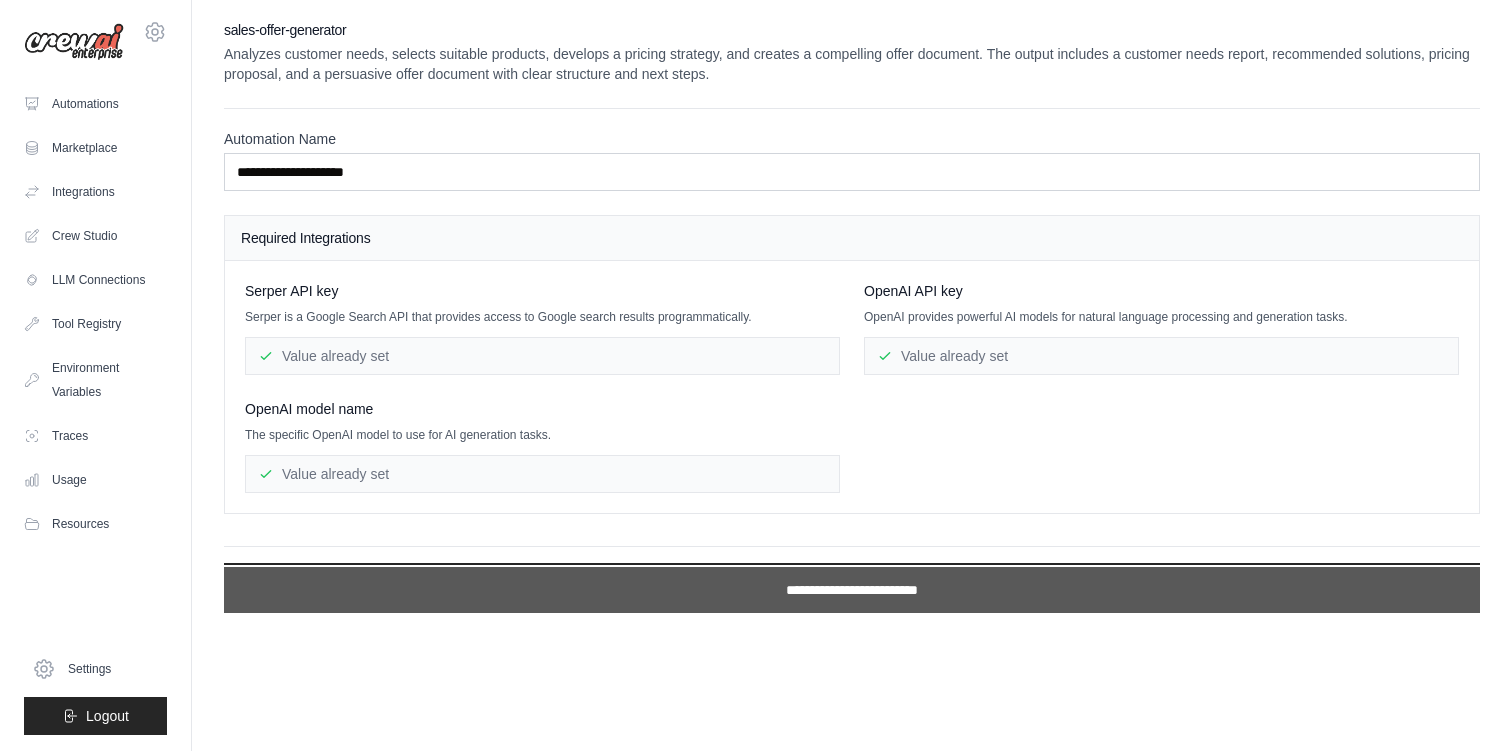 click on "**********" at bounding box center [852, 590] 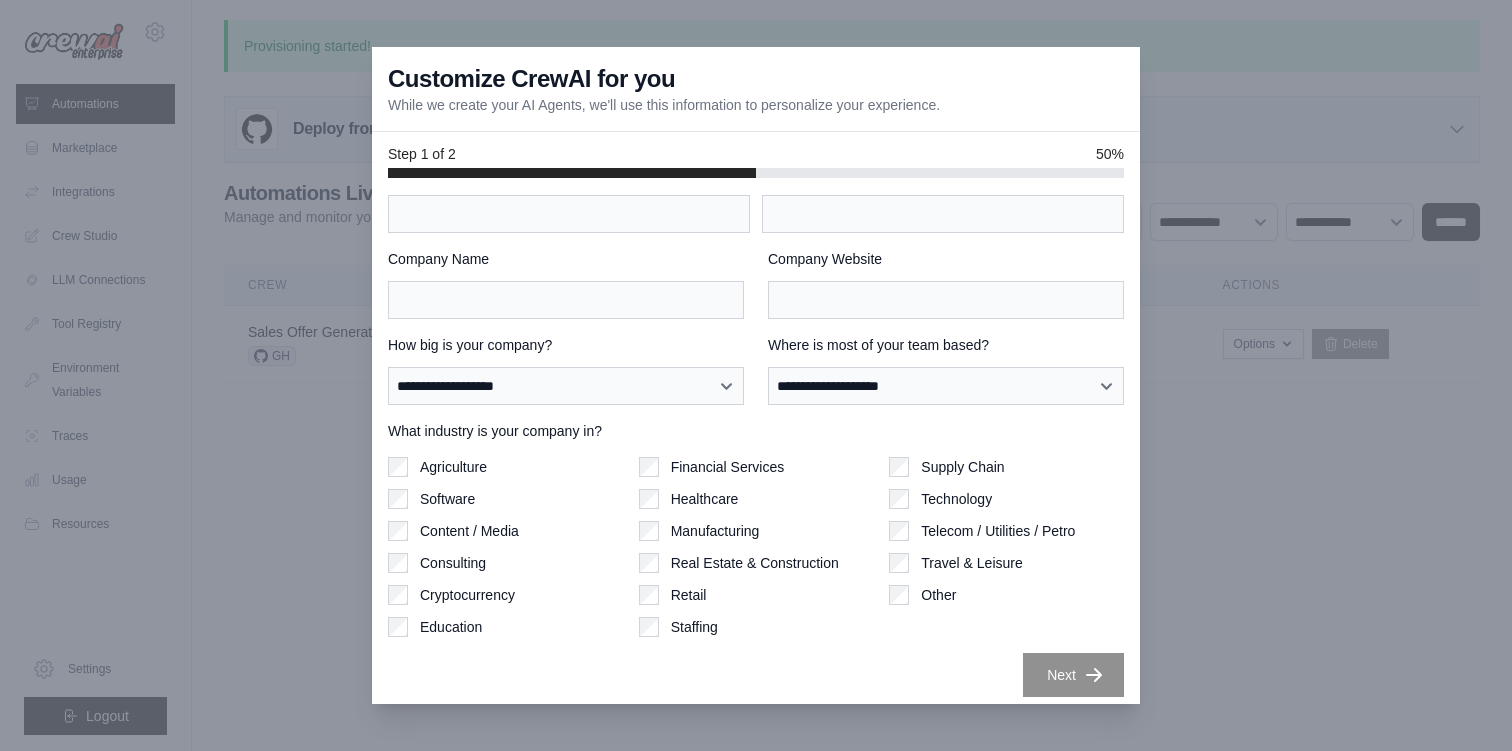 scroll, scrollTop: 48, scrollLeft: 0, axis: vertical 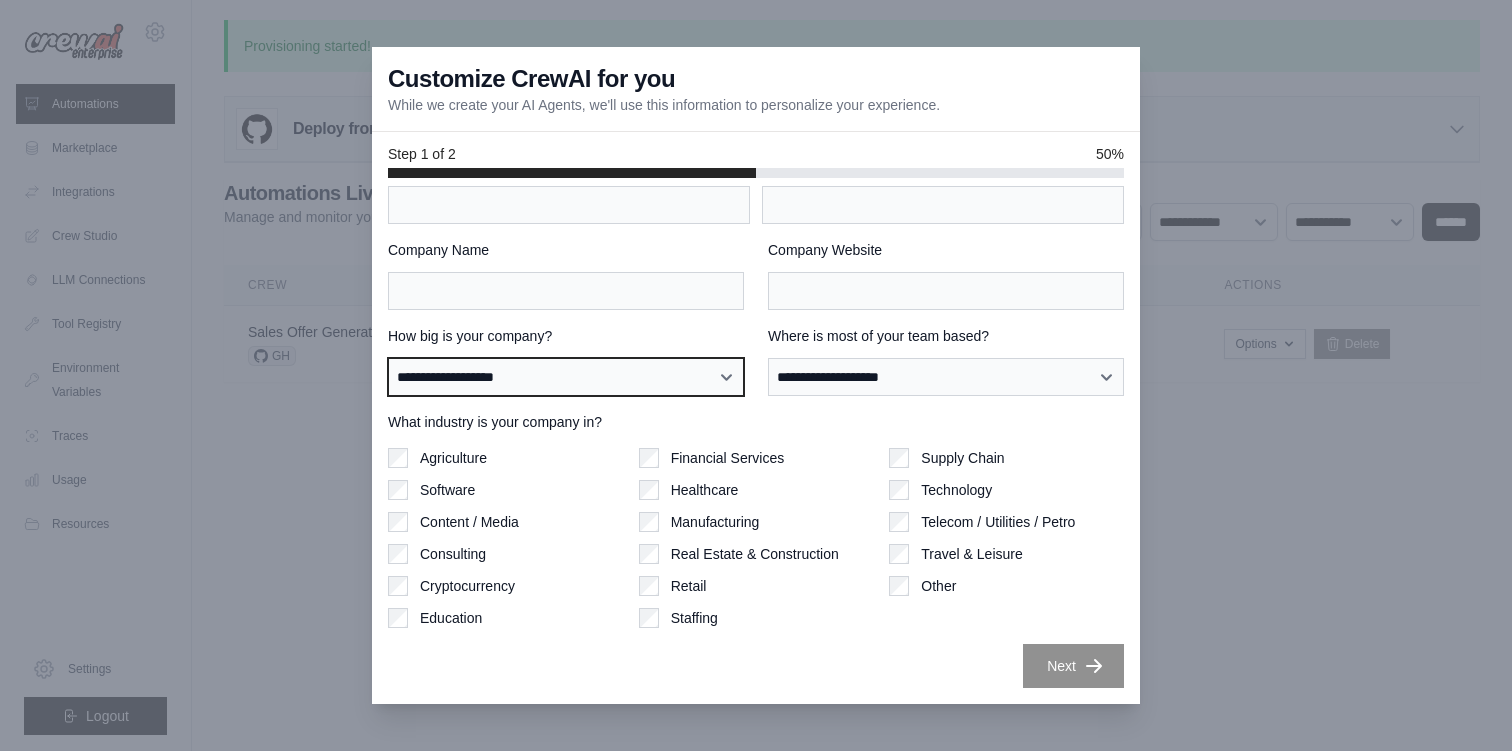 click on "**********" at bounding box center (566, 377) 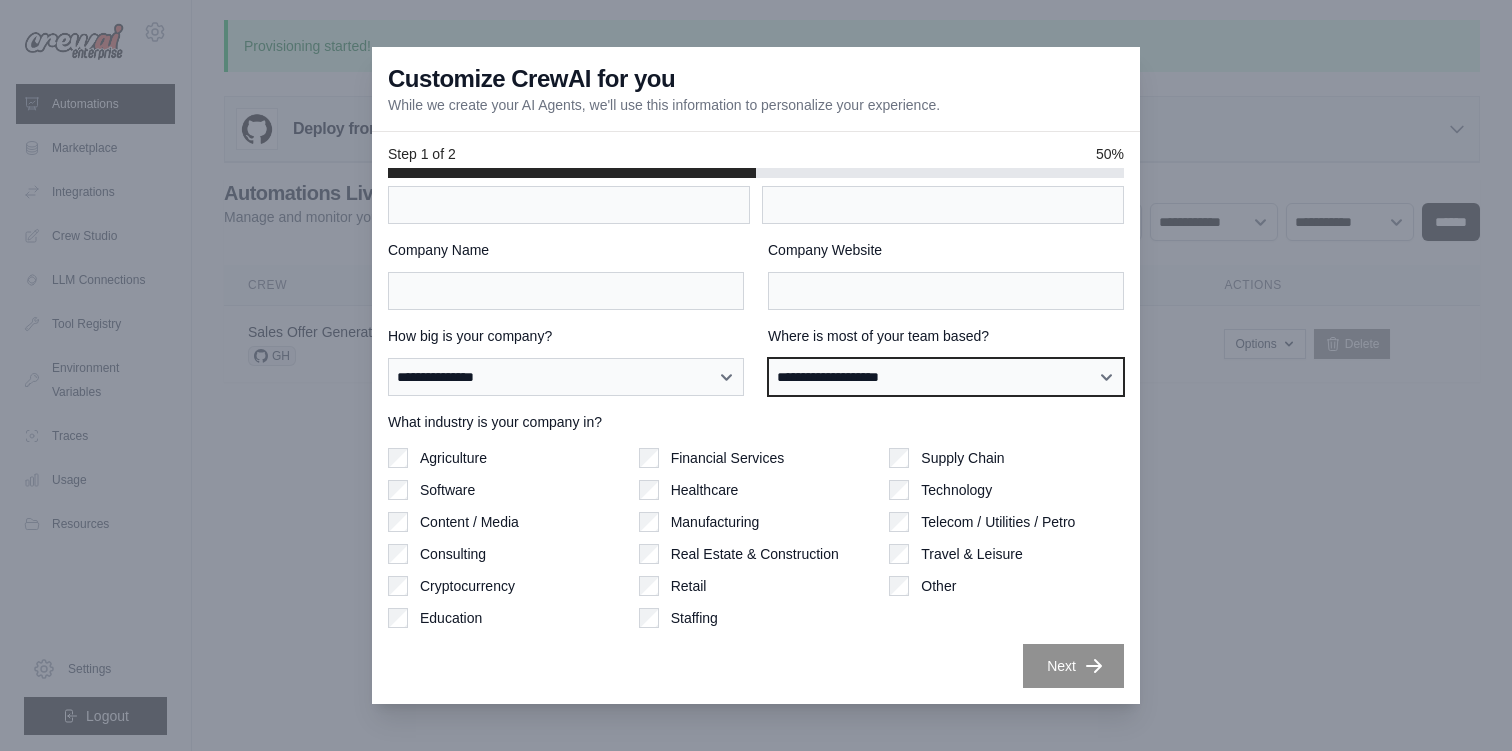 click on "**********" at bounding box center (946, 377) 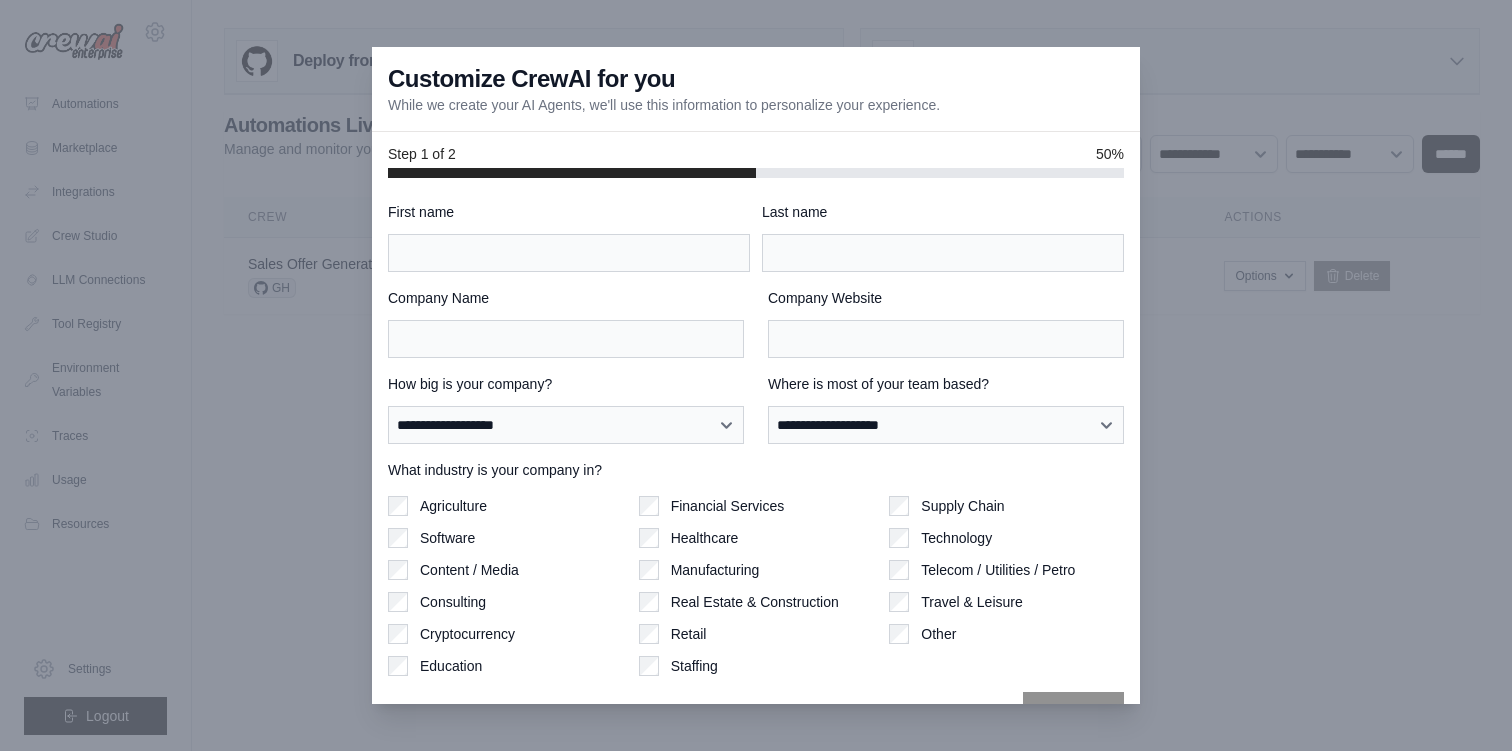 scroll, scrollTop: 0, scrollLeft: 0, axis: both 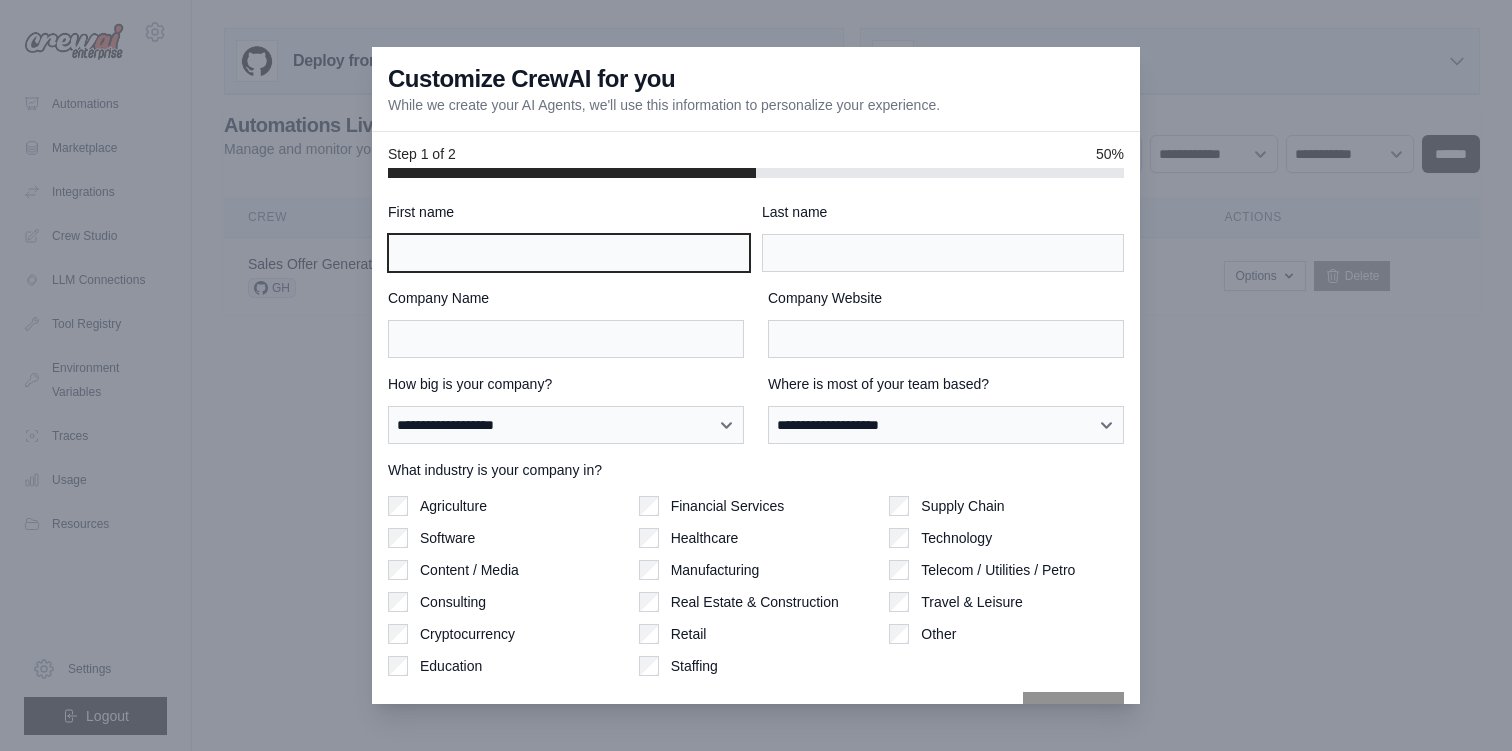 click on "First name" at bounding box center (569, 253) 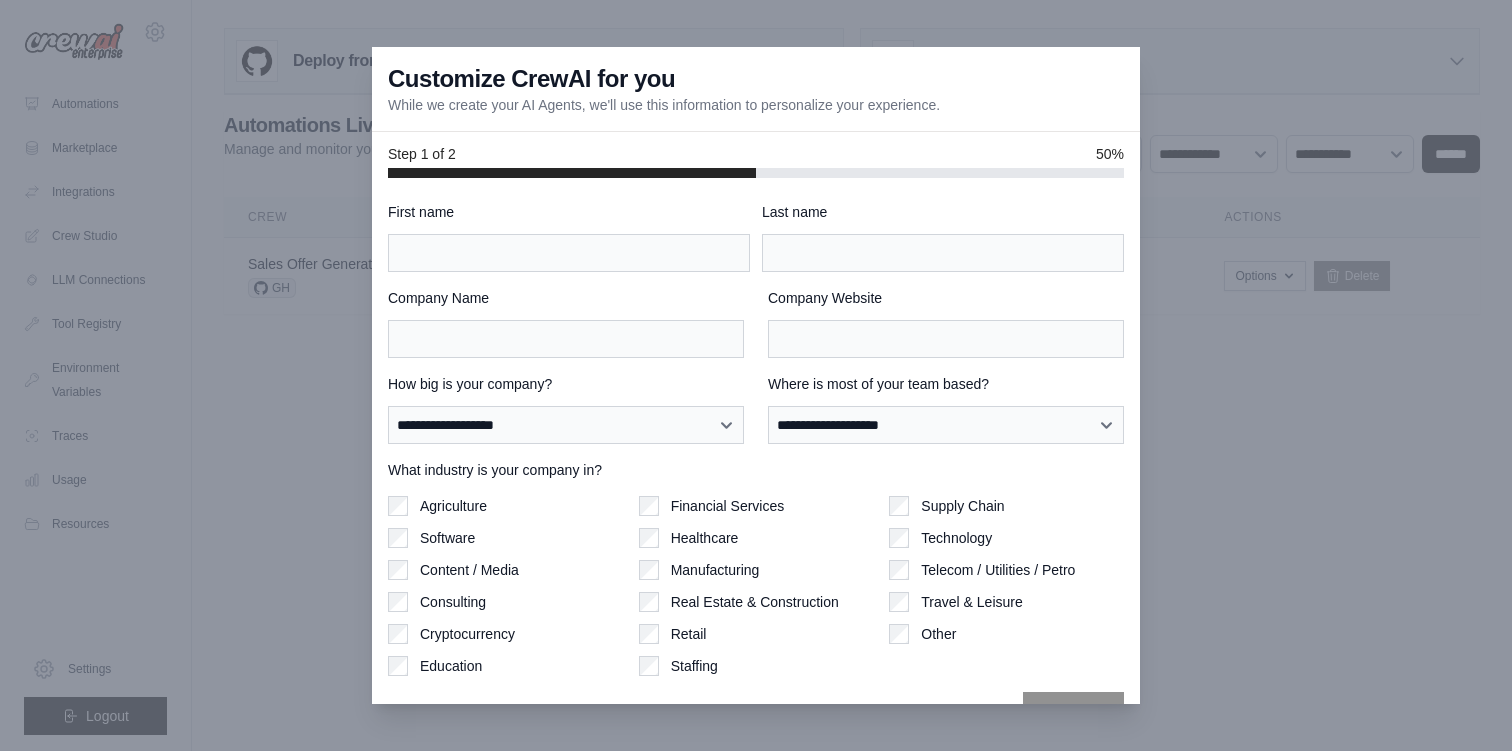 click at bounding box center (756, 375) 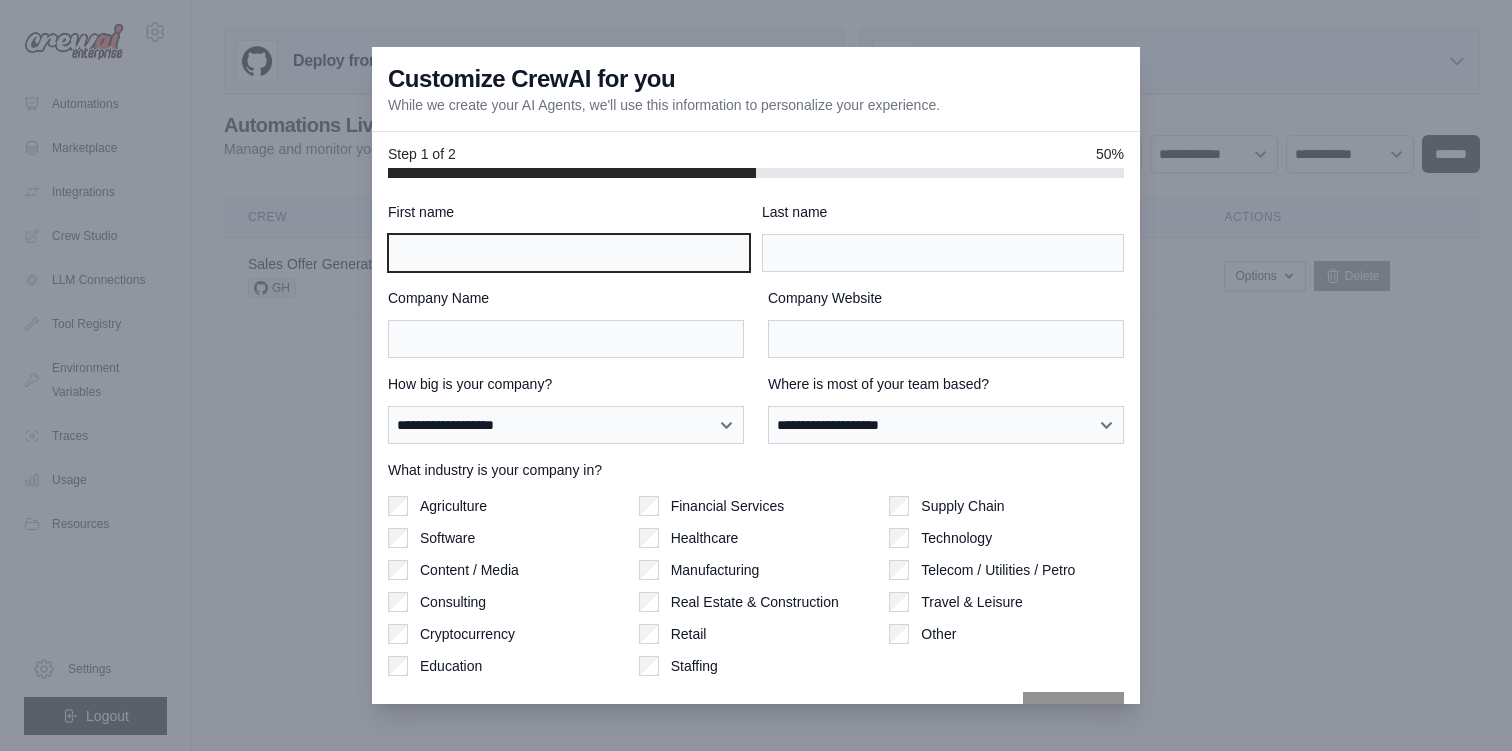 click on "First name" at bounding box center [569, 253] 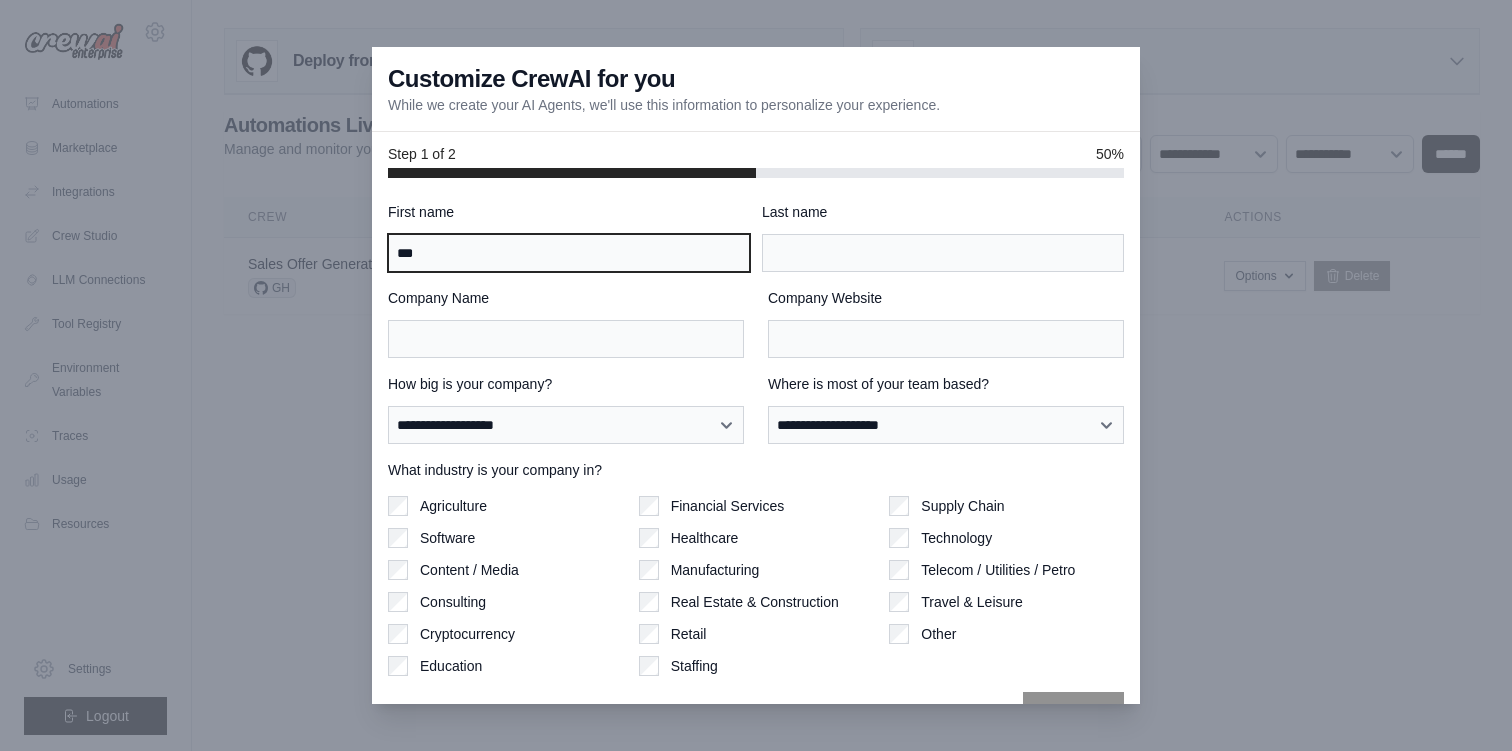 type on "***" 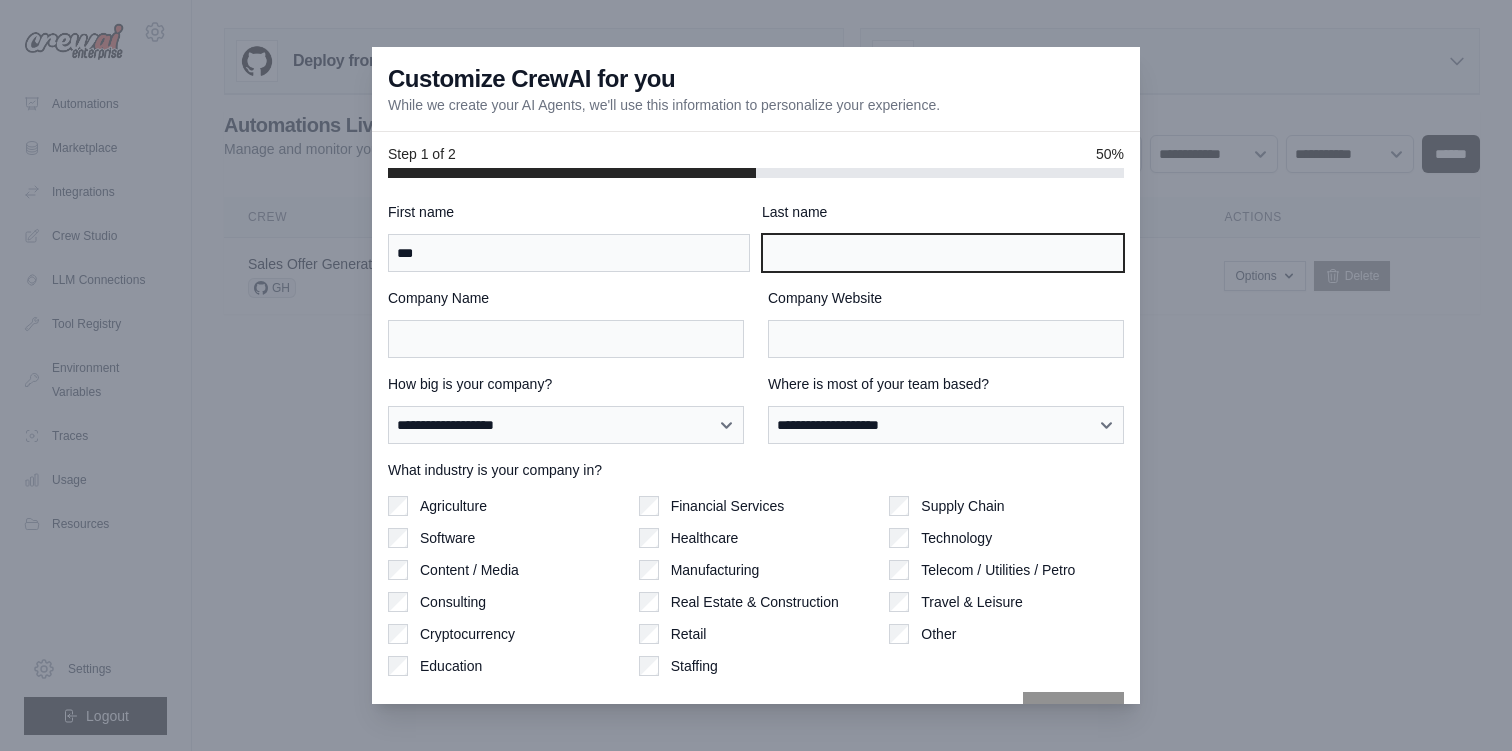 click on "Last name" at bounding box center [943, 253] 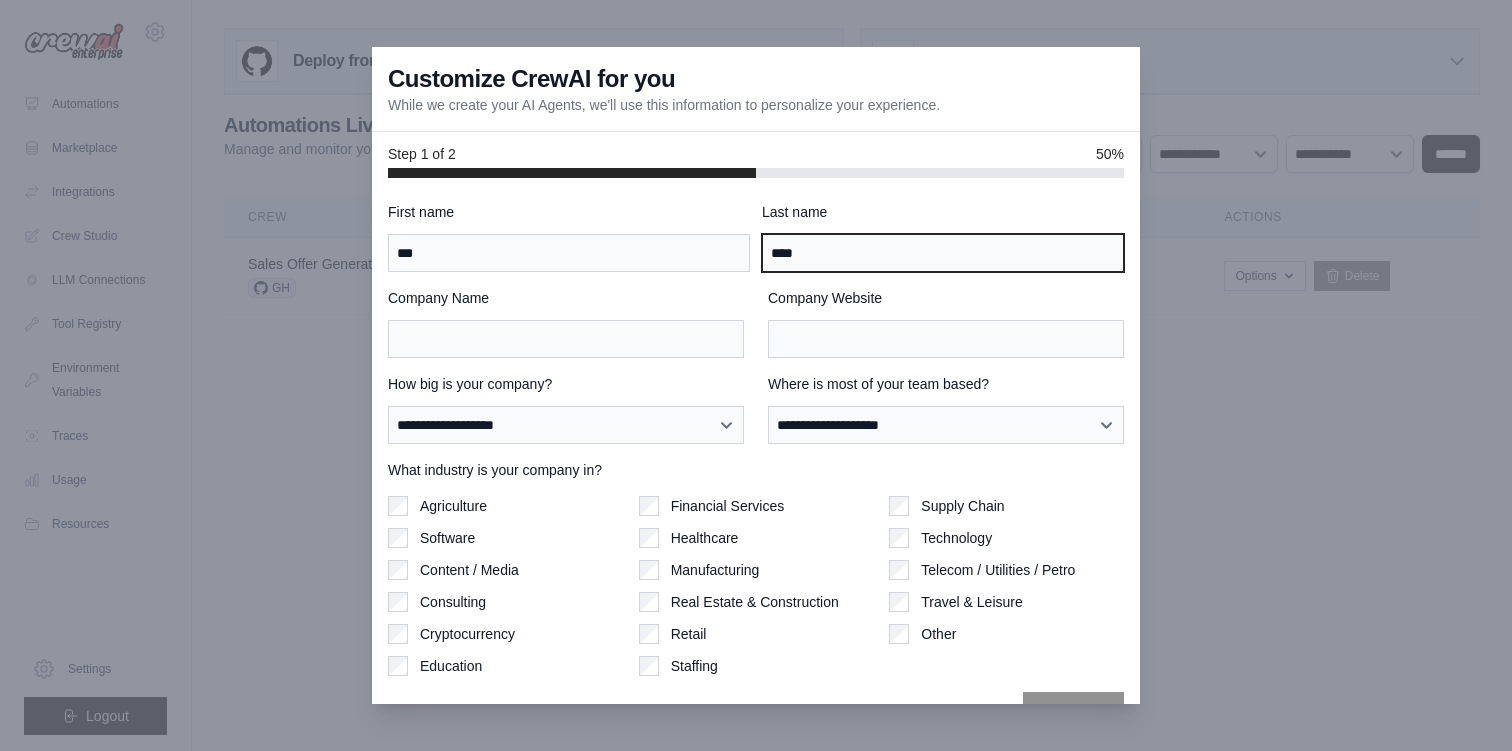 type on "****" 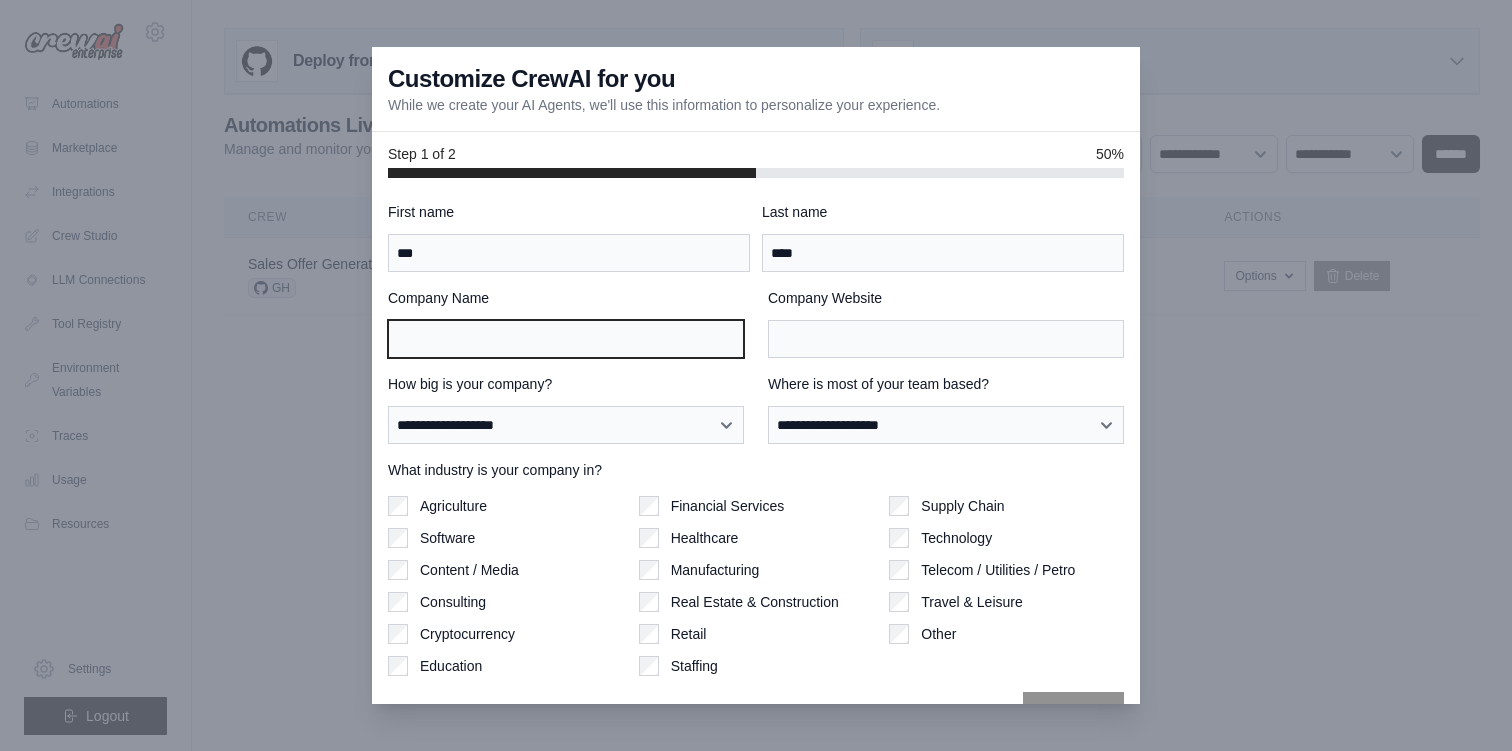 click on "Company Name" at bounding box center [566, 339] 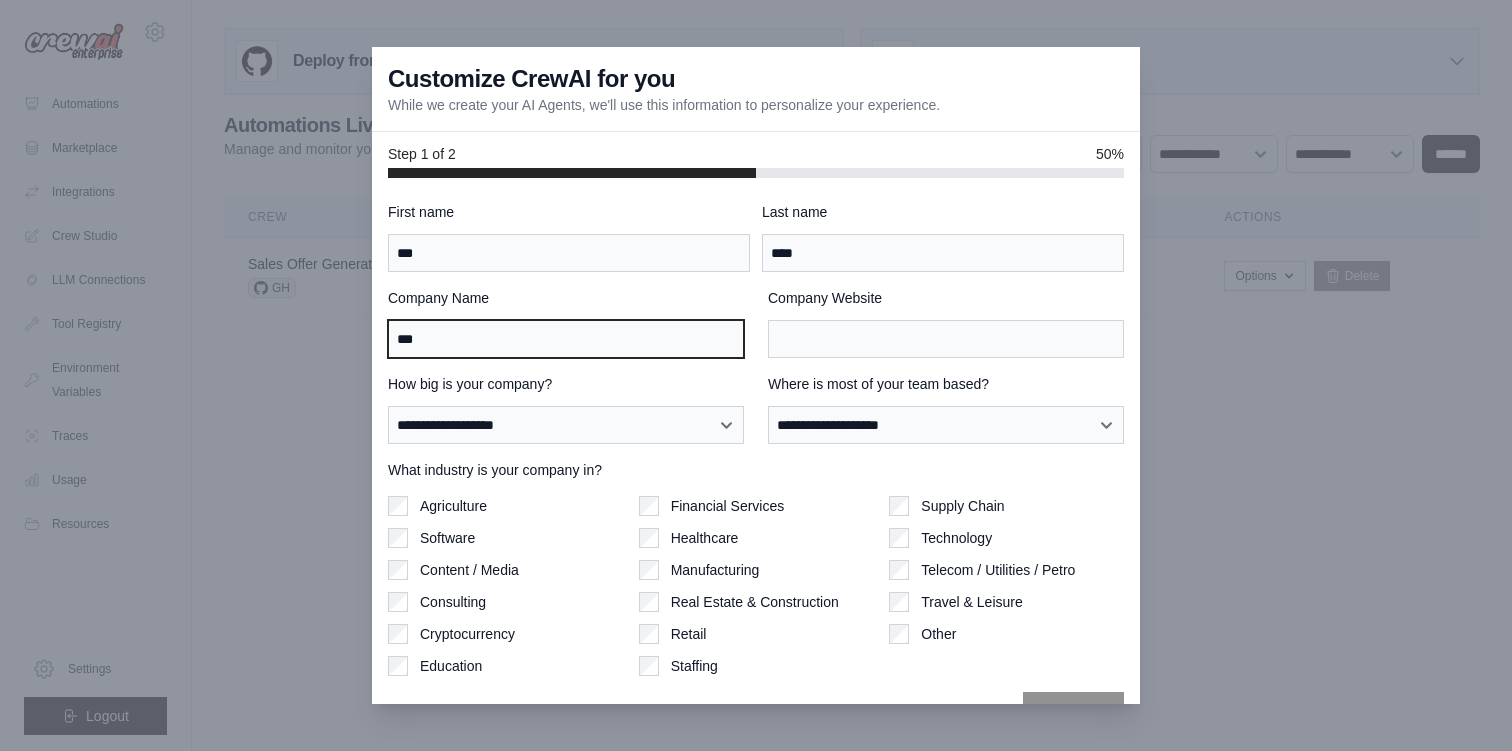 type on "***" 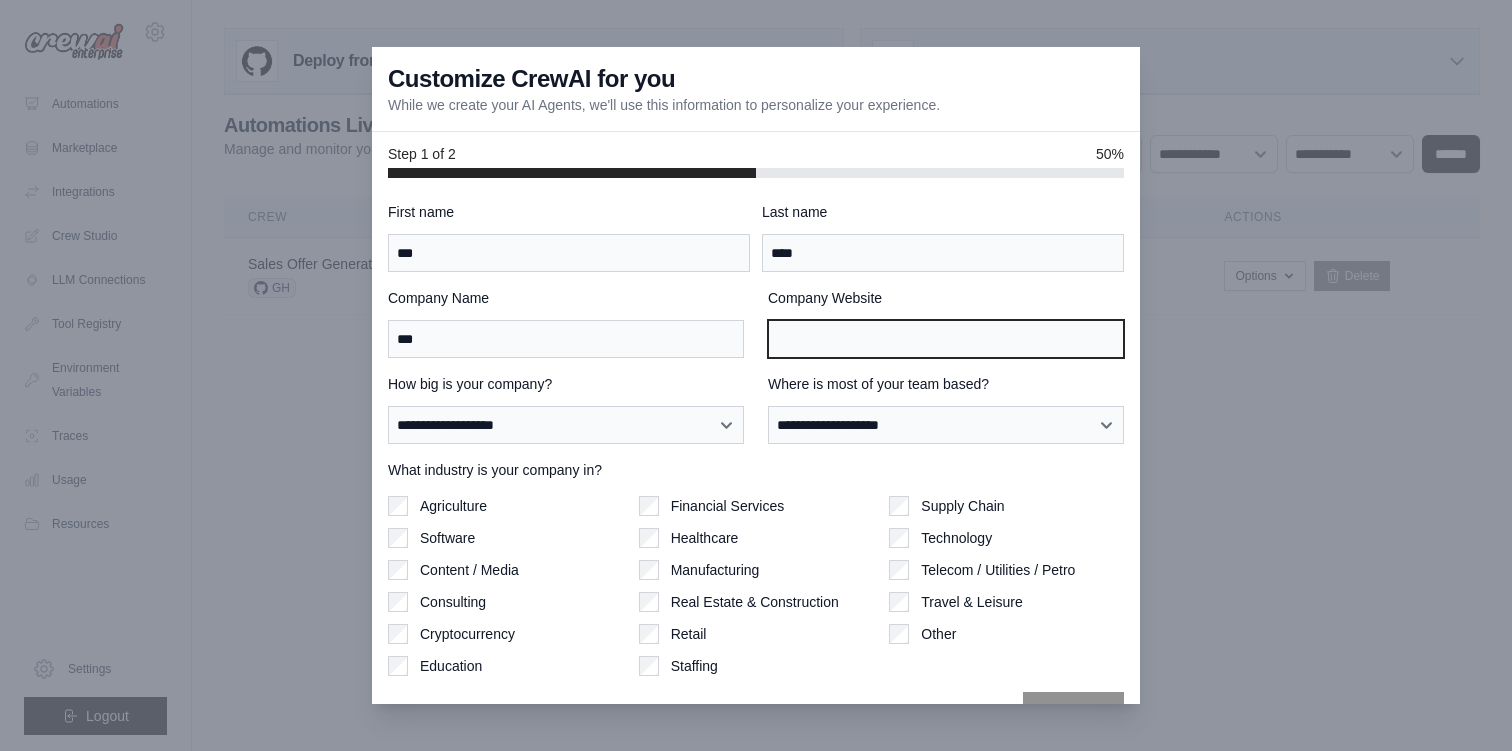 click on "Company Website" at bounding box center (946, 339) 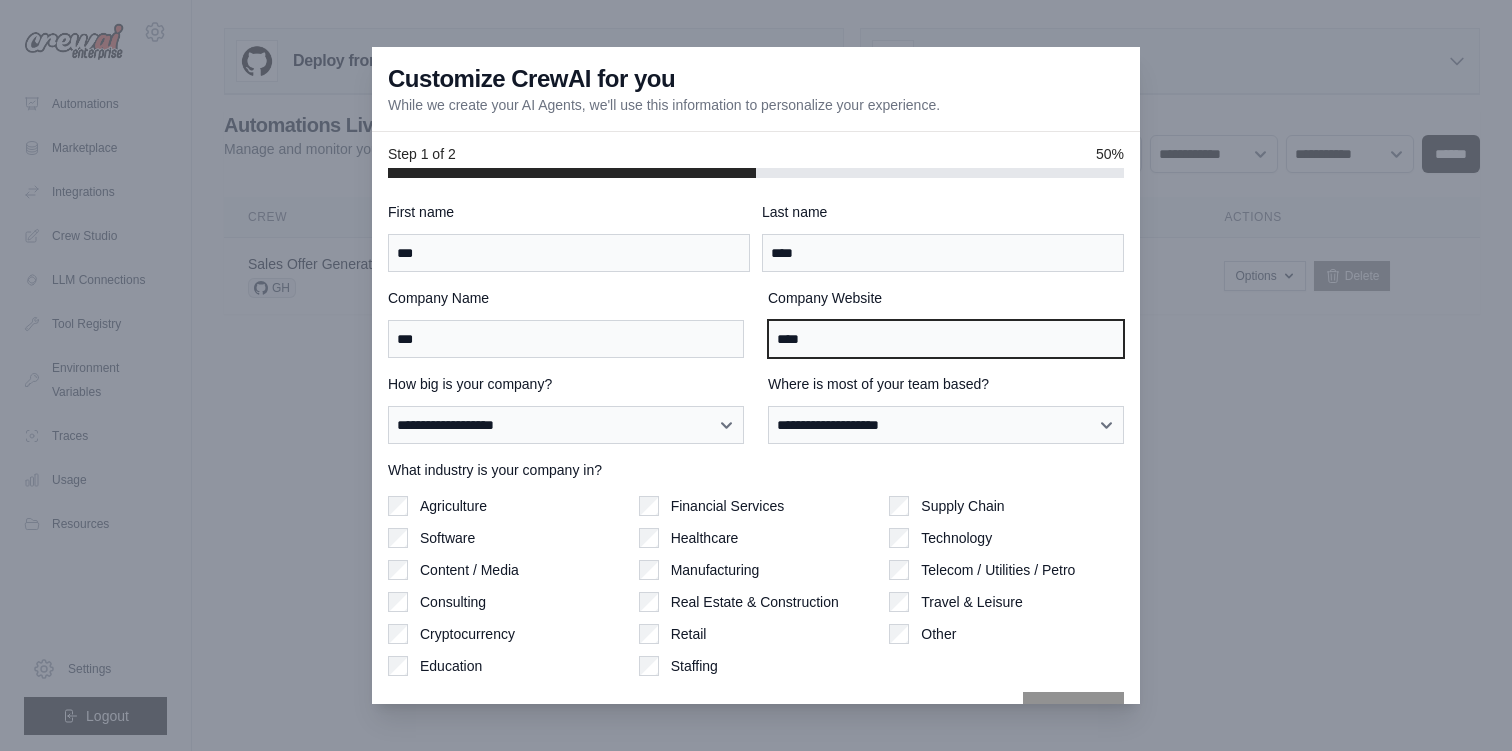 scroll, scrollTop: 48, scrollLeft: 0, axis: vertical 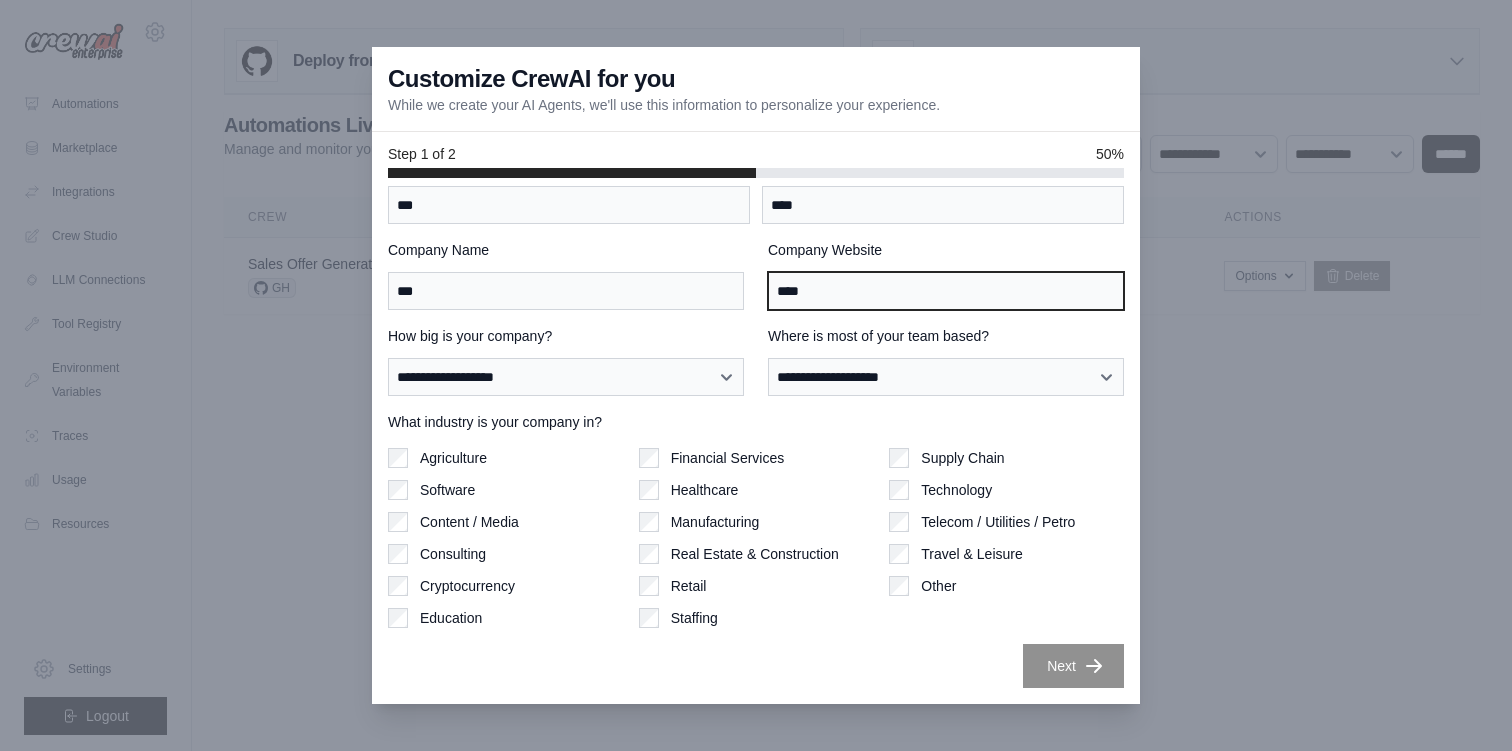 click on "****" at bounding box center [946, 291] 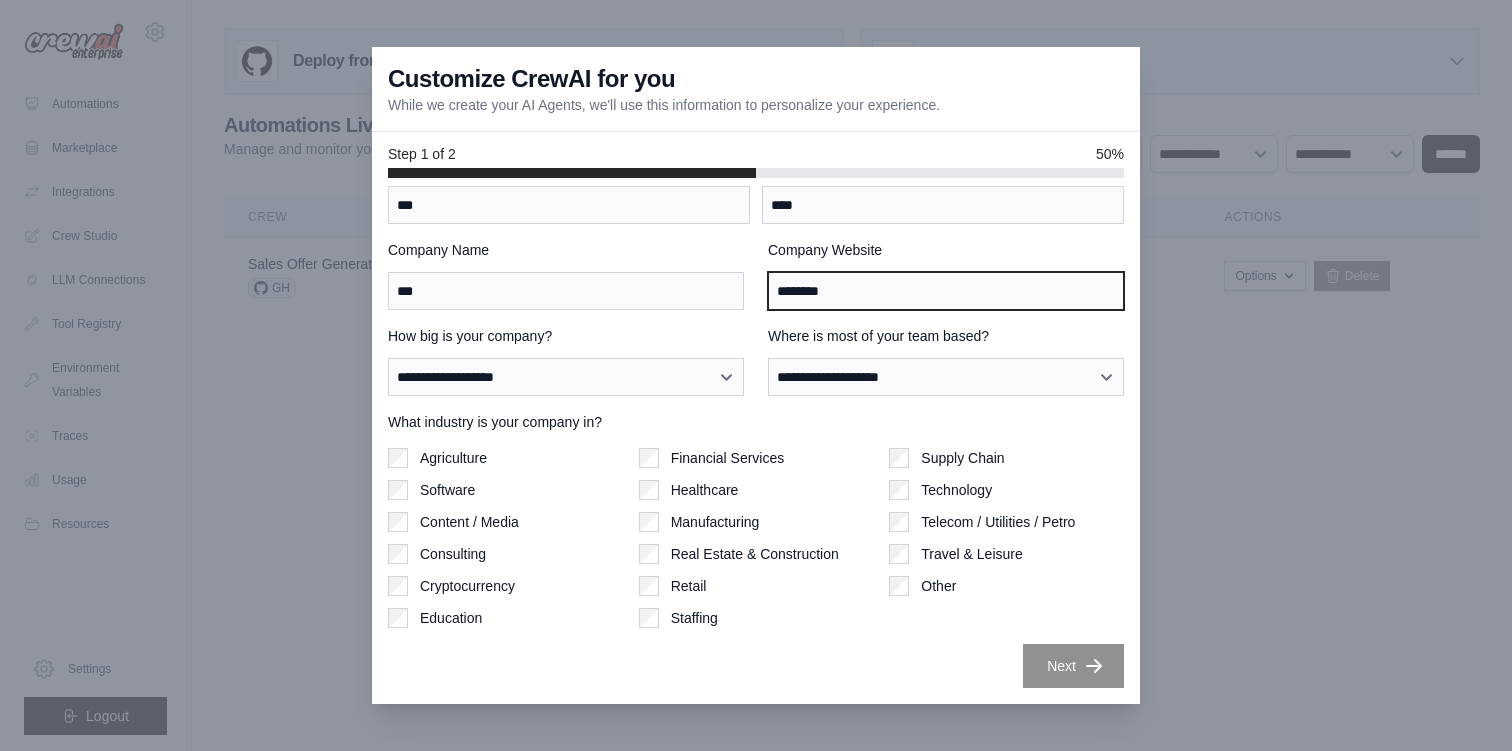 type on "********" 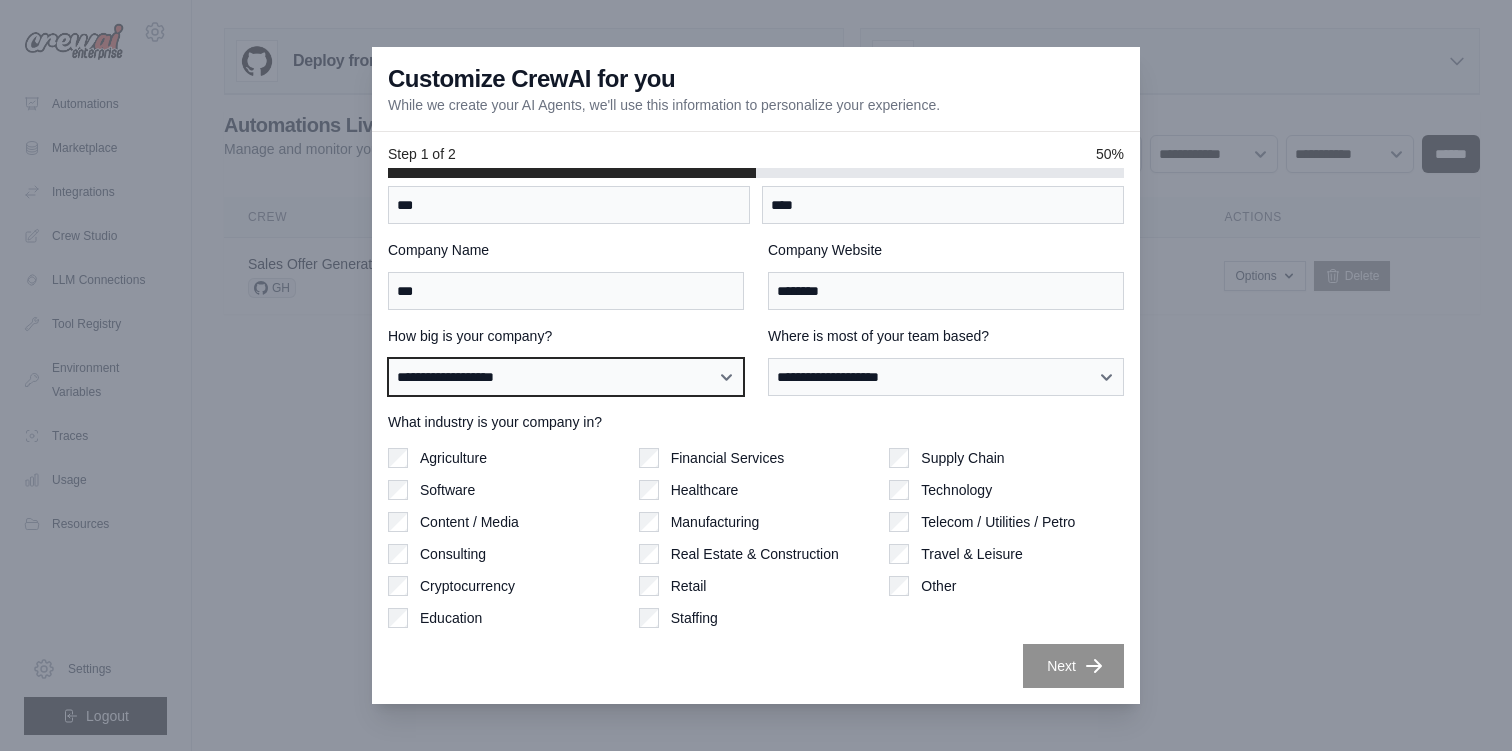 click on "**********" at bounding box center (566, 377) 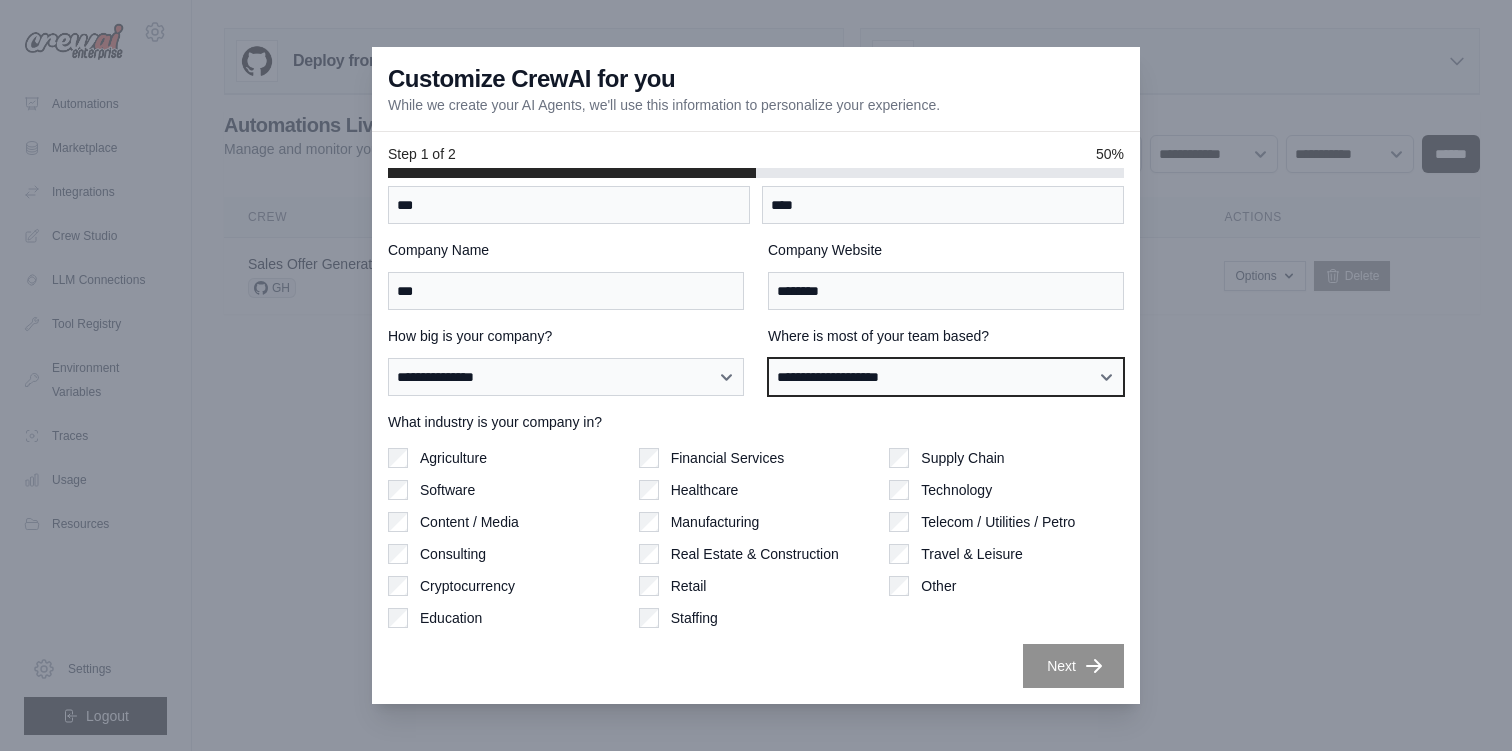 click on "**********" at bounding box center [946, 377] 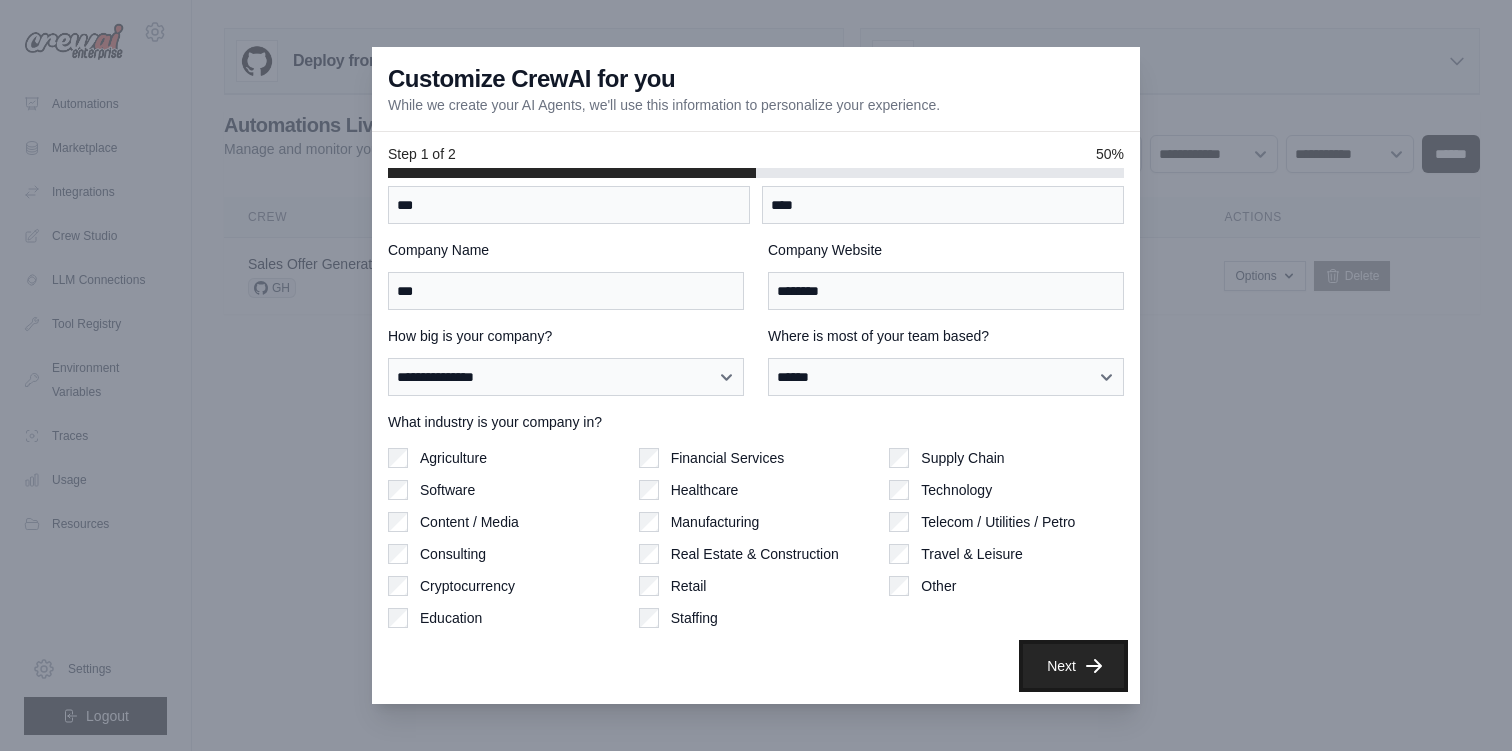 click on "Next" at bounding box center (1073, 666) 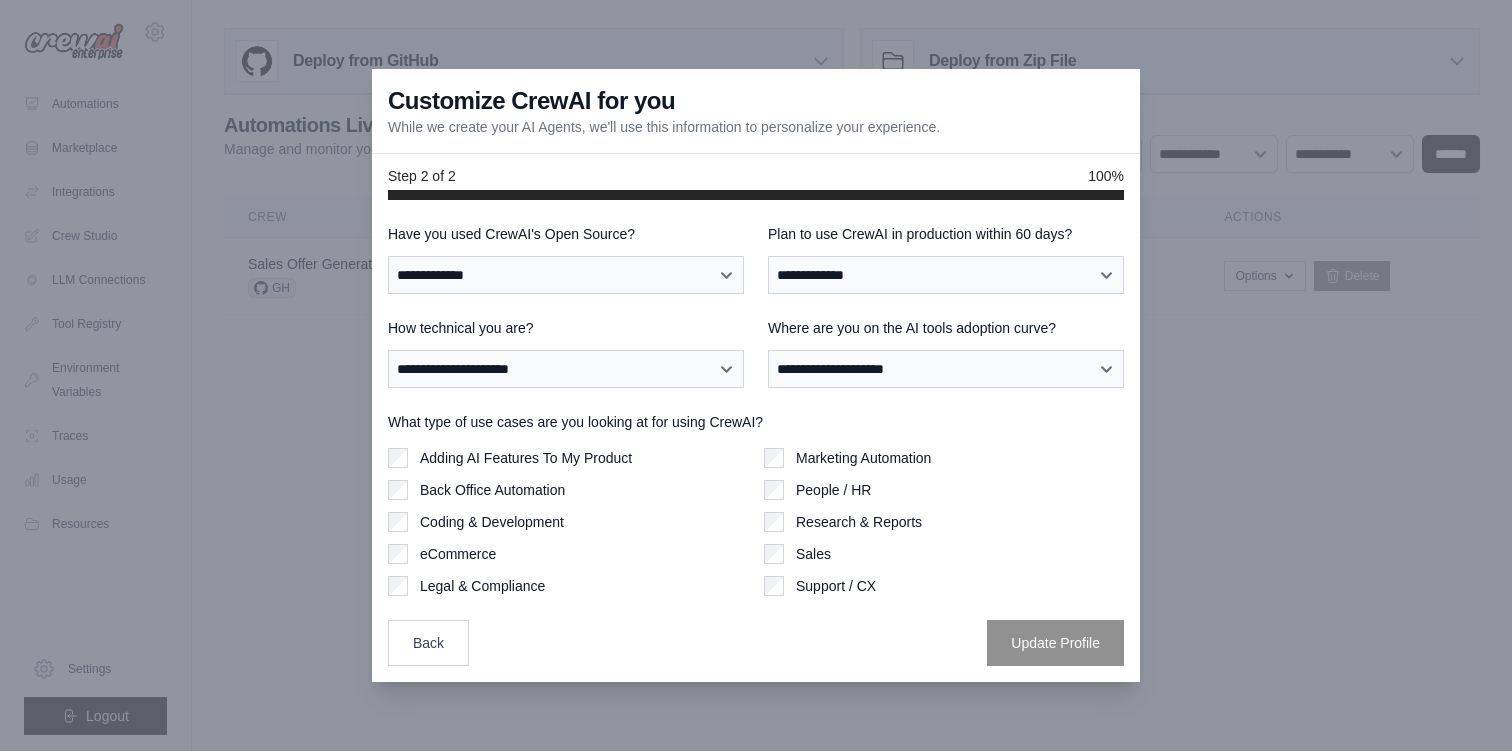 scroll, scrollTop: 0, scrollLeft: 0, axis: both 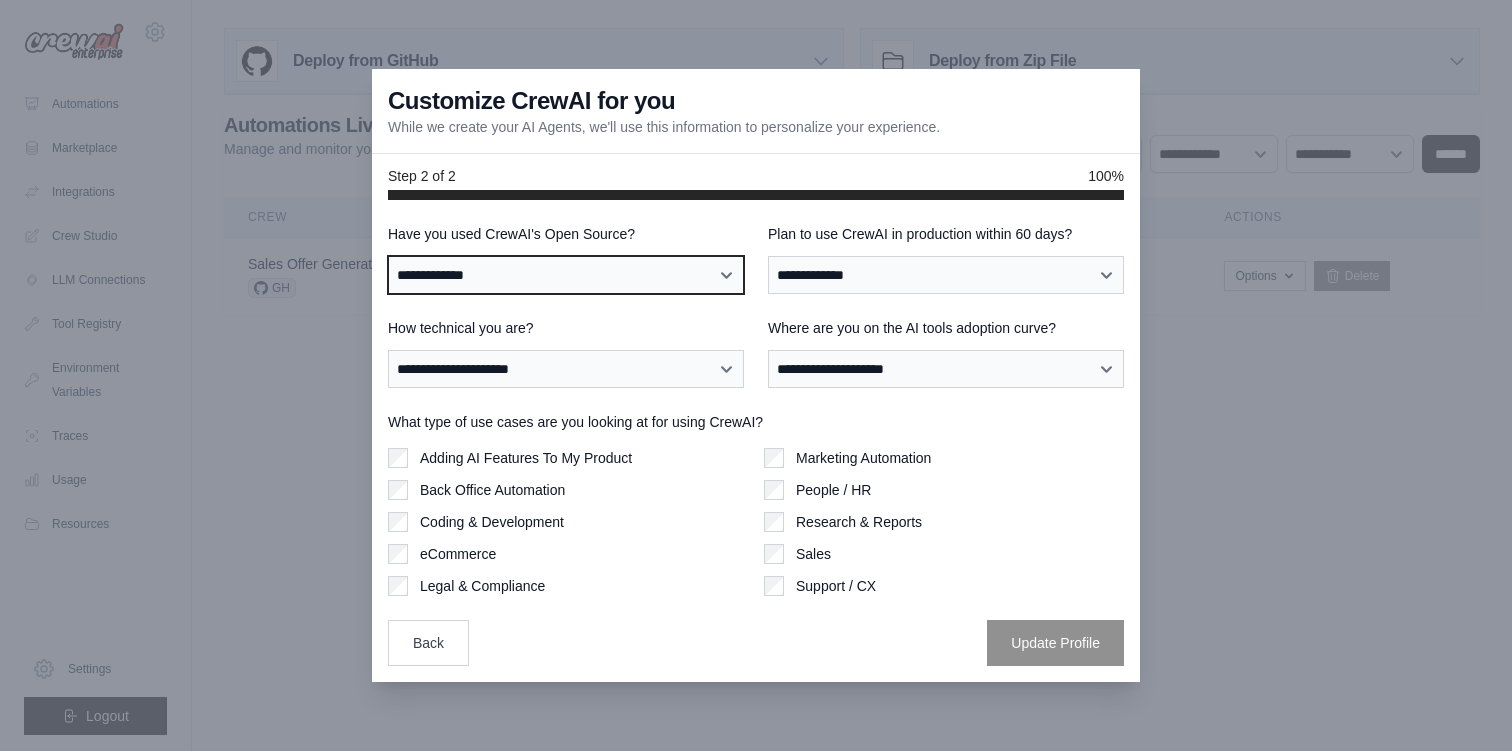 click on "**********" at bounding box center (566, 275) 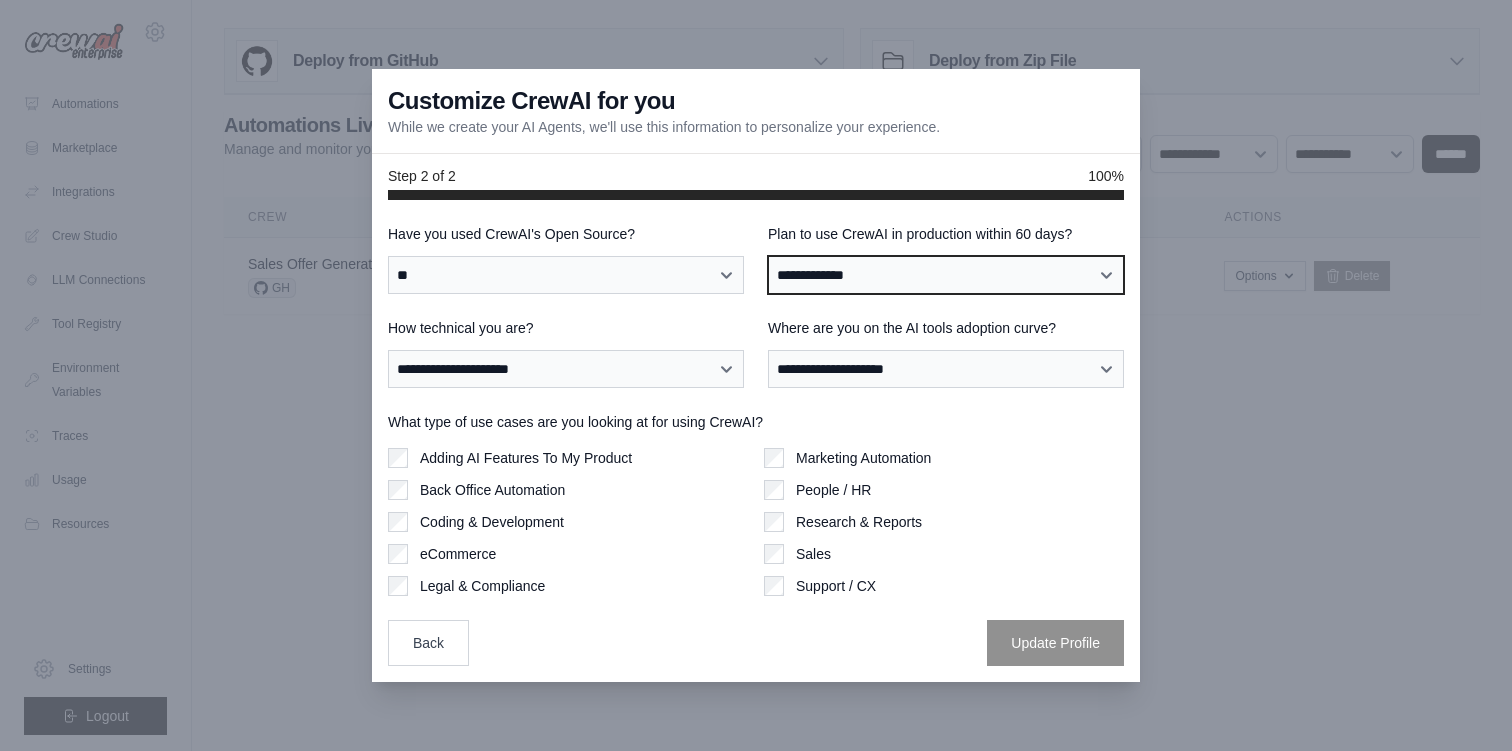 click on "**********" at bounding box center (946, 275) 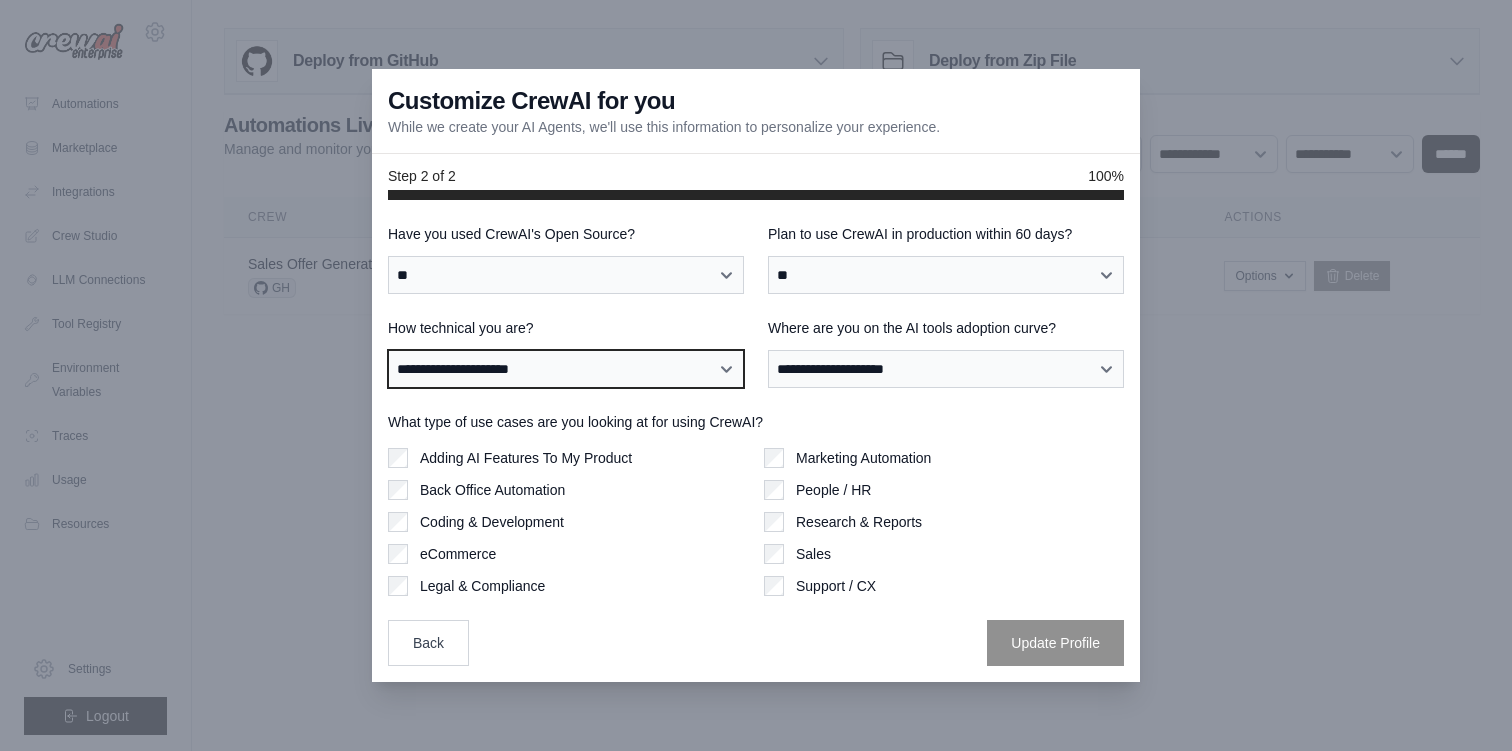 click on "**********" at bounding box center (566, 369) 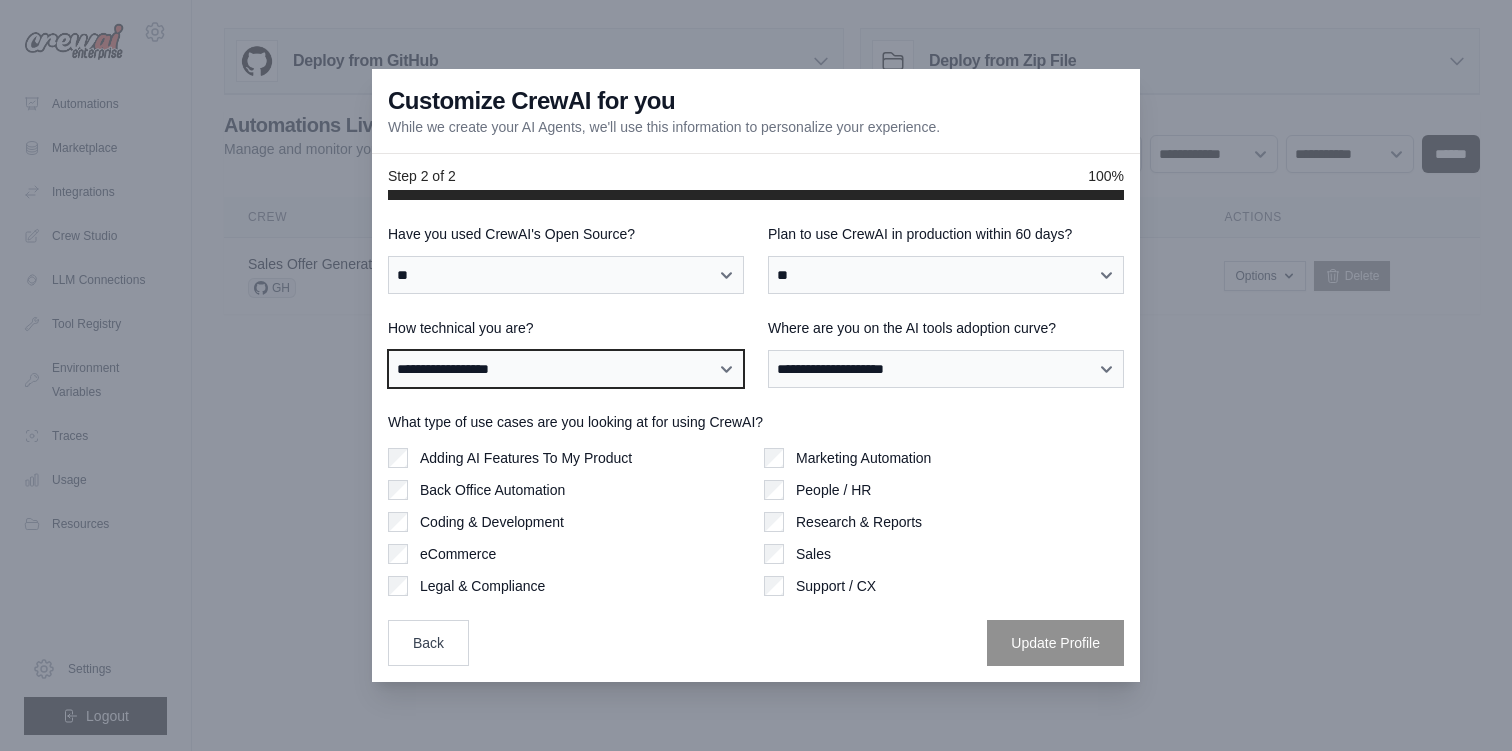 click on "**********" at bounding box center [566, 369] 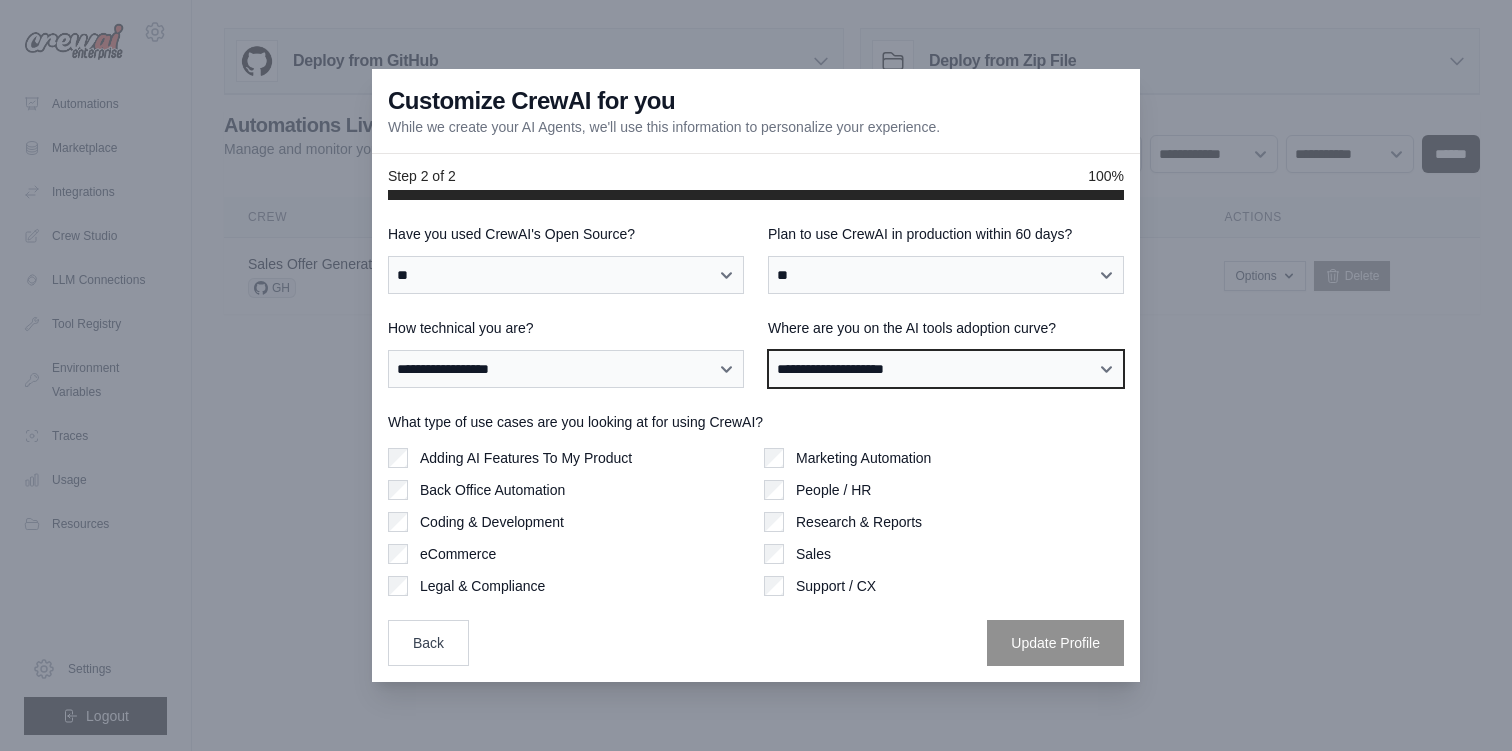 click on "**********" at bounding box center (946, 369) 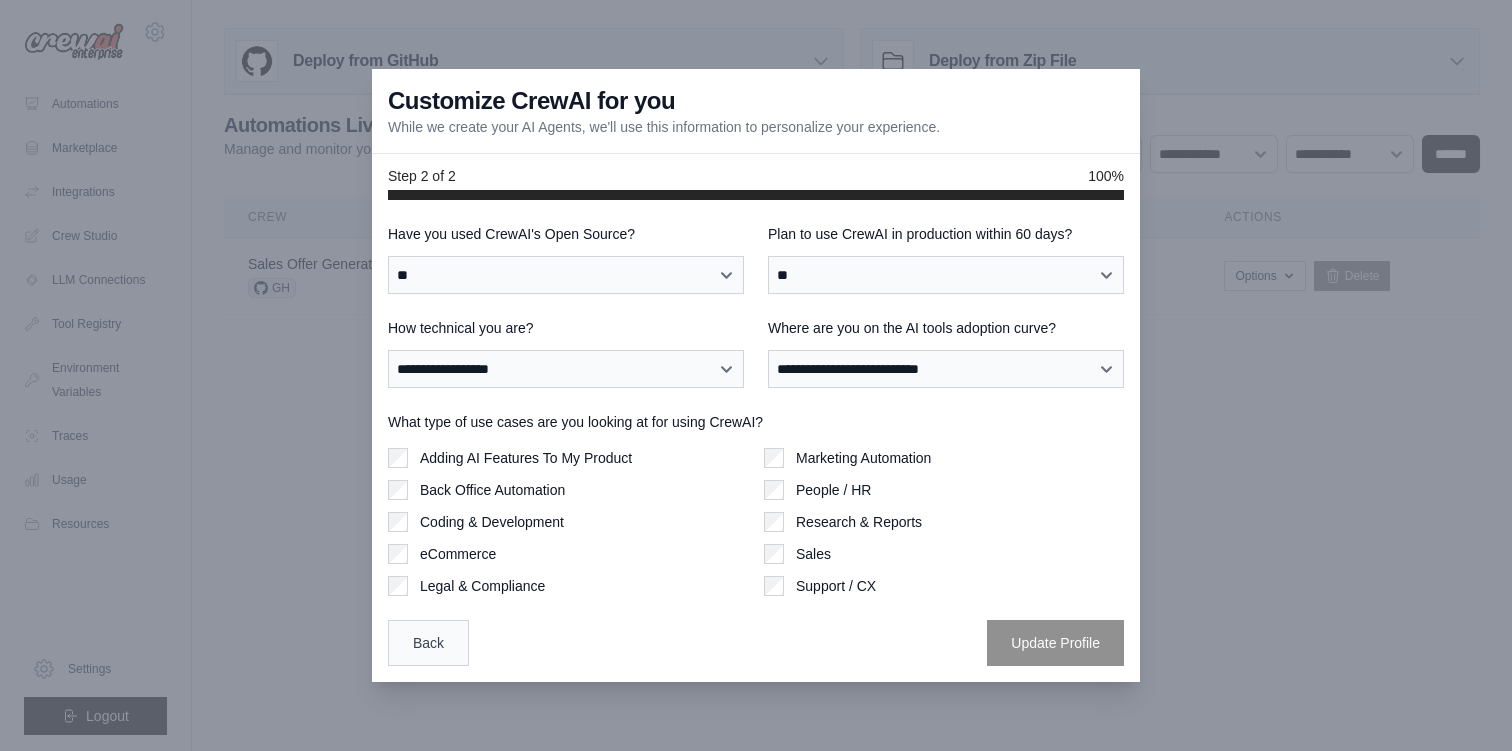 click on "Back" at bounding box center (428, 643) 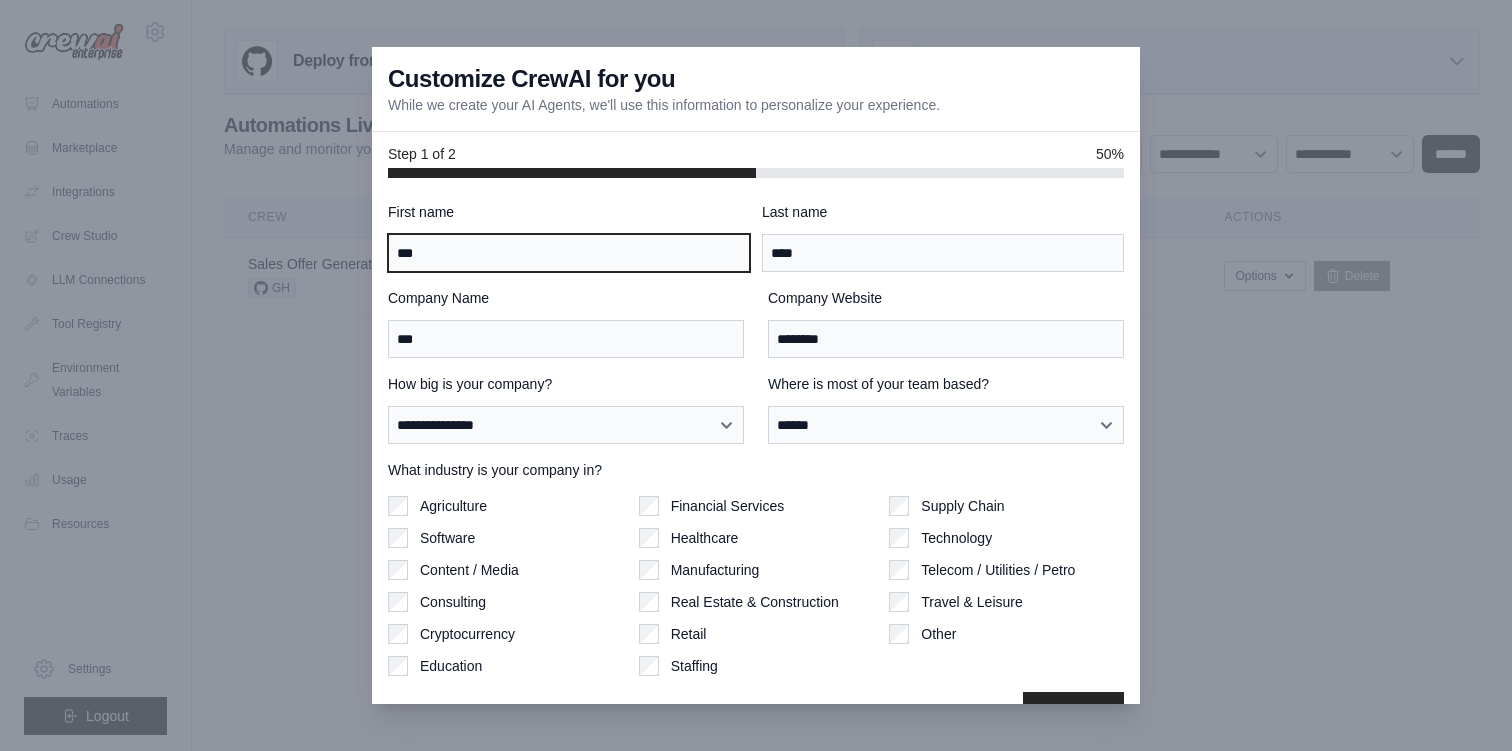 click on "***" at bounding box center [569, 253] 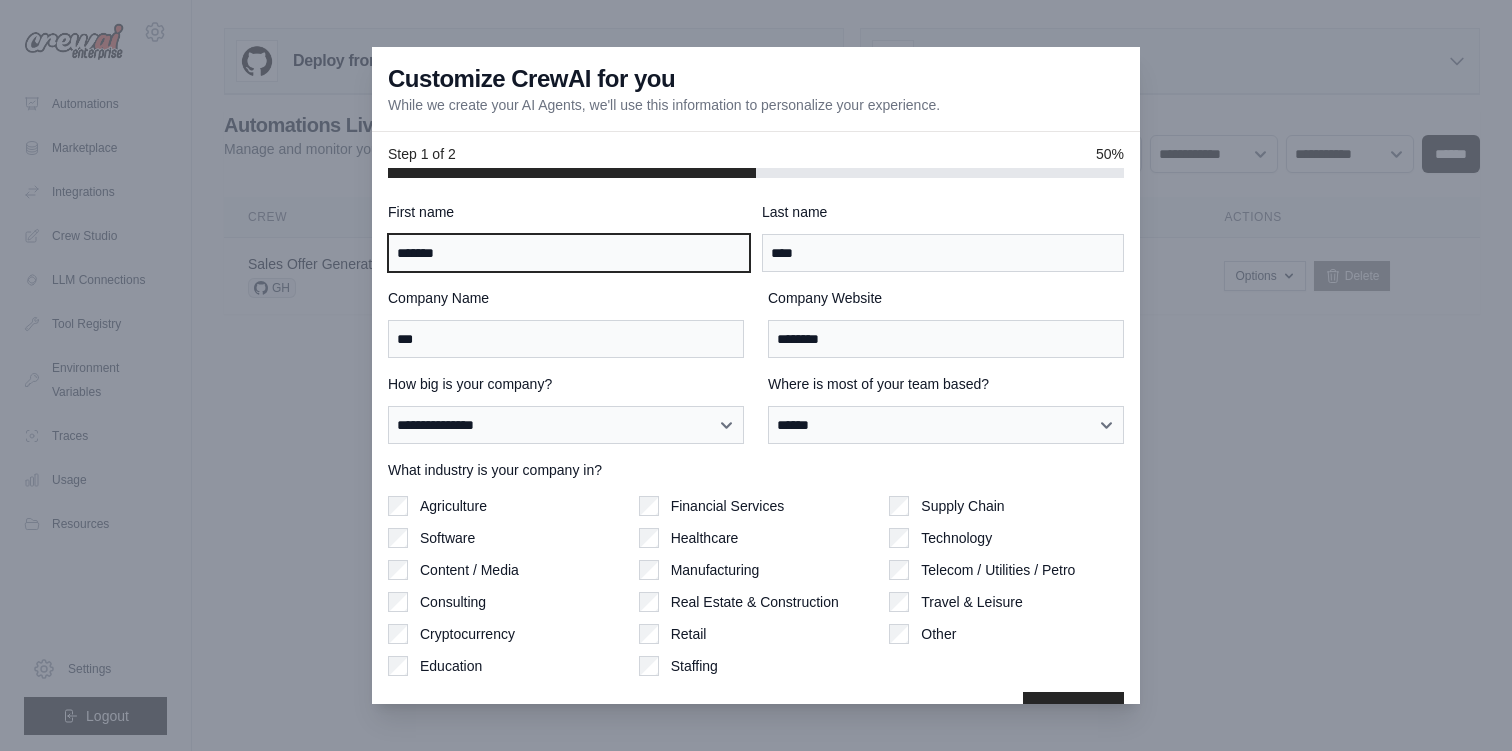 type on "*******" 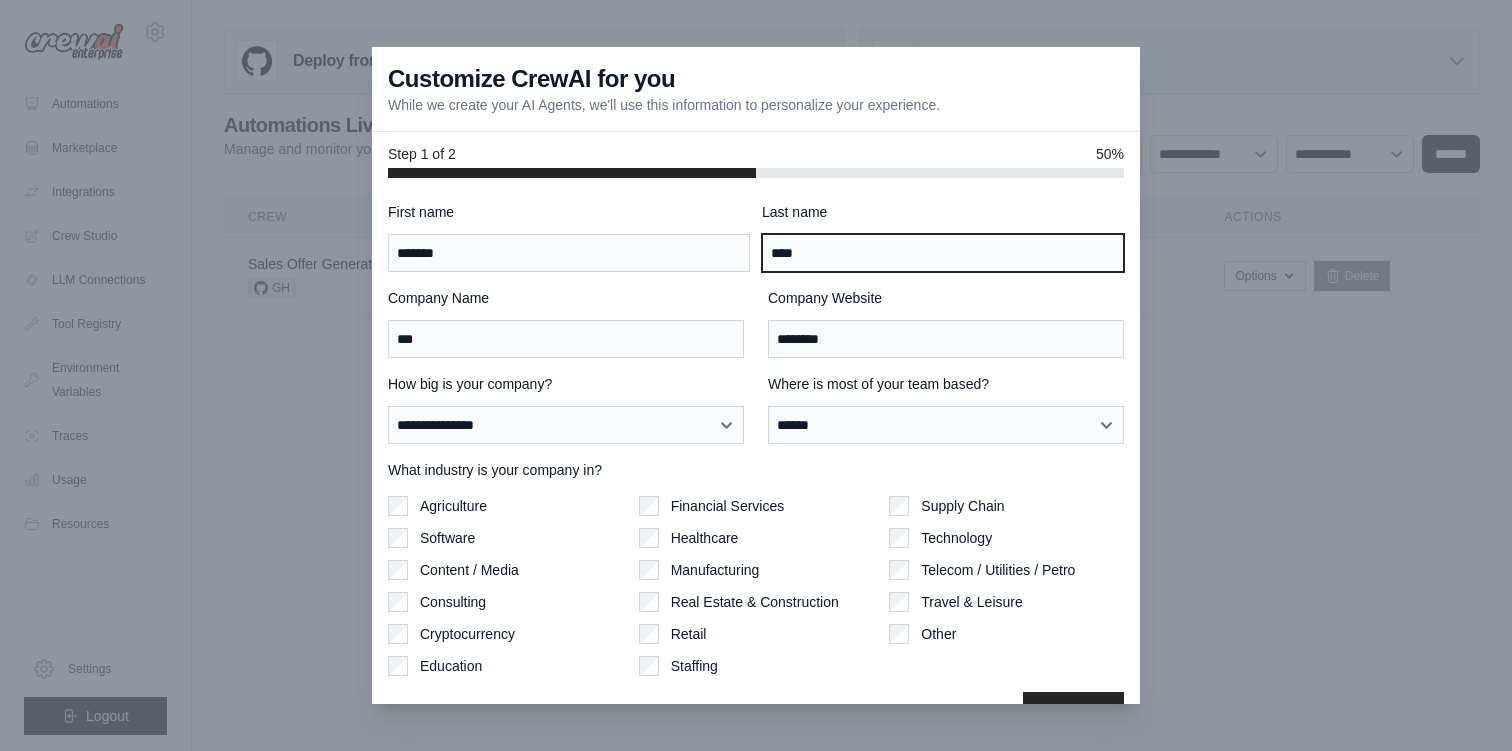 click on "****" at bounding box center [943, 253] 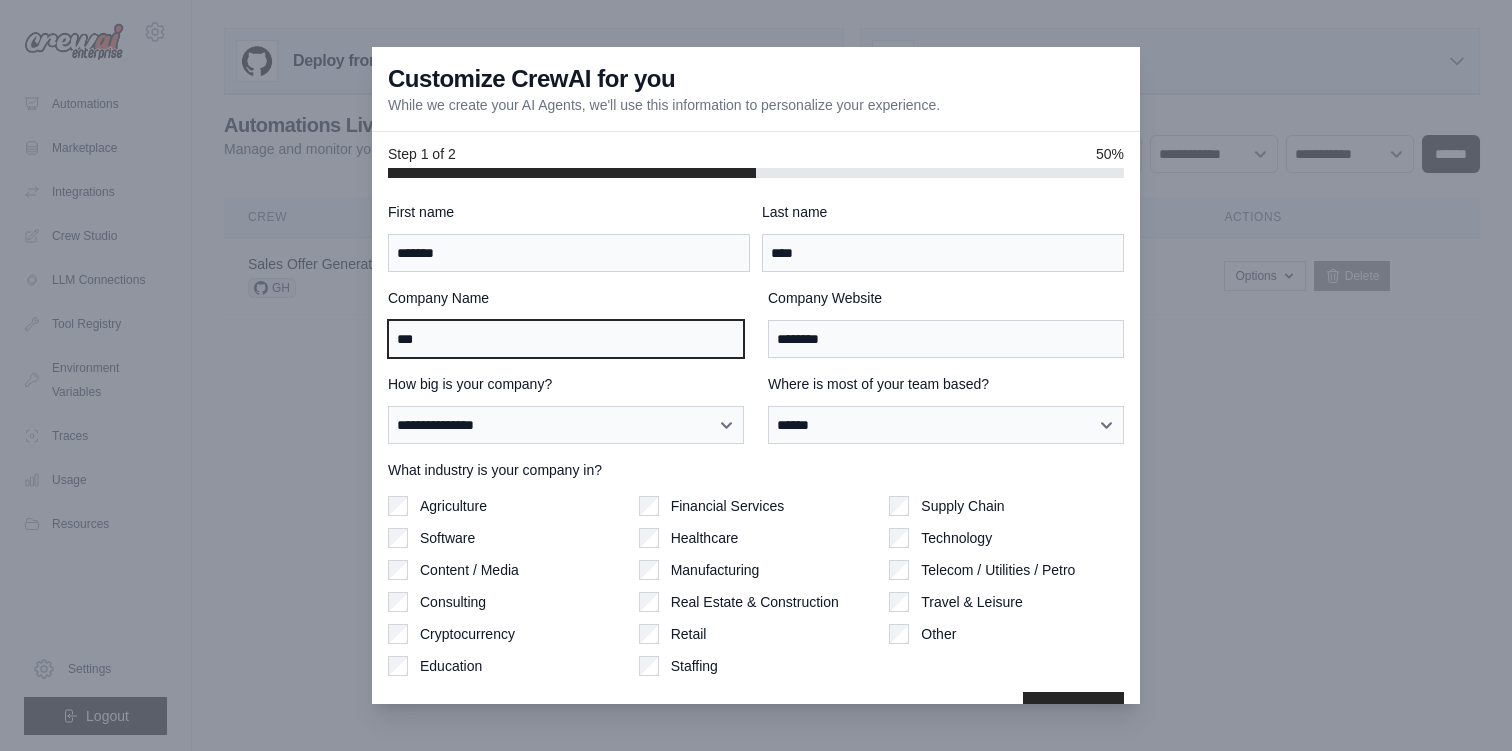 click on "***" at bounding box center (566, 339) 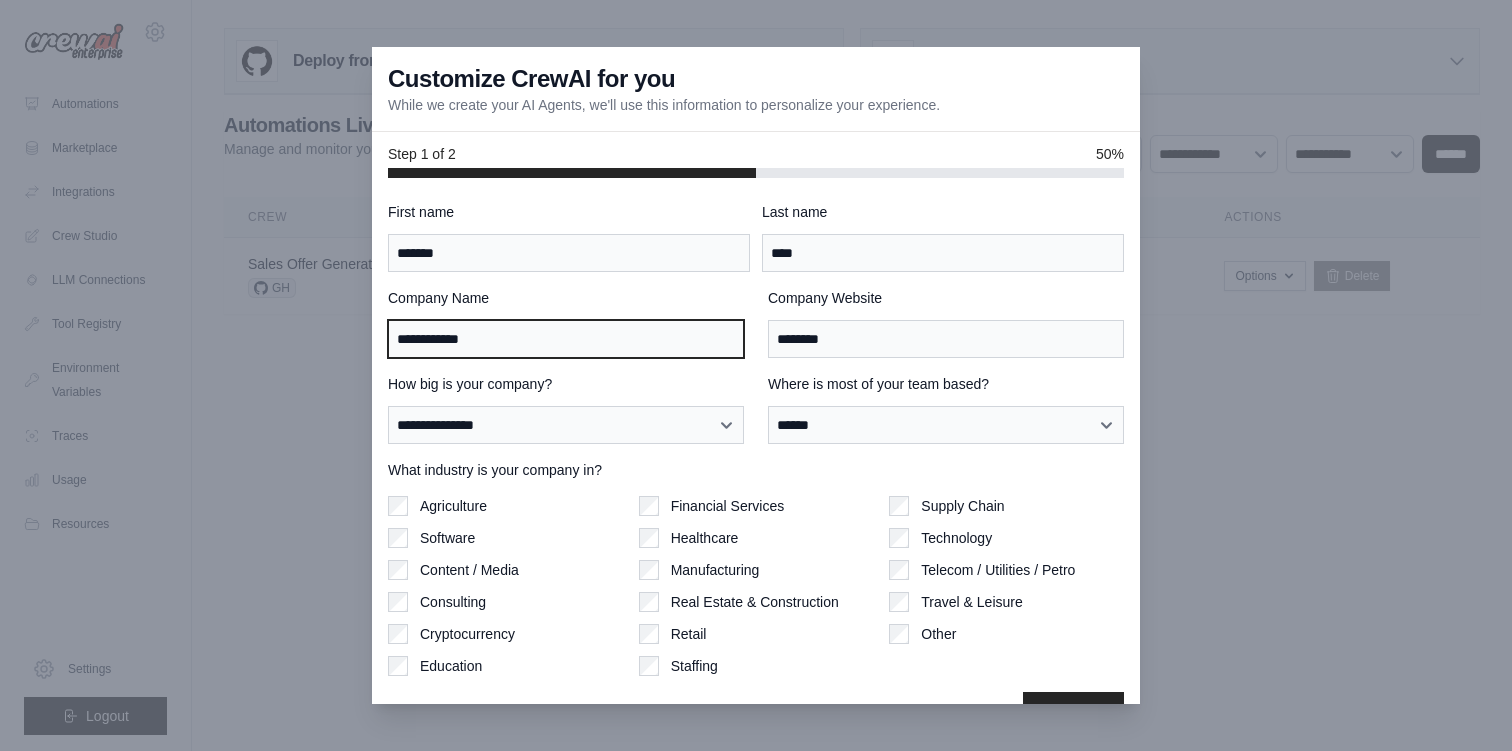 type on "**********" 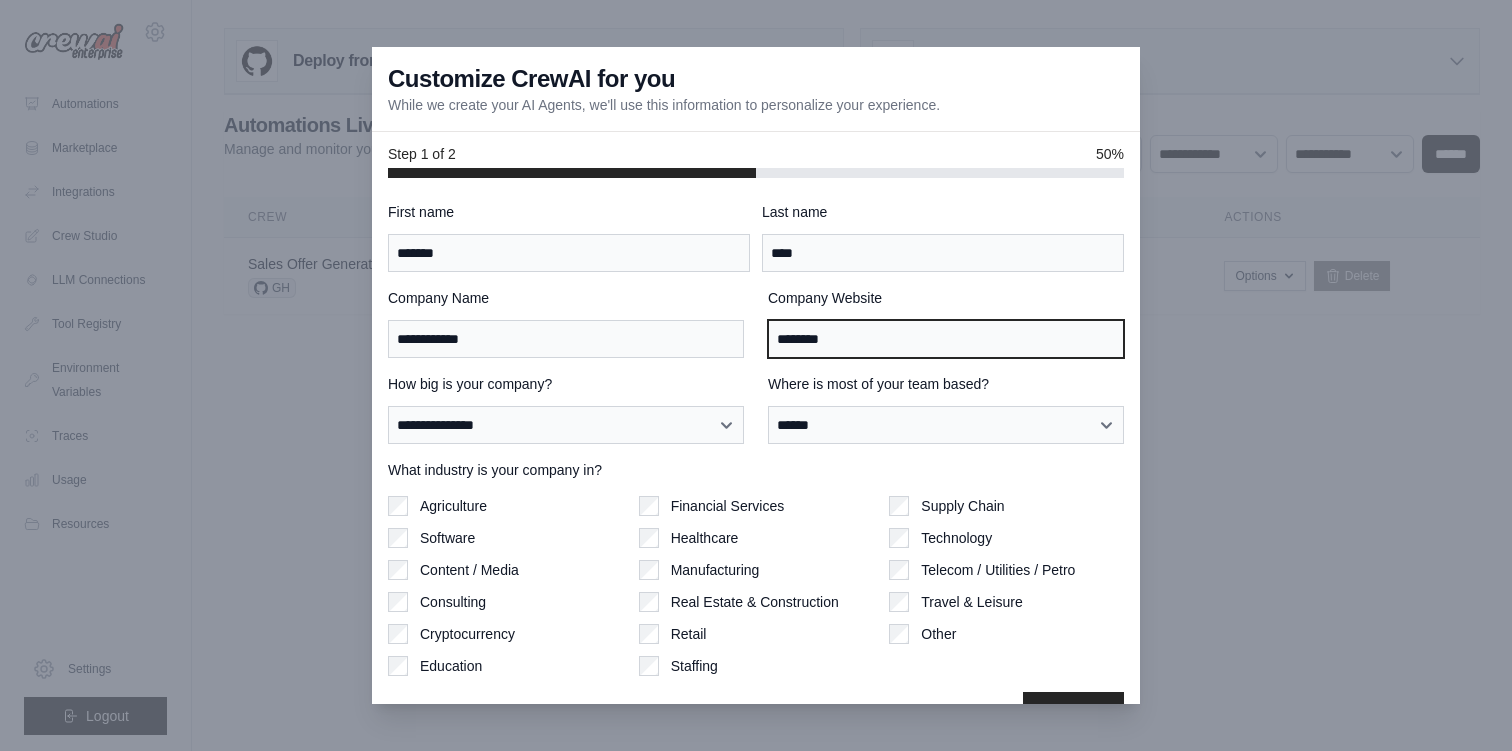 click on "********" at bounding box center [946, 339] 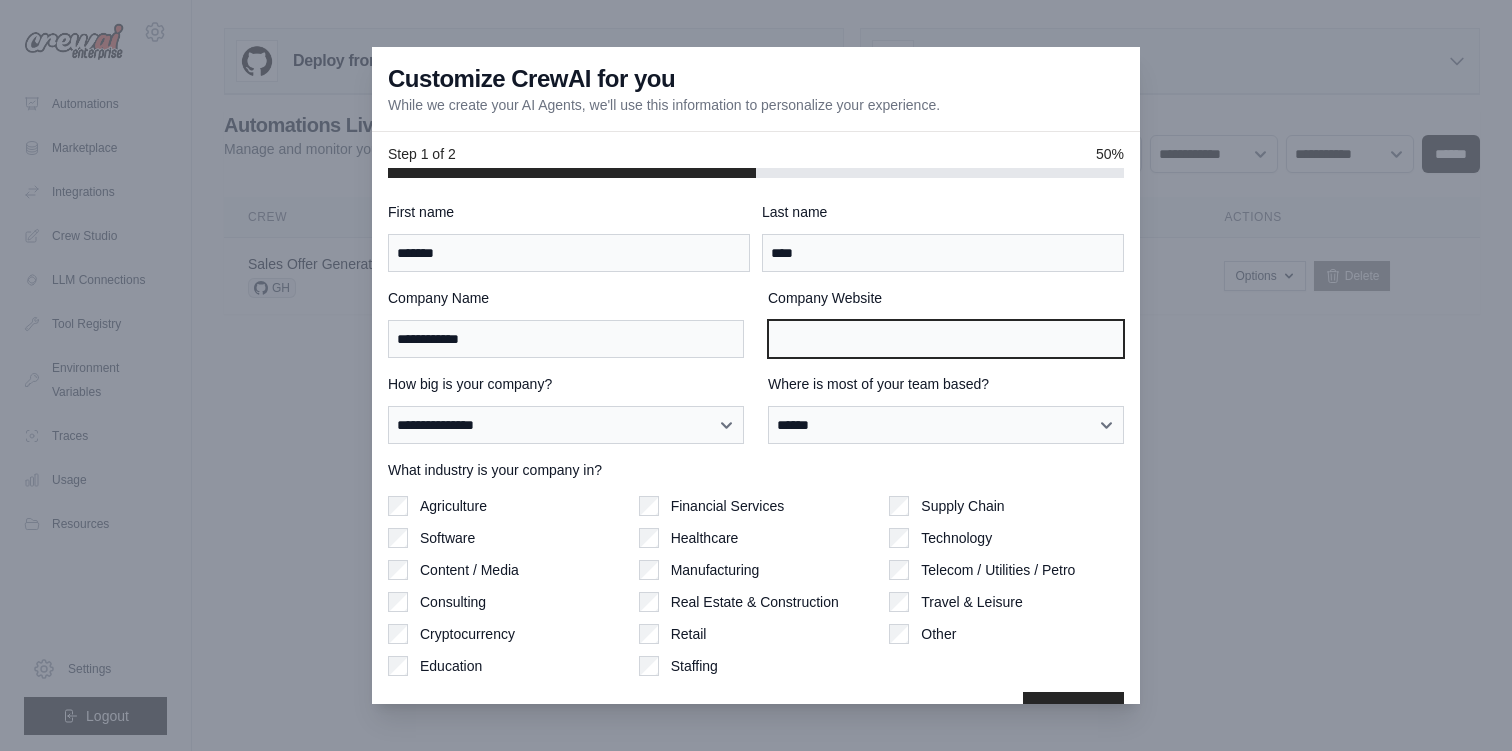 type 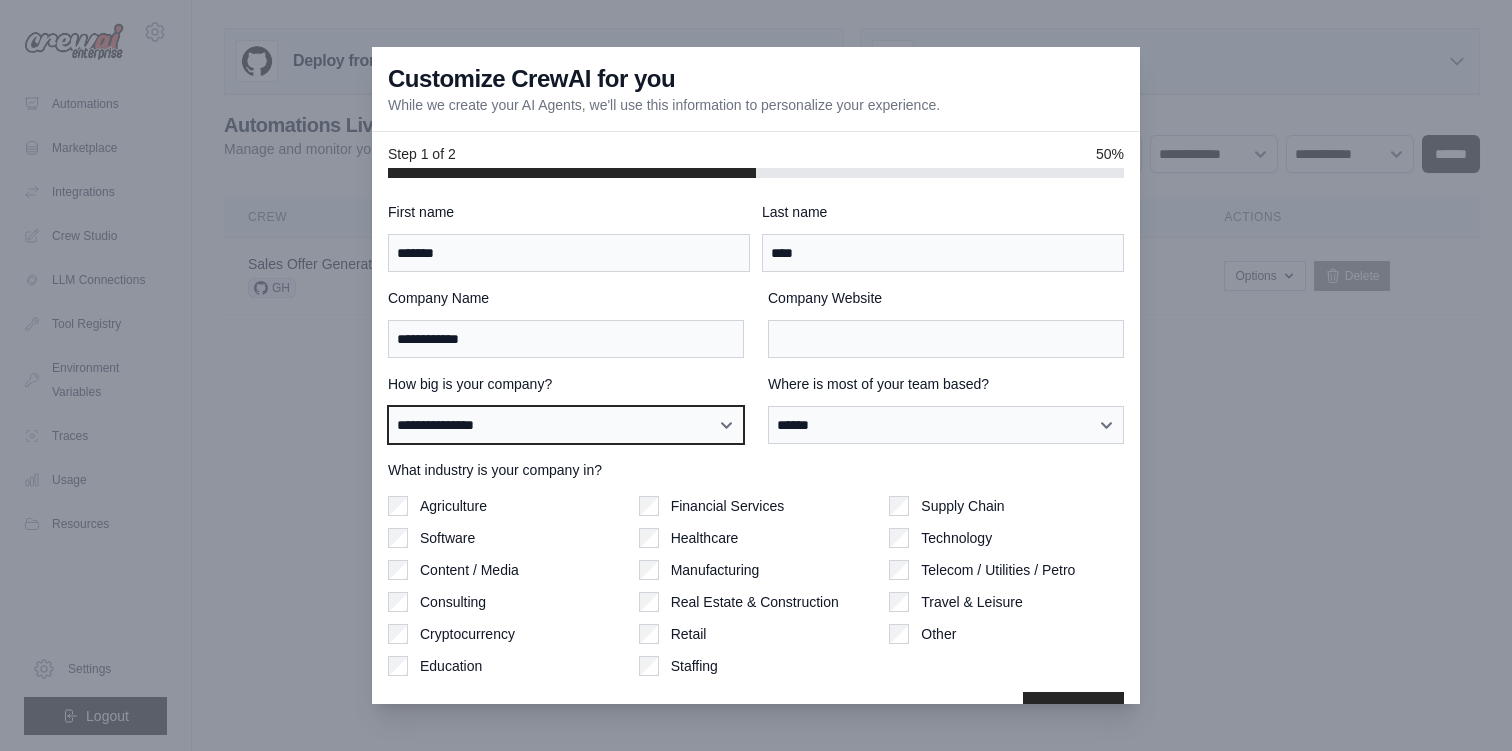 click on "**********" at bounding box center [566, 425] 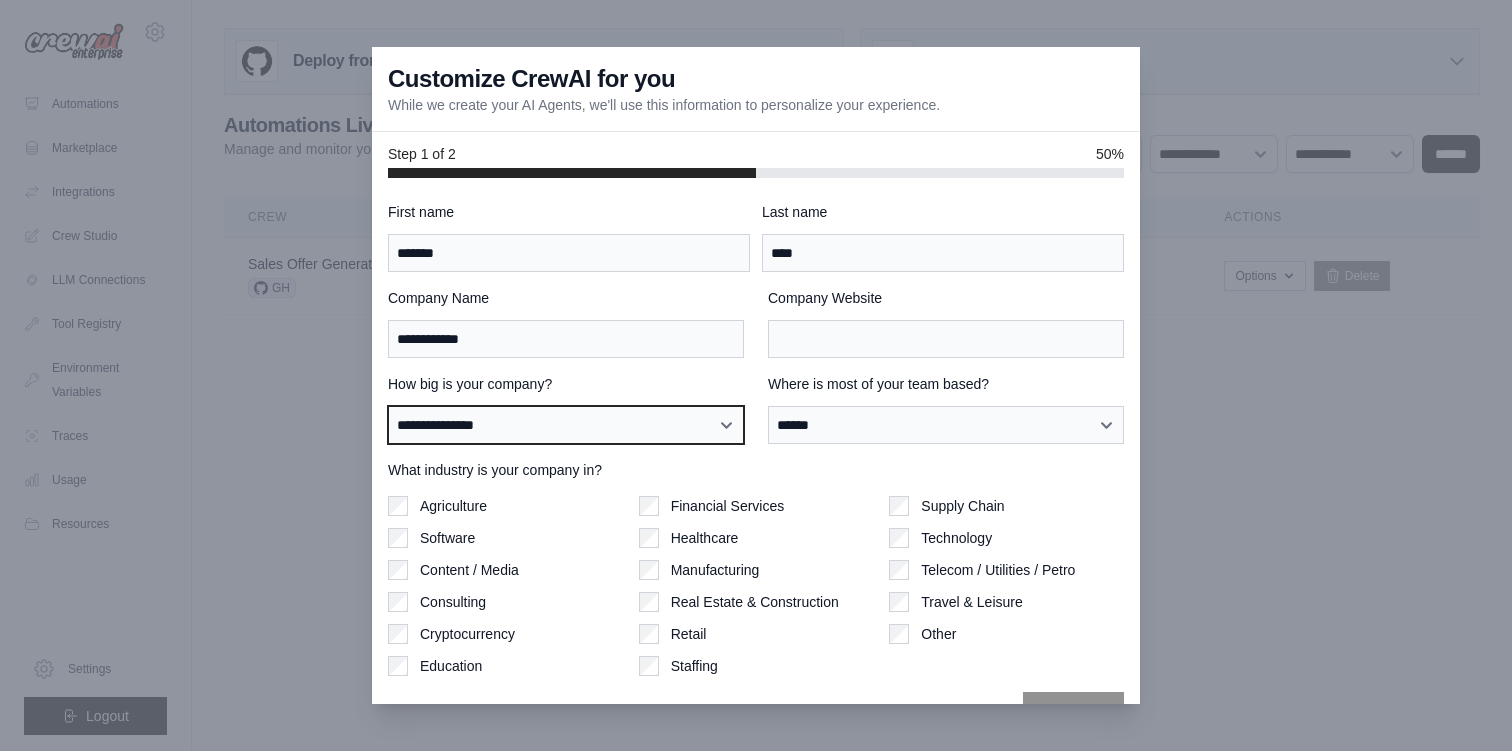 select on "**********" 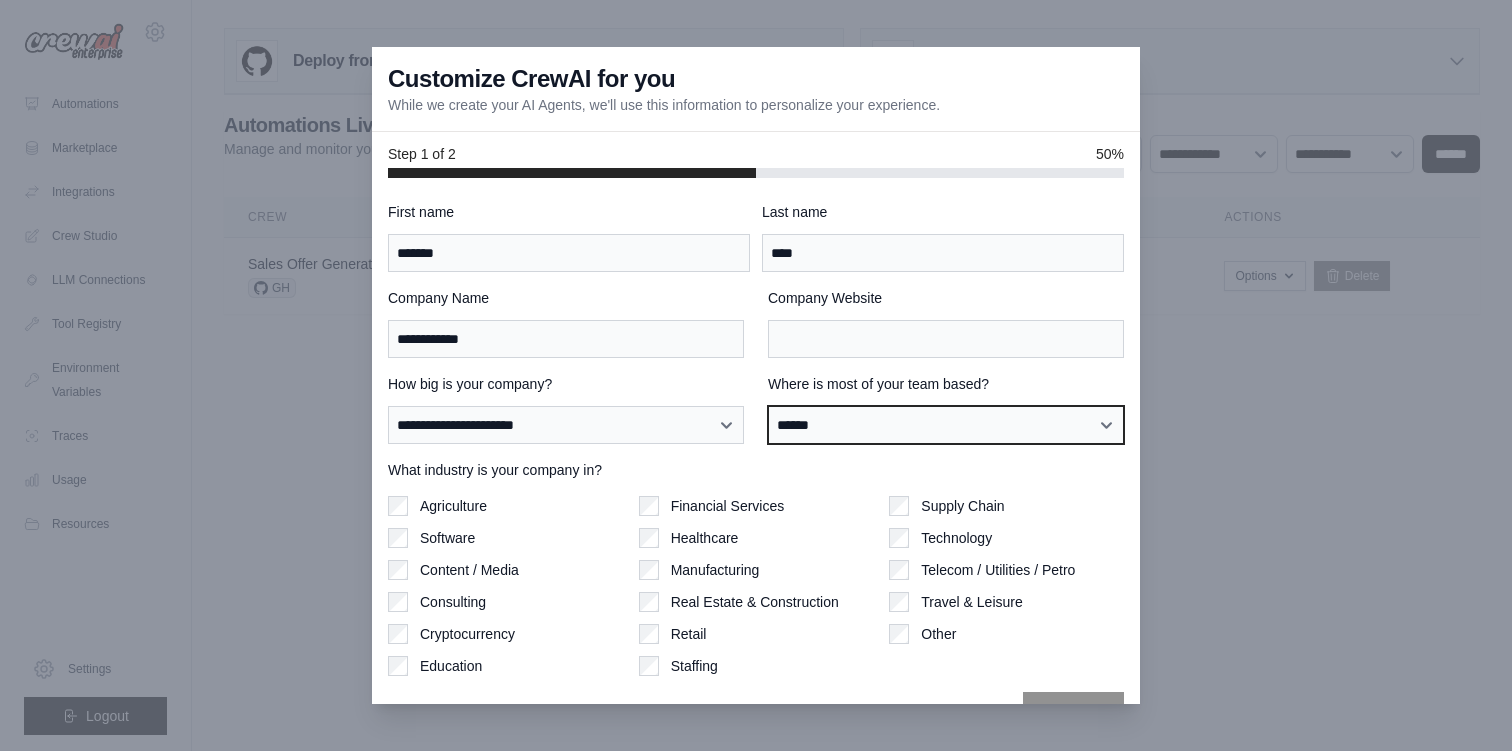 click on "**********" at bounding box center (946, 425) 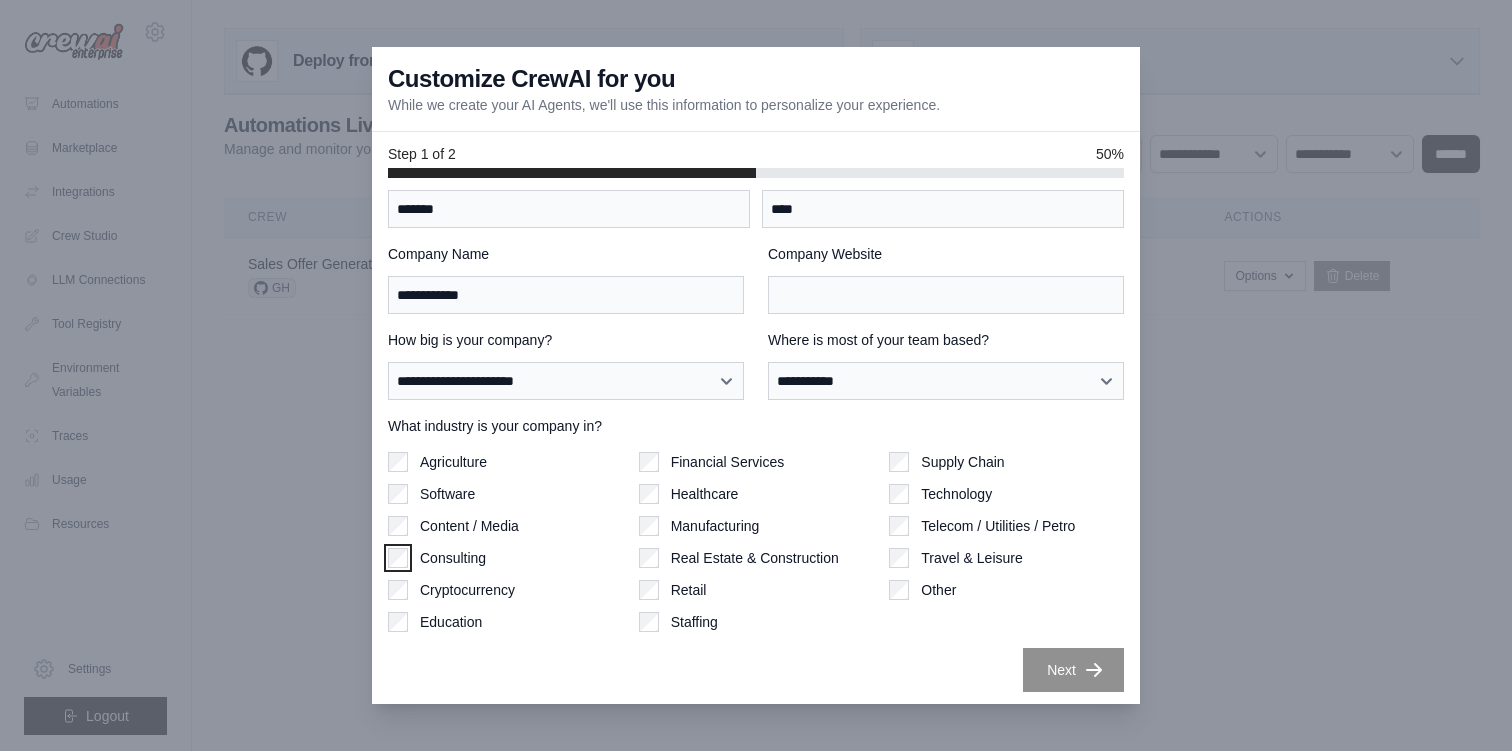 scroll, scrollTop: 48, scrollLeft: 0, axis: vertical 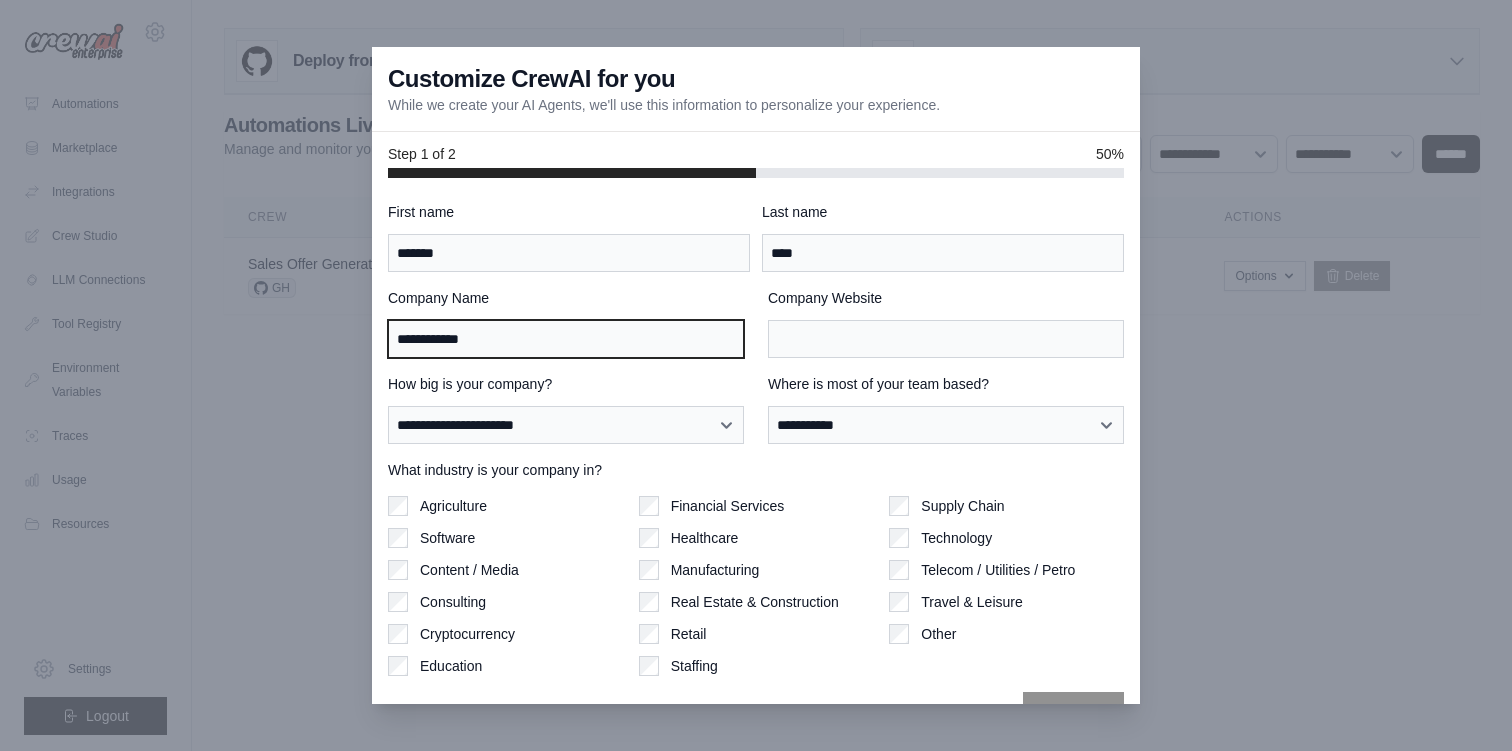click on "**********" at bounding box center [566, 339] 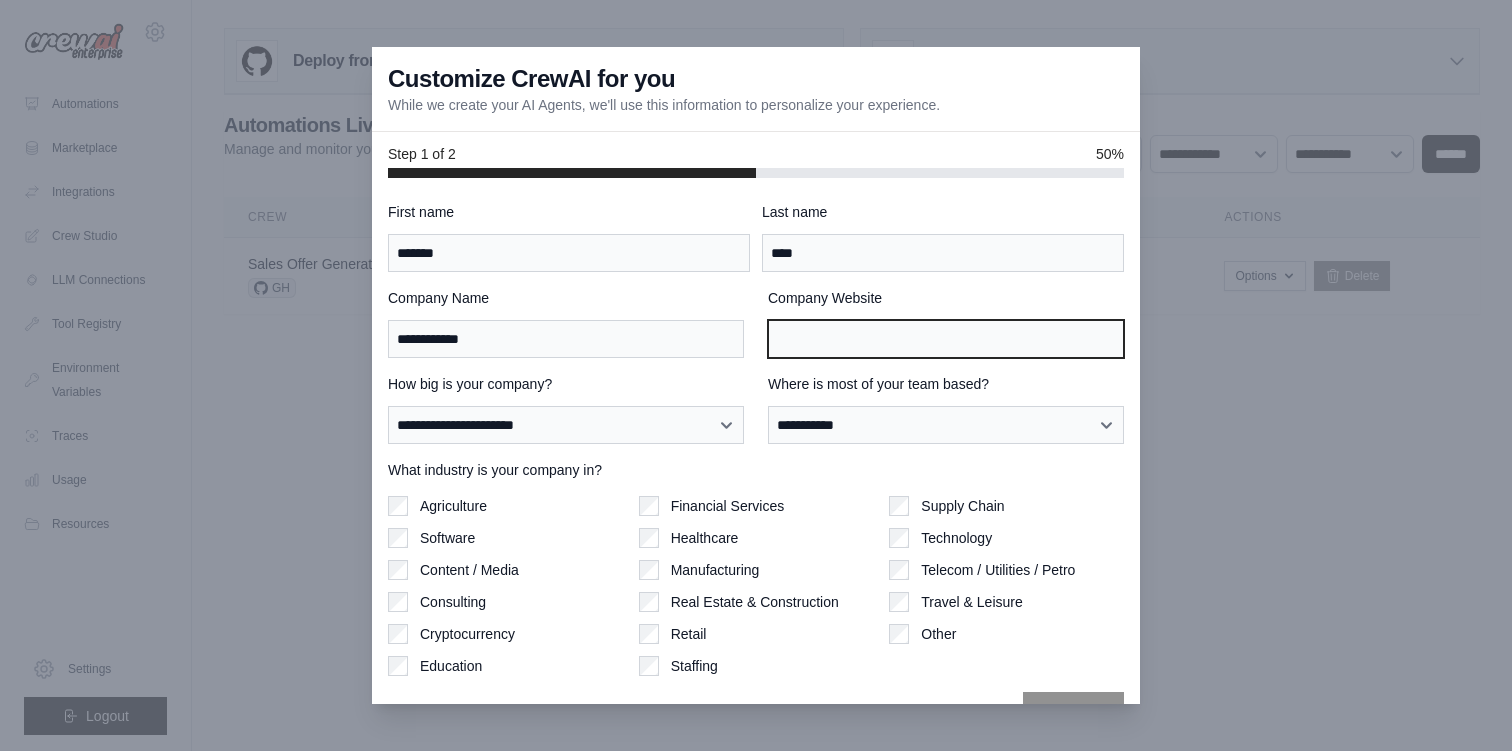 click on "Company Website" at bounding box center [946, 339] 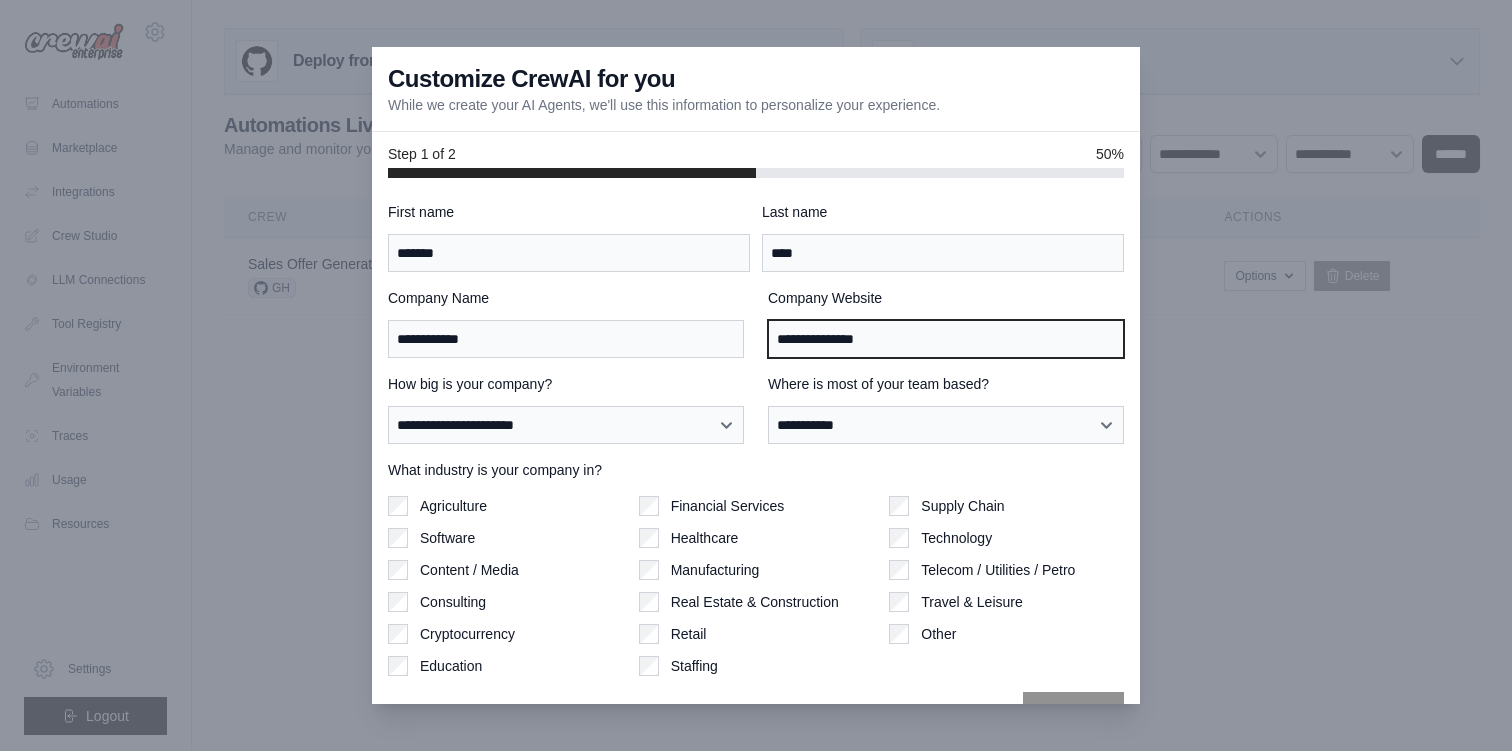 scroll, scrollTop: 48, scrollLeft: 0, axis: vertical 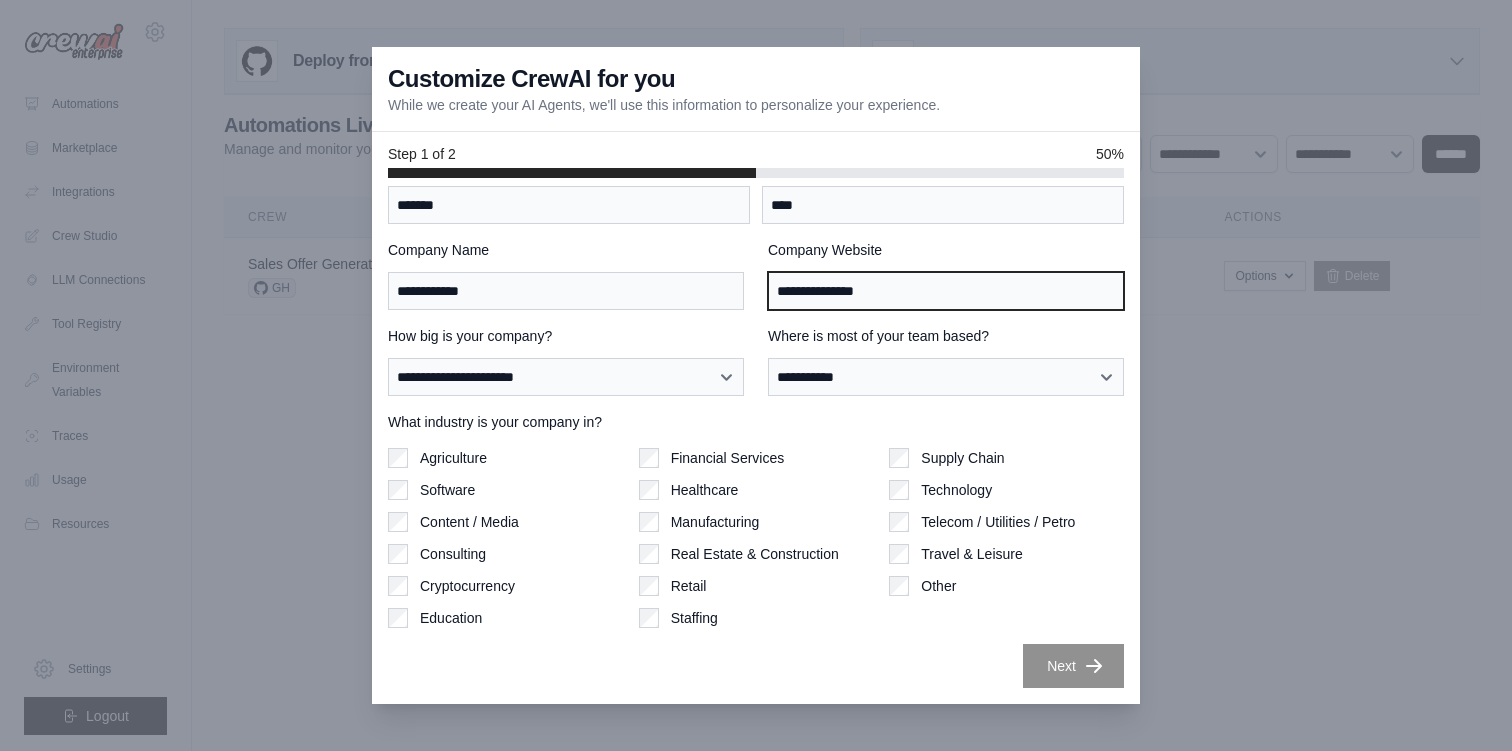type on "**********" 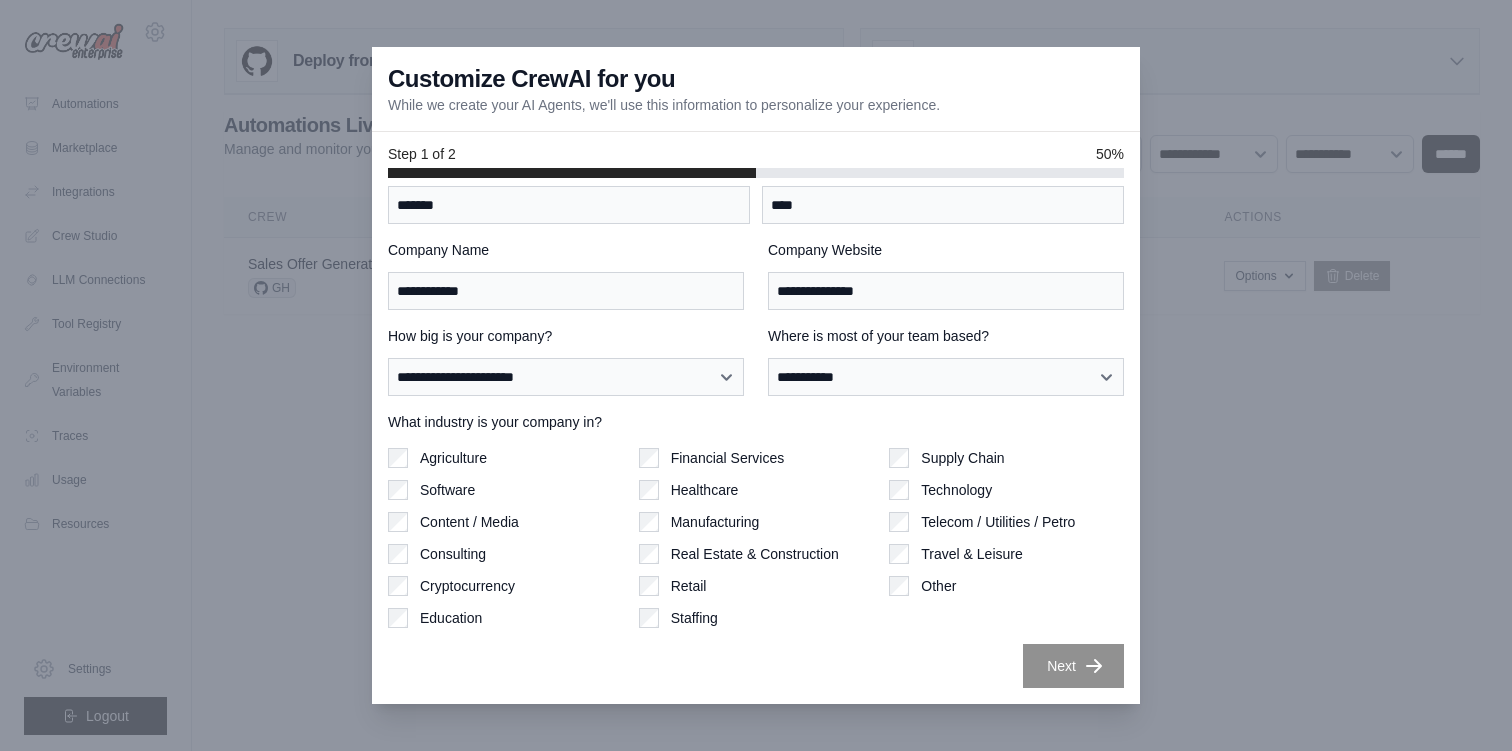 click on "Next" at bounding box center (1073, 666) 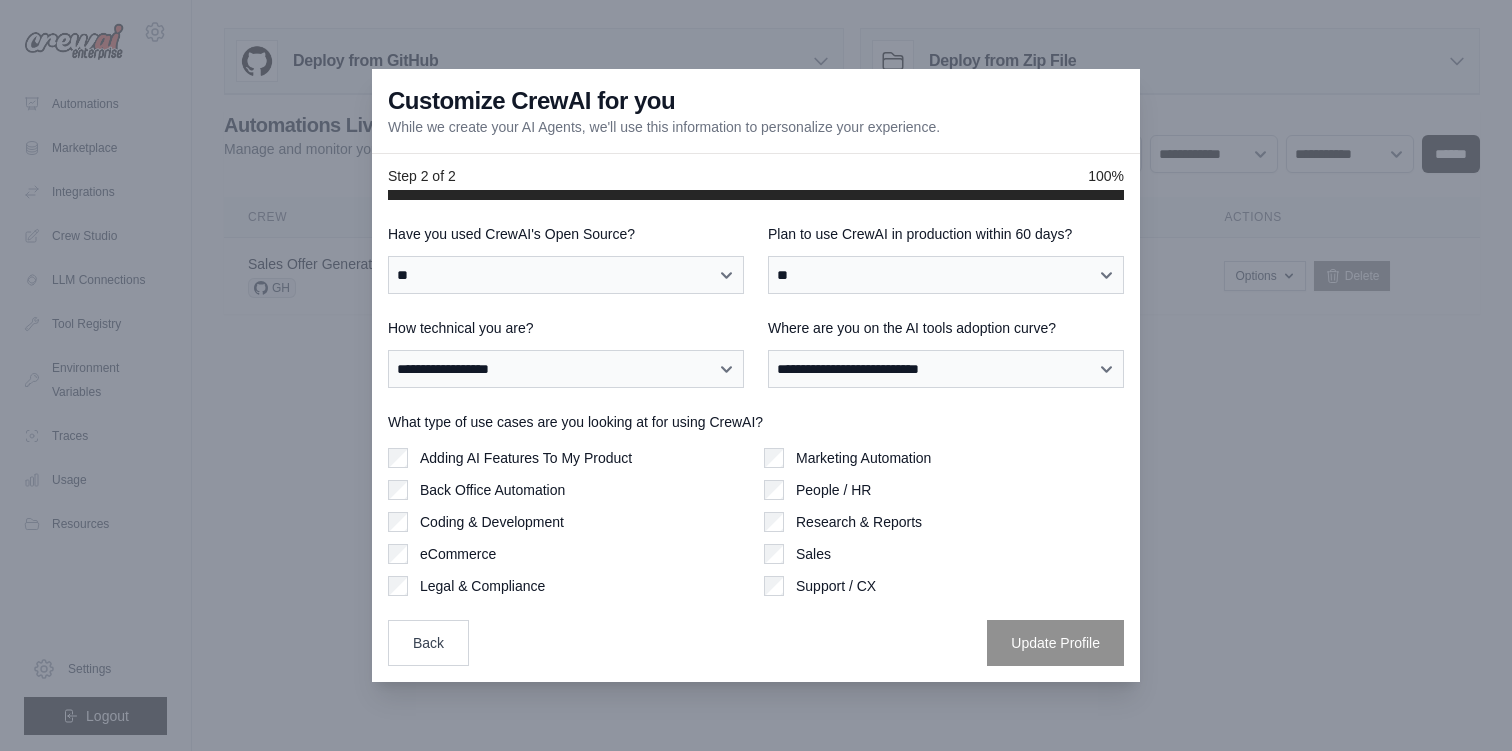scroll, scrollTop: 0, scrollLeft: 0, axis: both 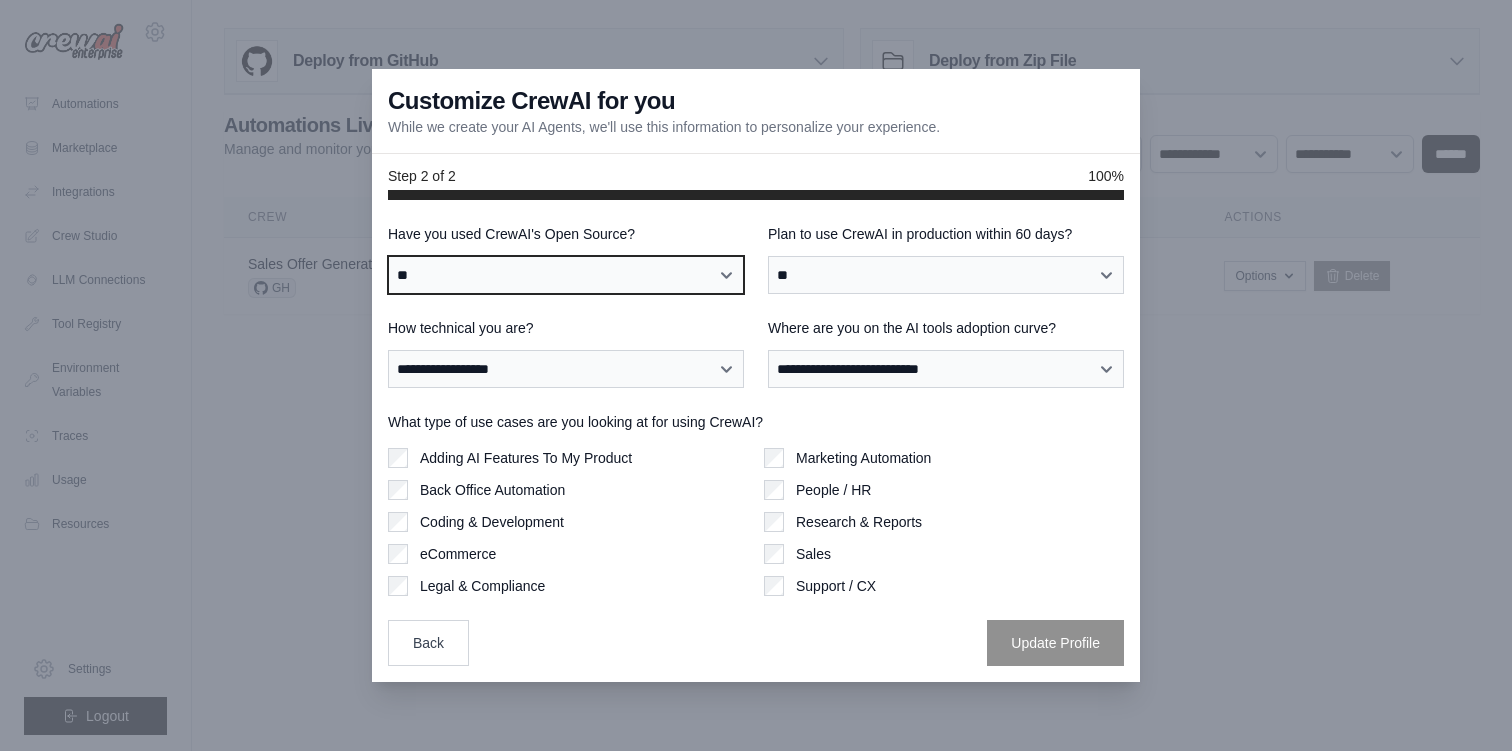 click on "**********" at bounding box center [566, 275] 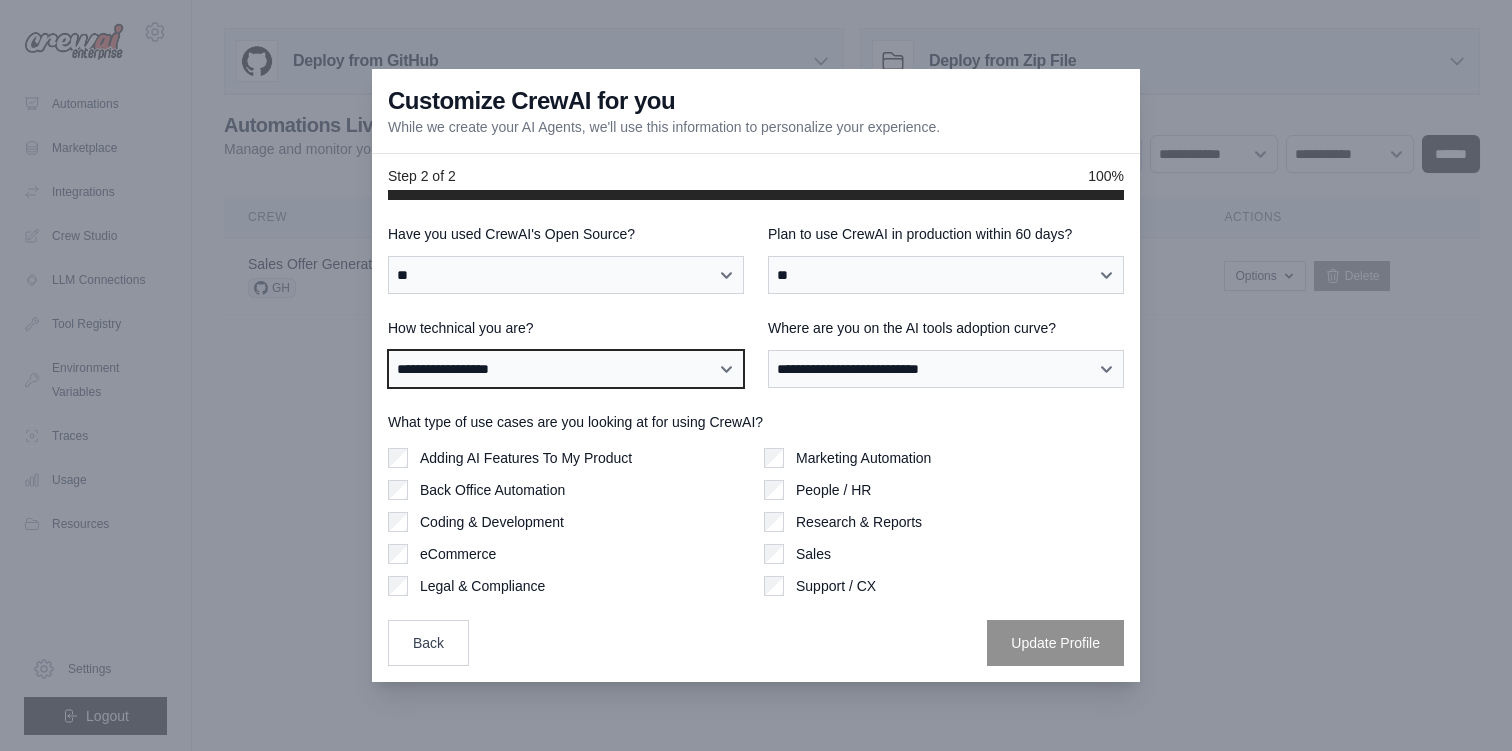 click on "**********" at bounding box center [566, 369] 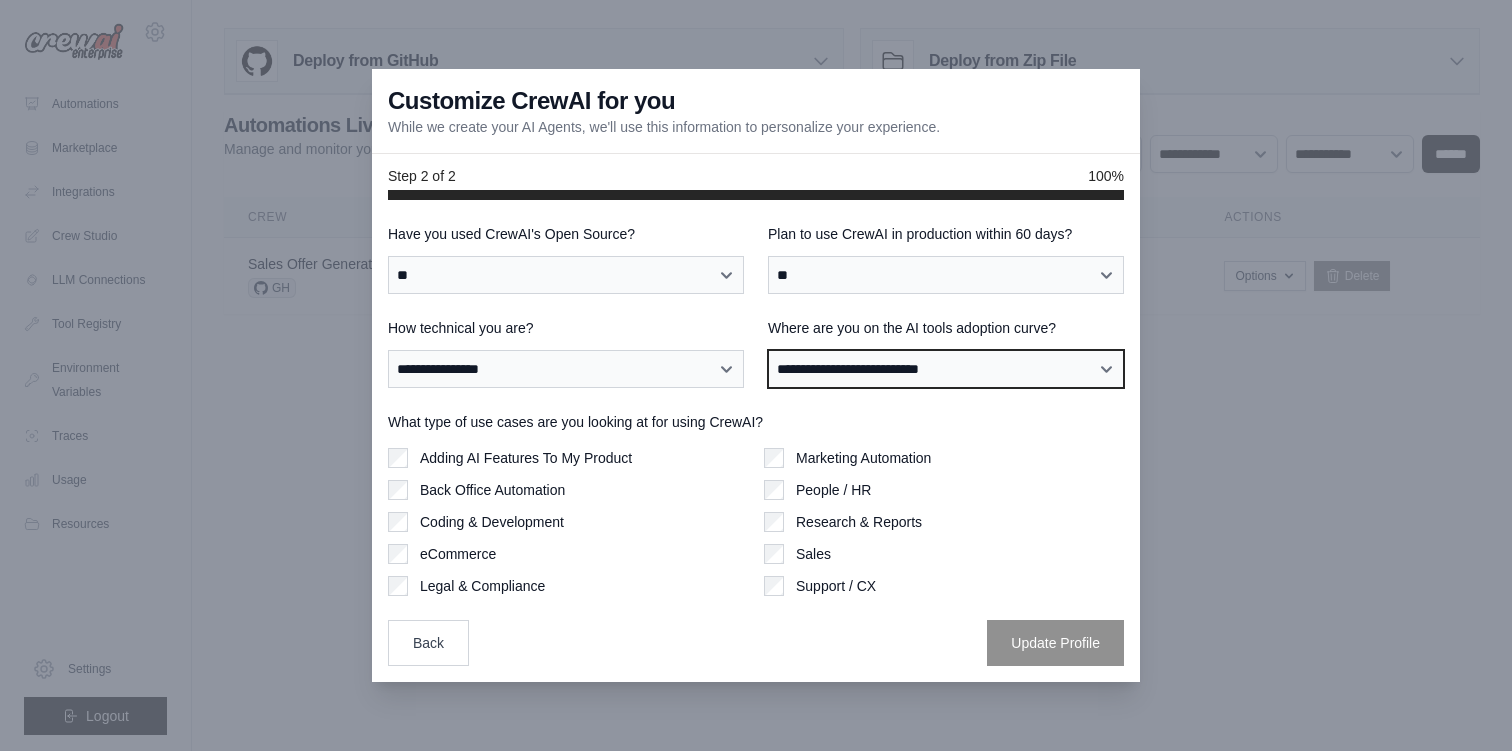 click on "**********" at bounding box center (946, 369) 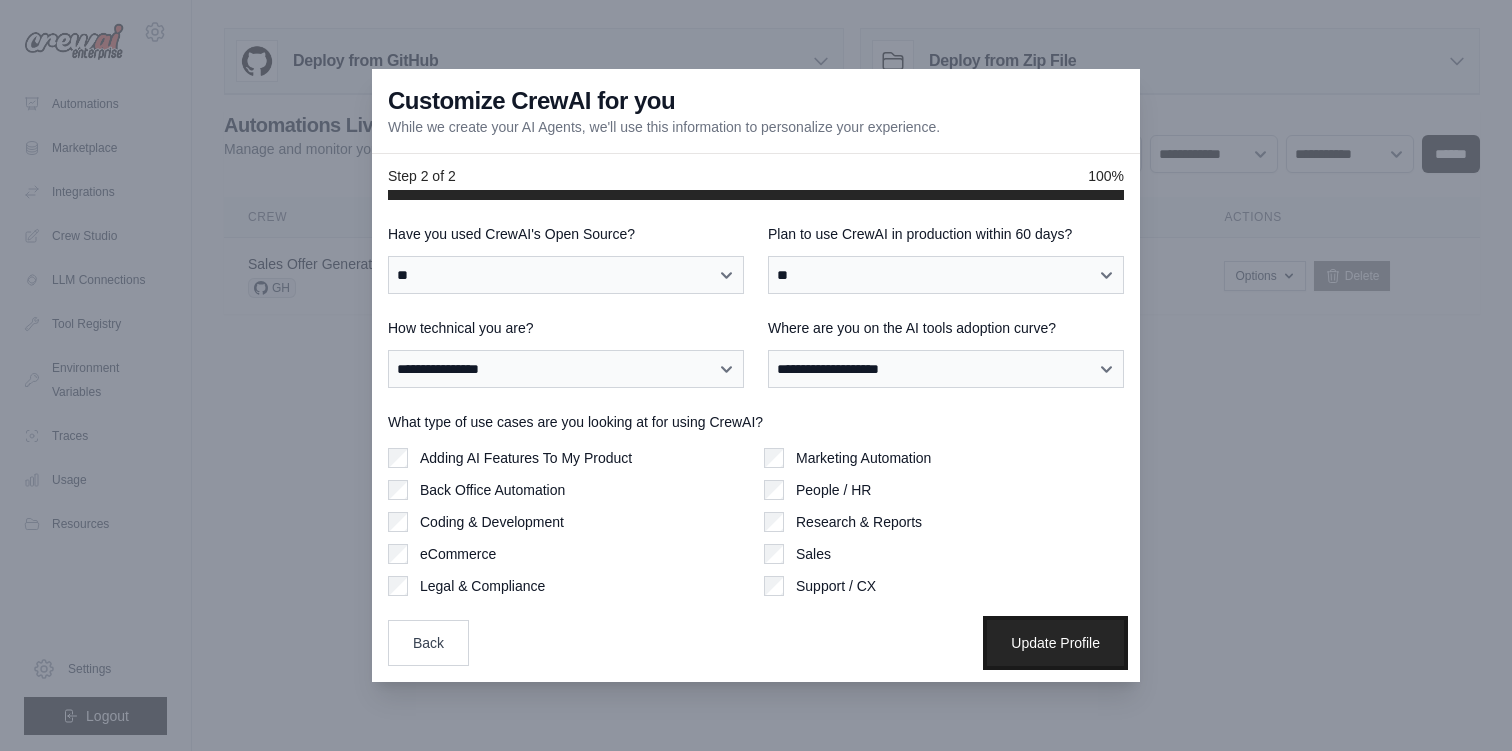 click on "Update Profile" at bounding box center (1055, 643) 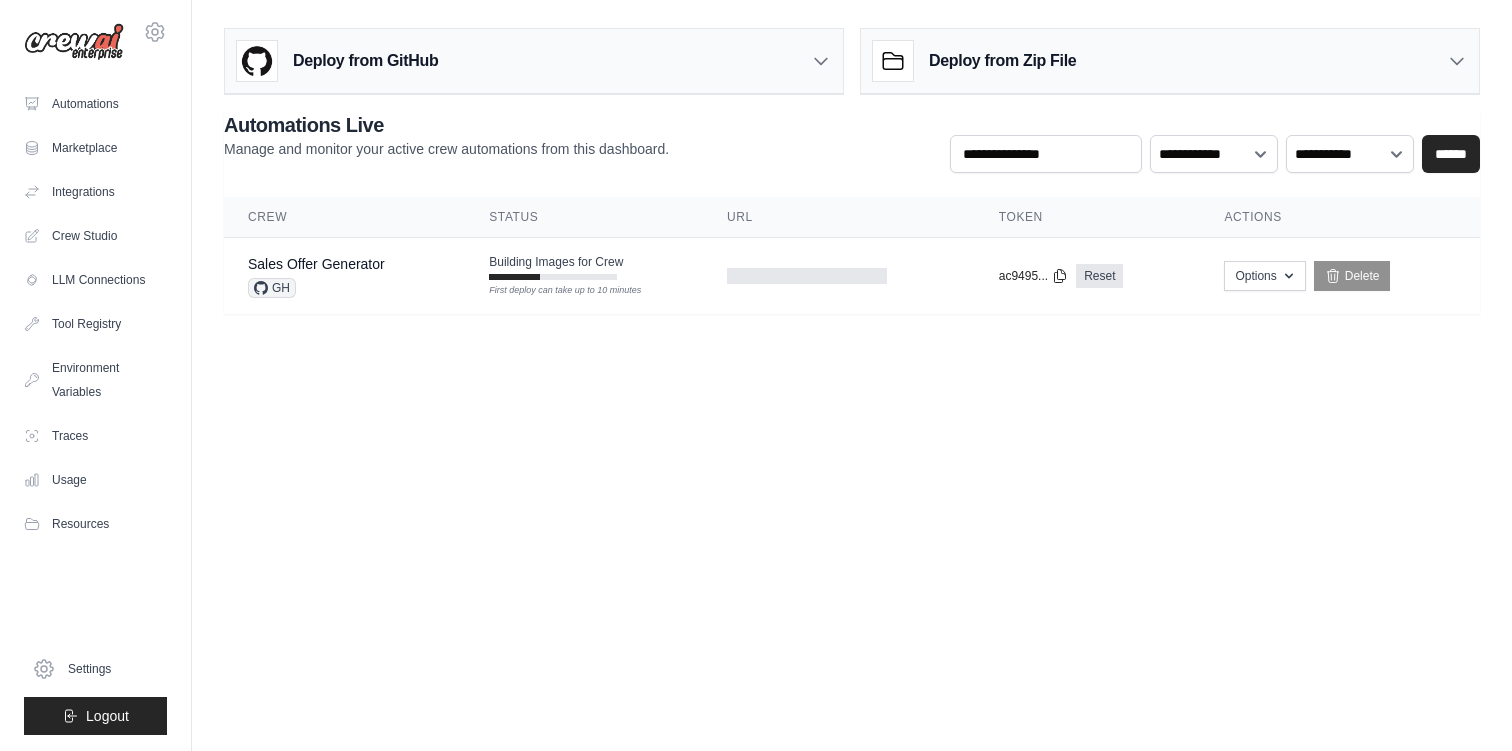 scroll, scrollTop: 0, scrollLeft: 0, axis: both 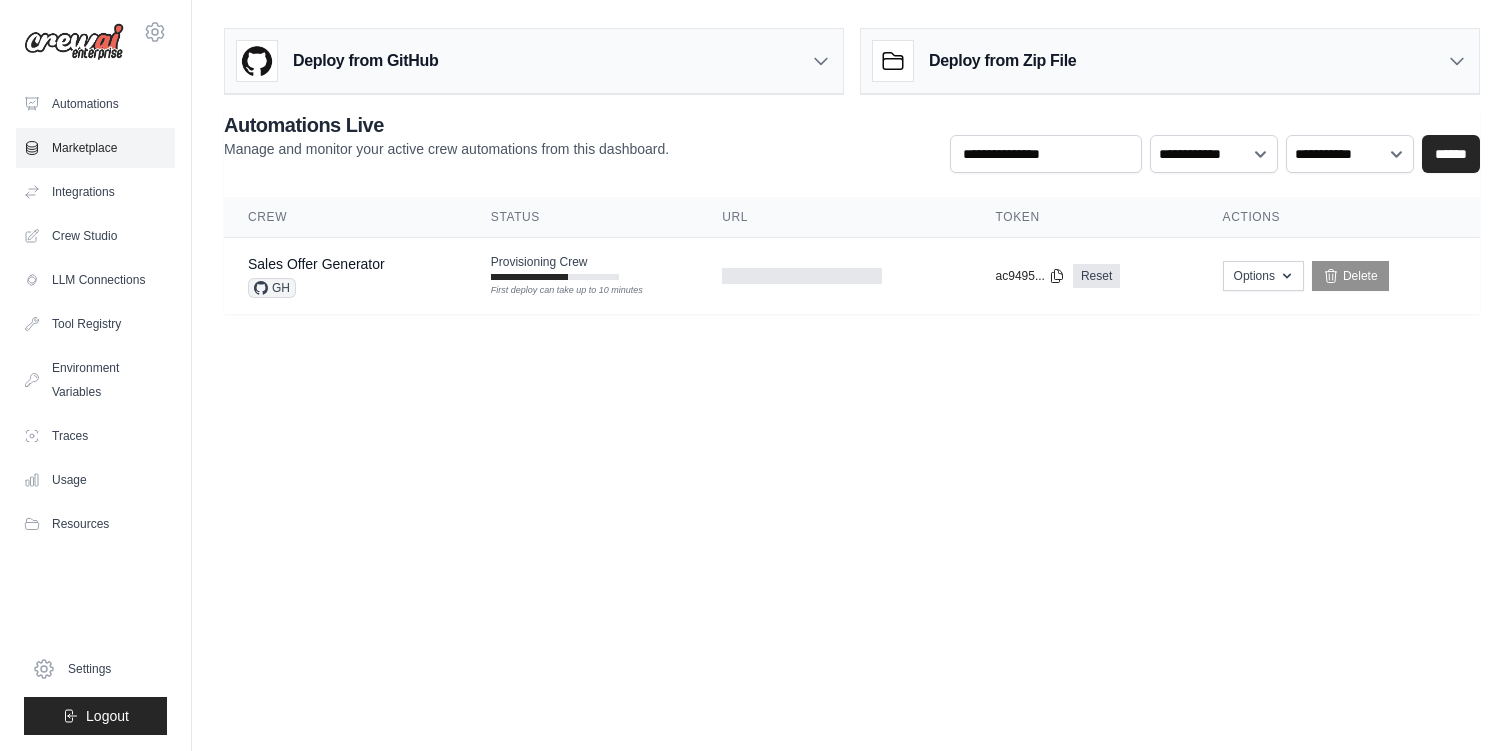 click on "Marketplace" at bounding box center (95, 148) 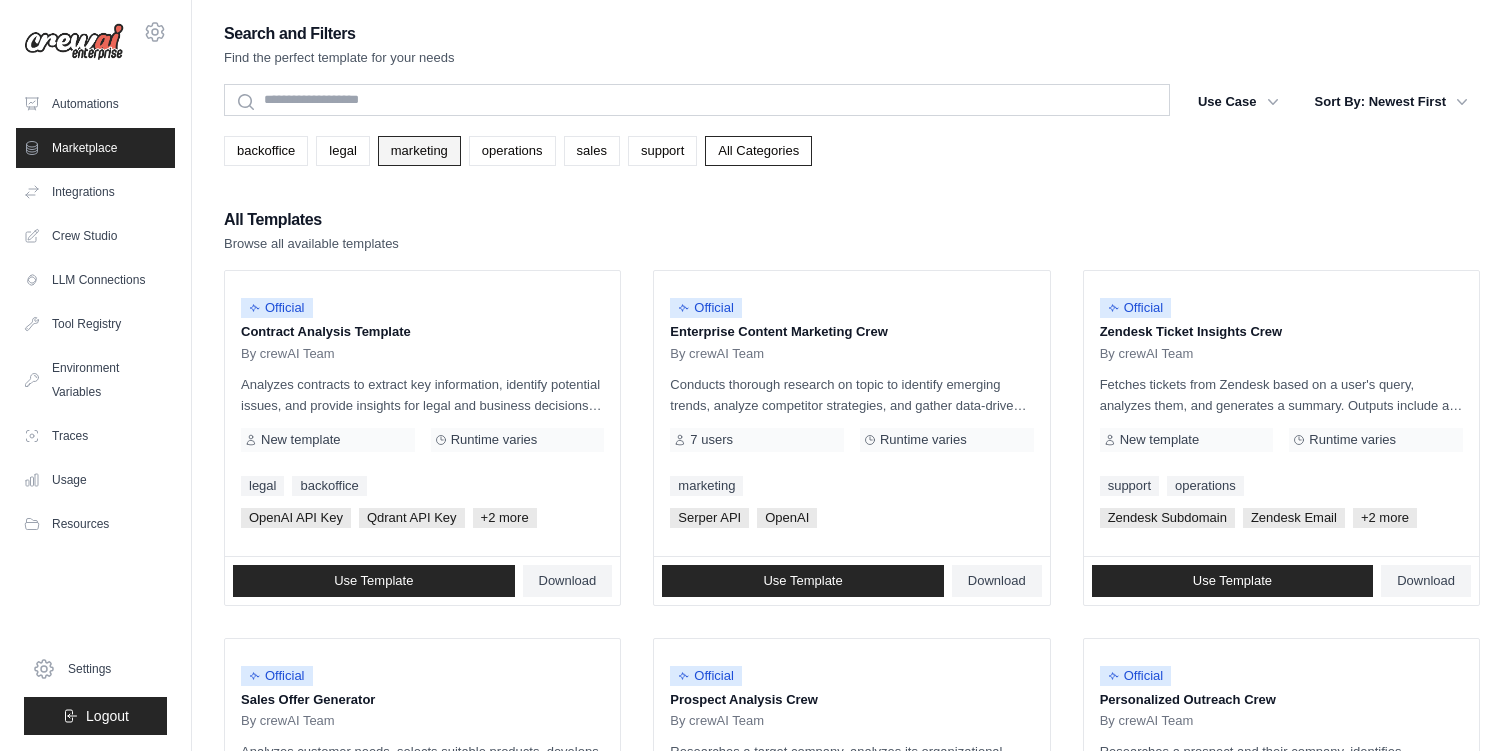 click on "marketing" at bounding box center [419, 151] 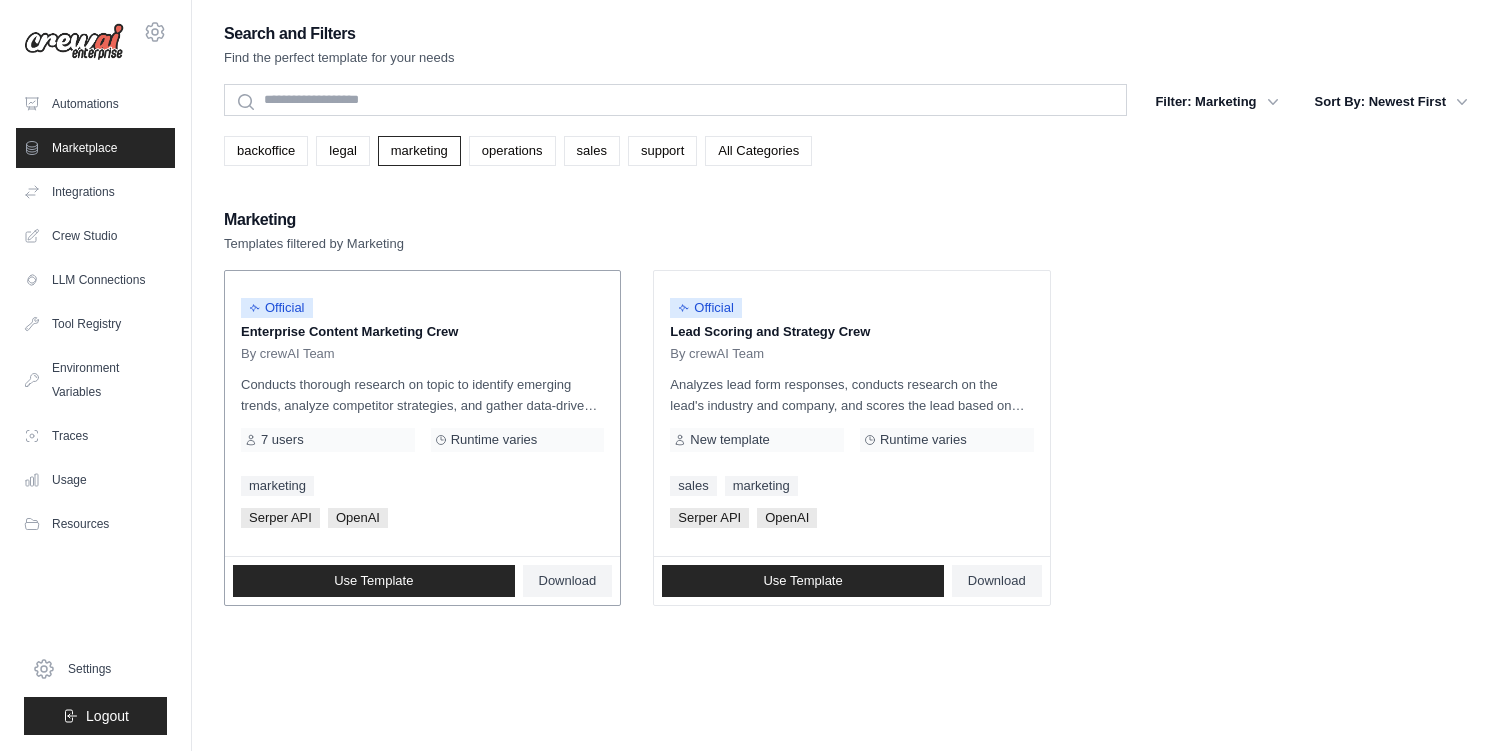 click on "Enterprise Content Marketing Crew" at bounding box center (422, 332) 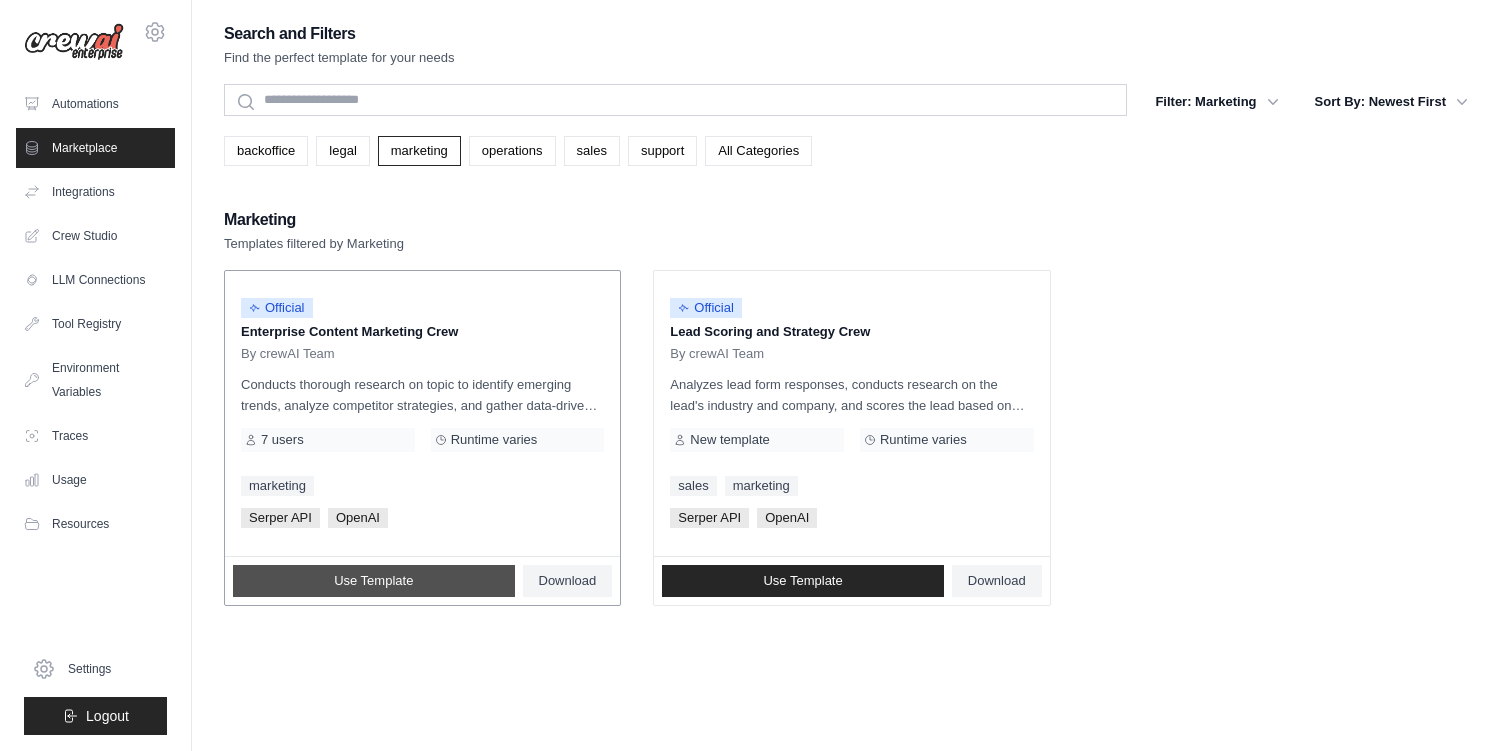 click on "Use Template" at bounding box center [373, 581] 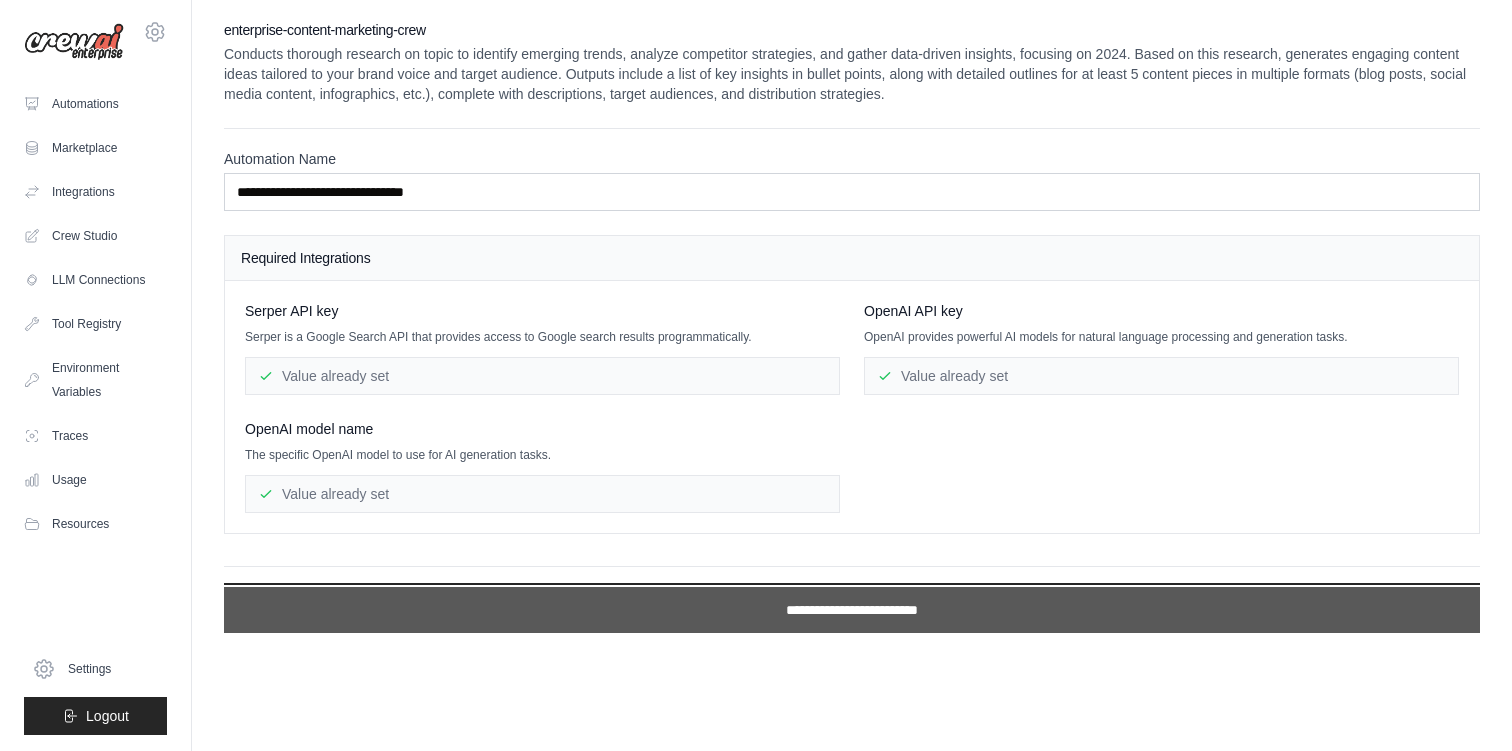 click on "**********" at bounding box center [852, 610] 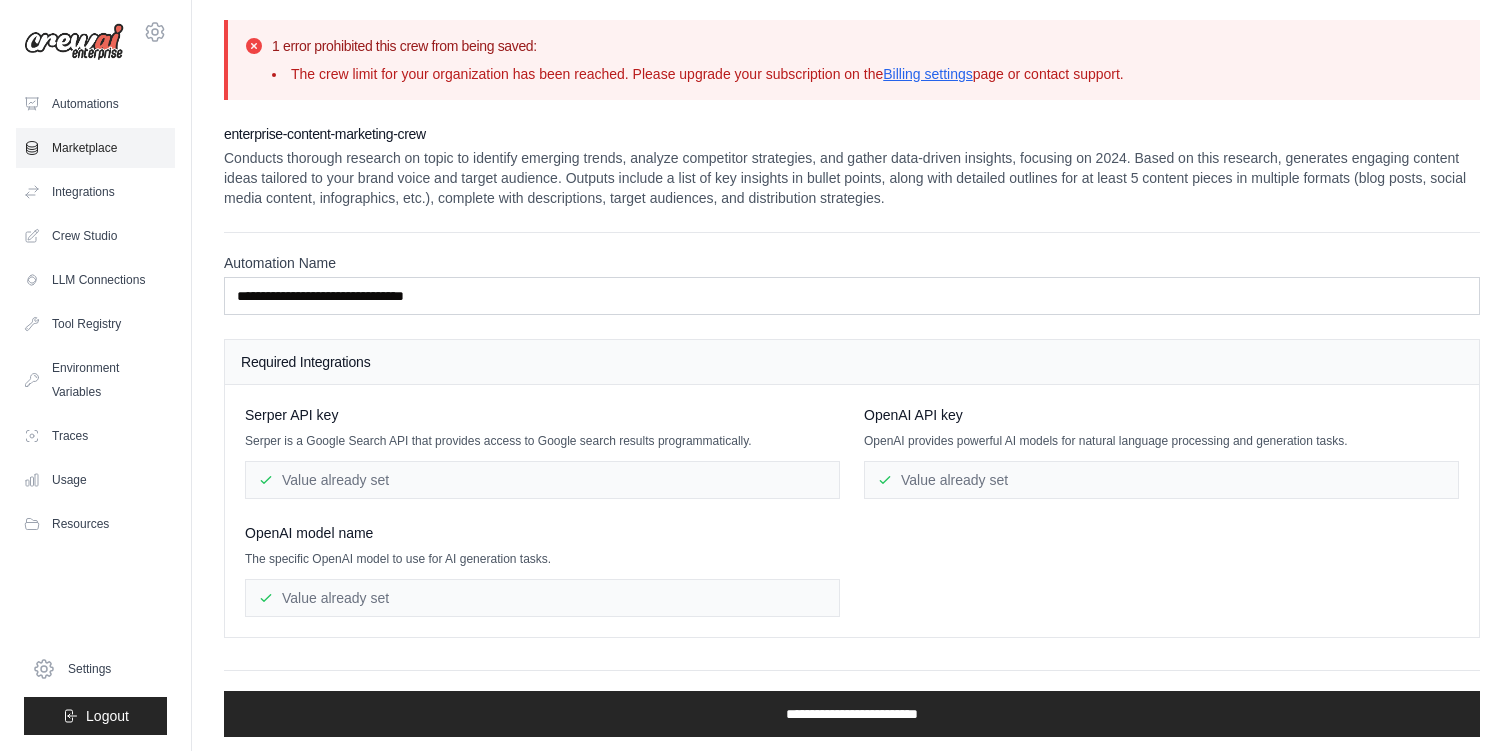 click on "Marketplace" at bounding box center [95, 148] 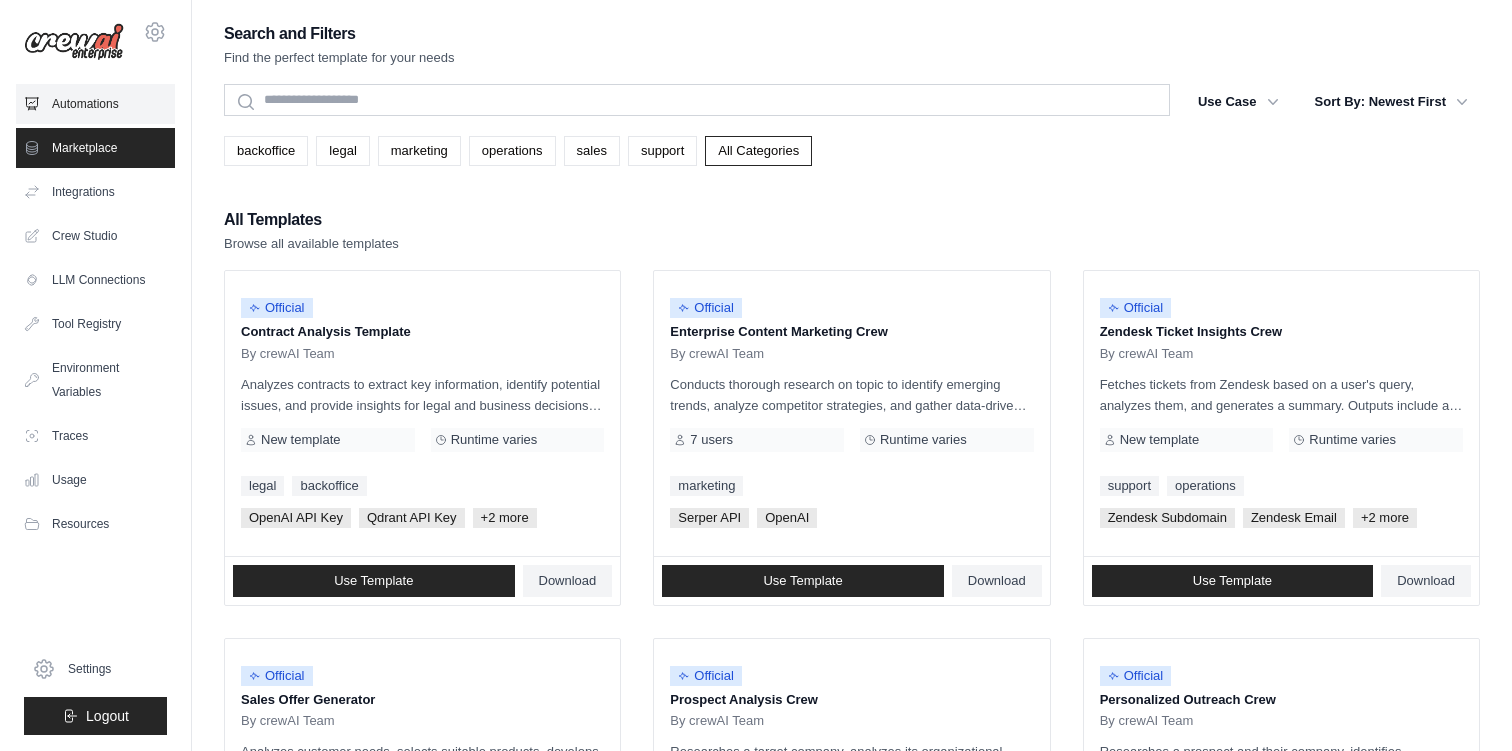 click on "Automations" at bounding box center (95, 104) 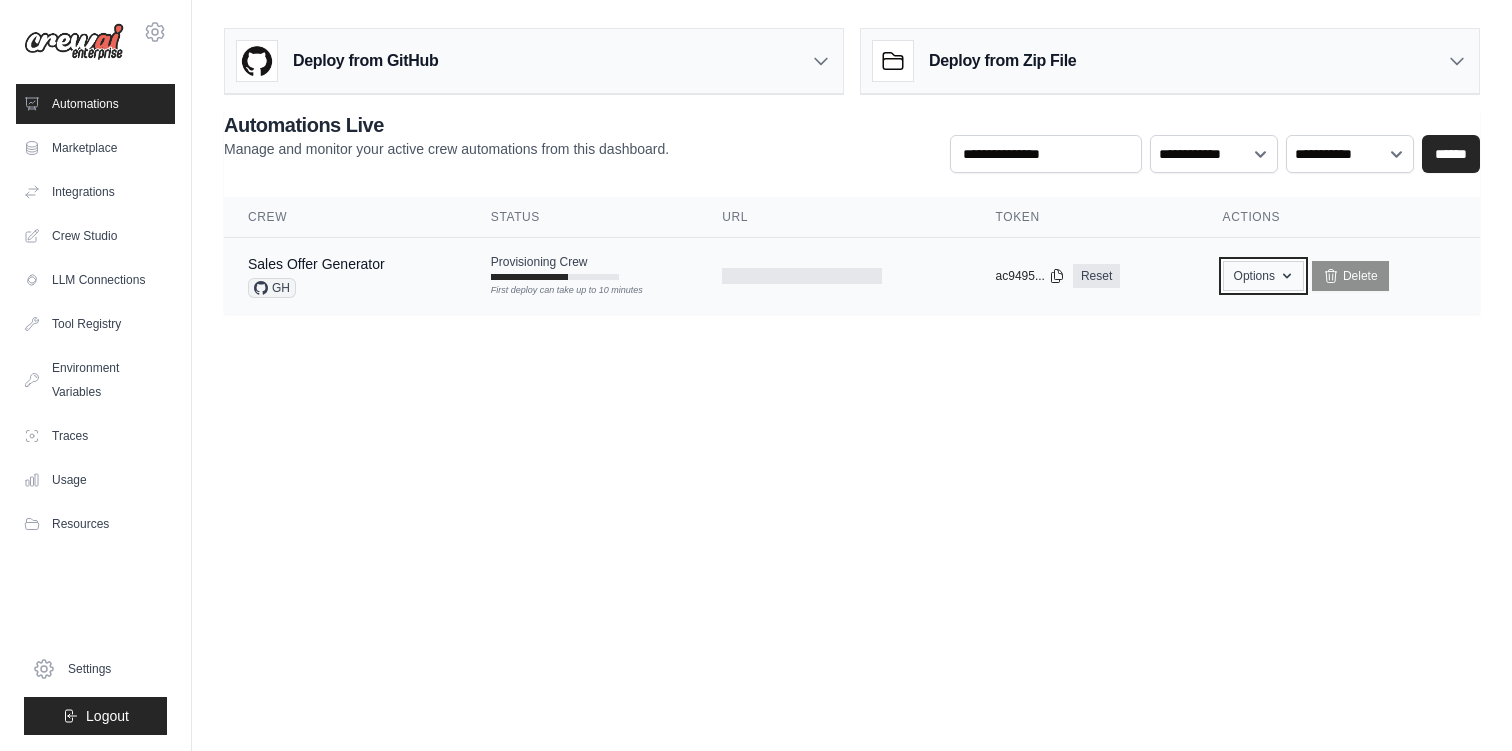 click 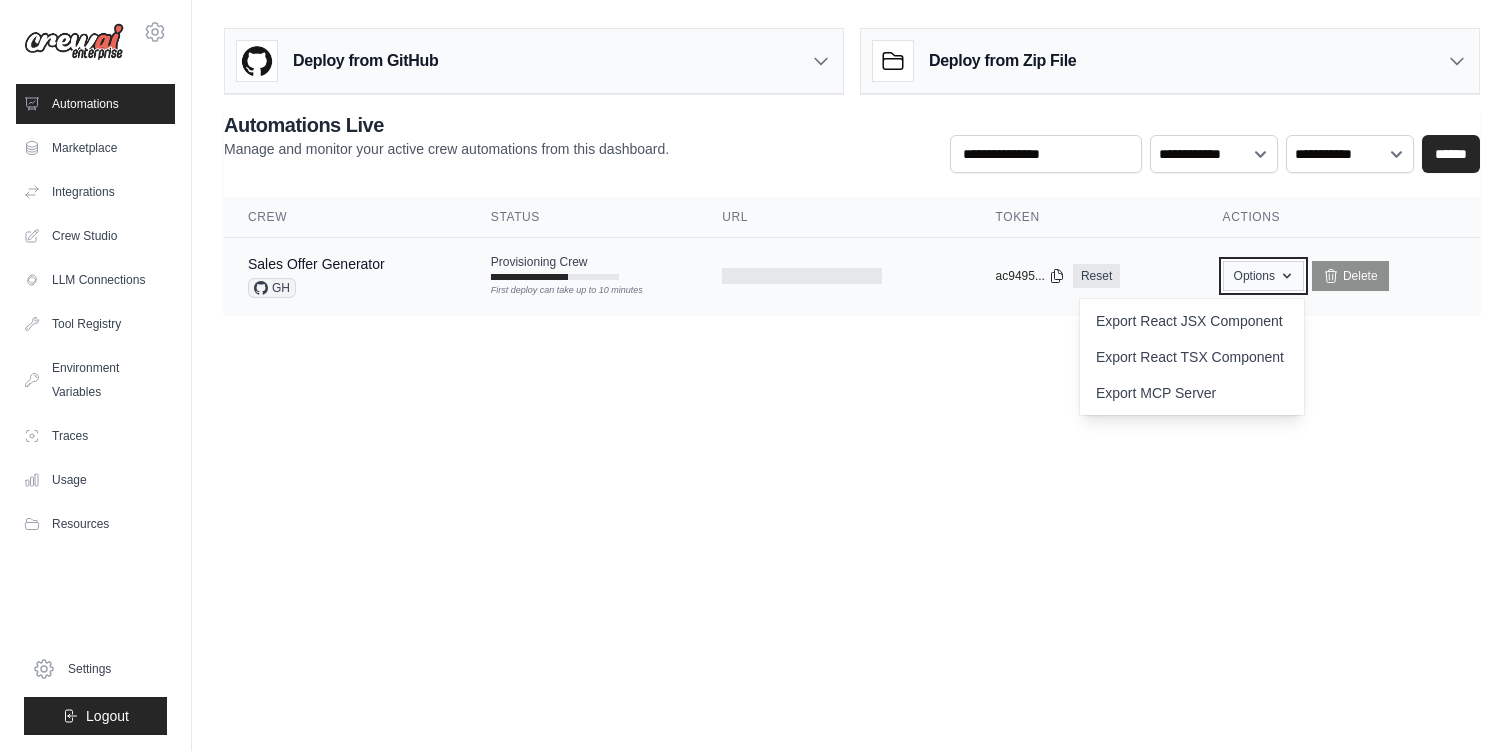 click 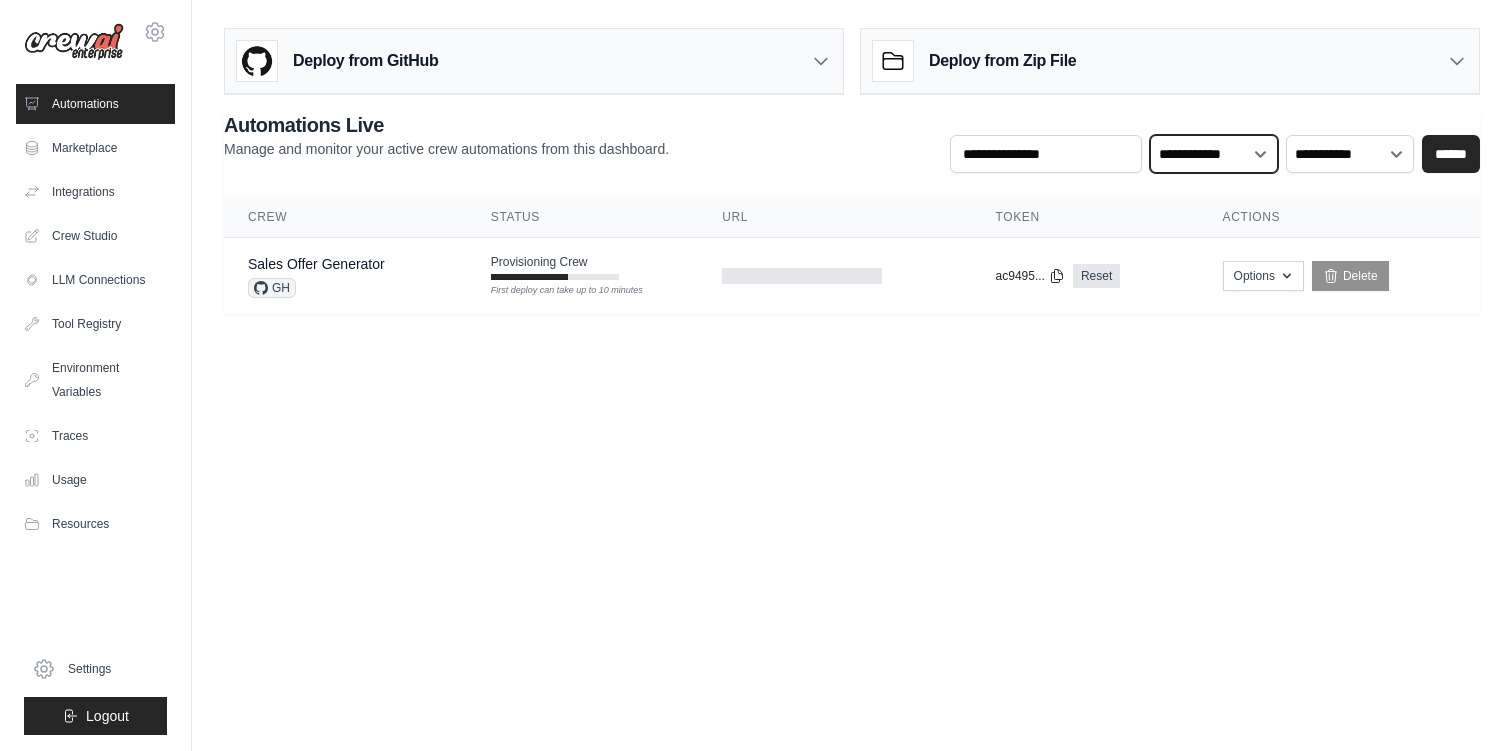 click on "**********" at bounding box center [1214, 154] 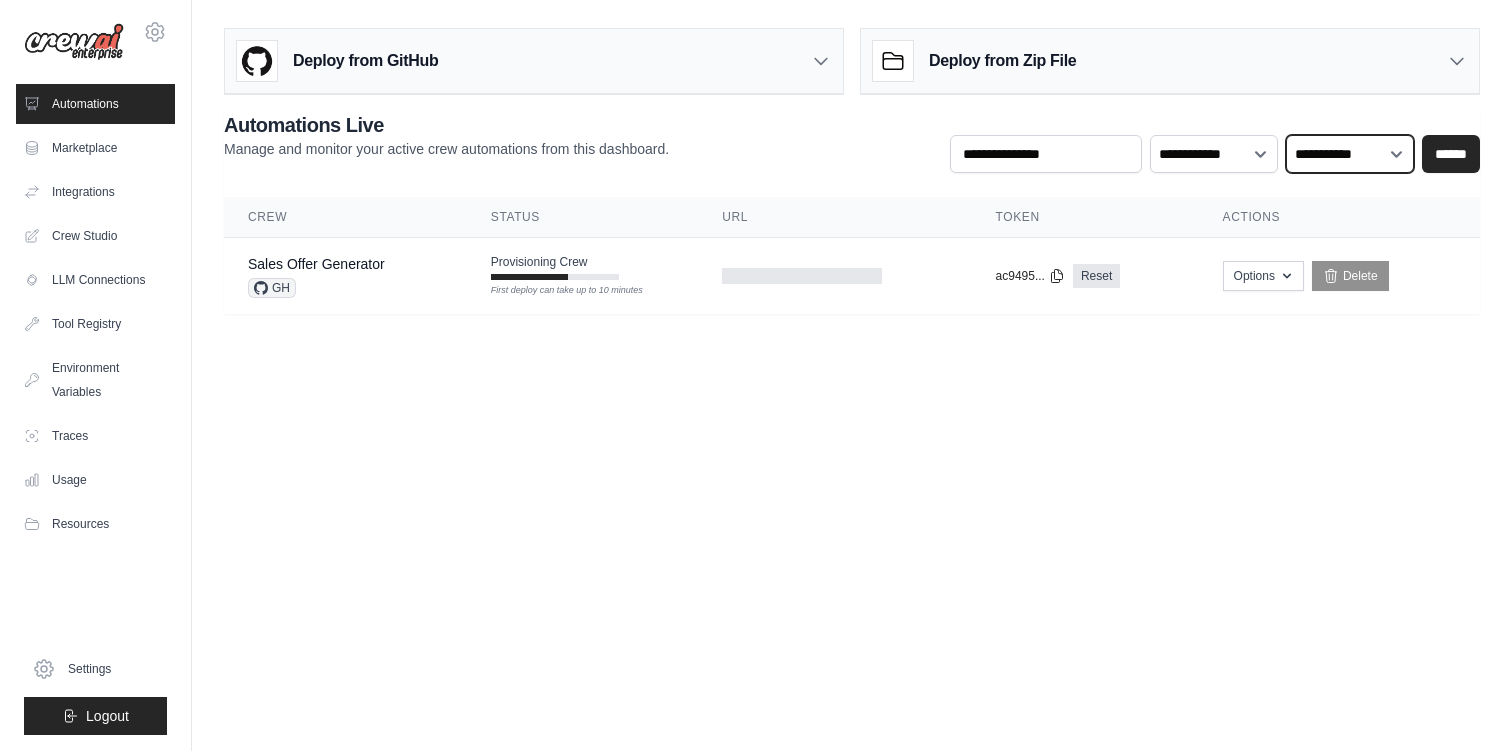 click on "**********" at bounding box center [1350, 154] 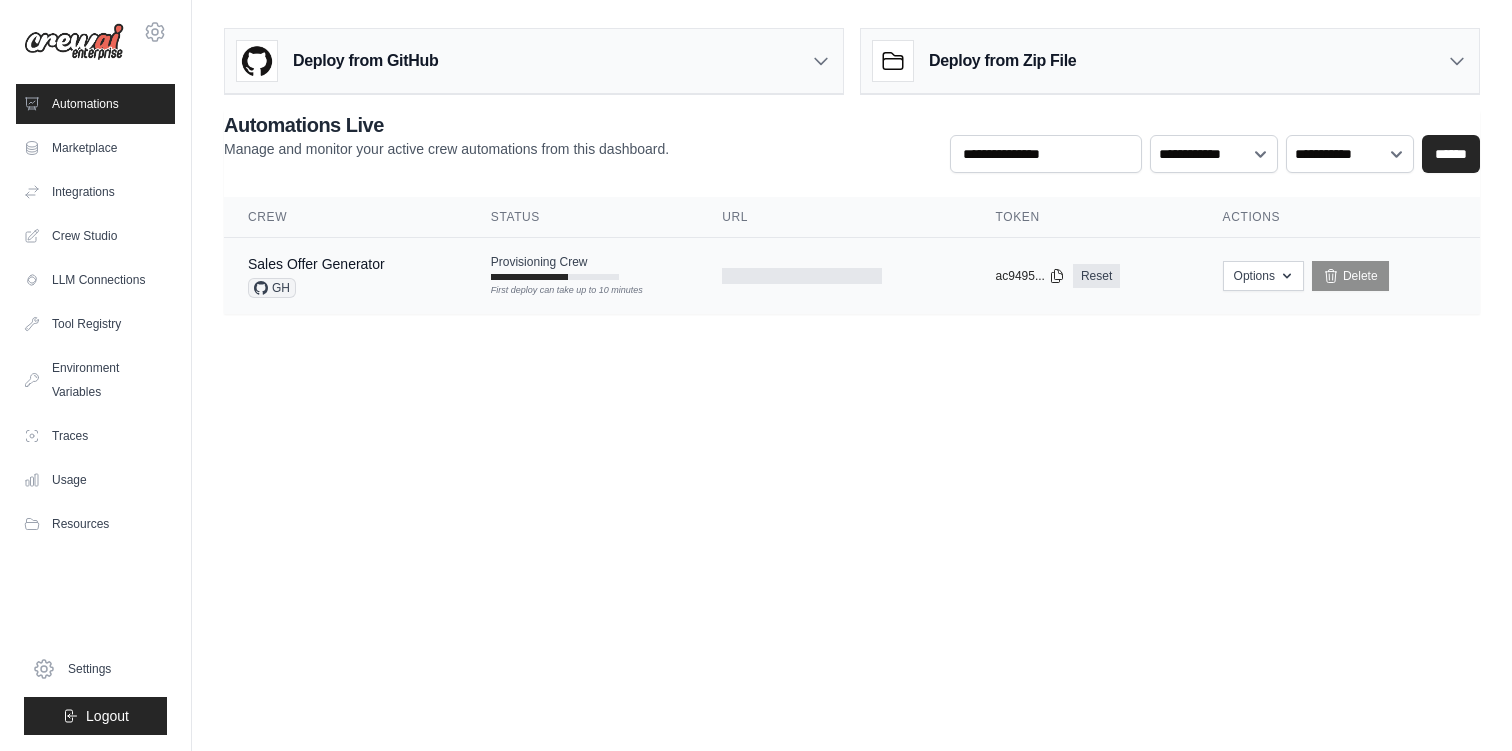click on "GH" at bounding box center (272, 288) 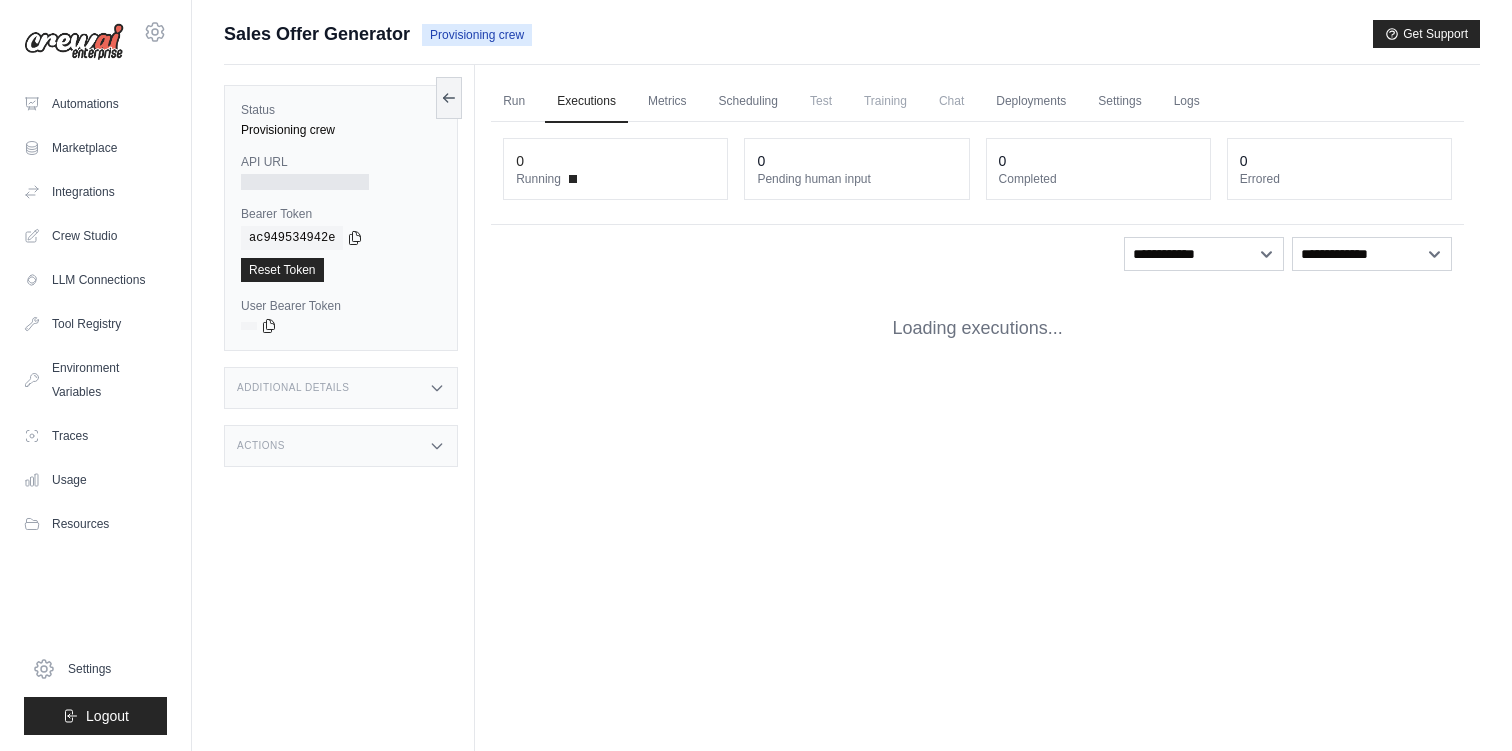 scroll, scrollTop: 0, scrollLeft: 0, axis: both 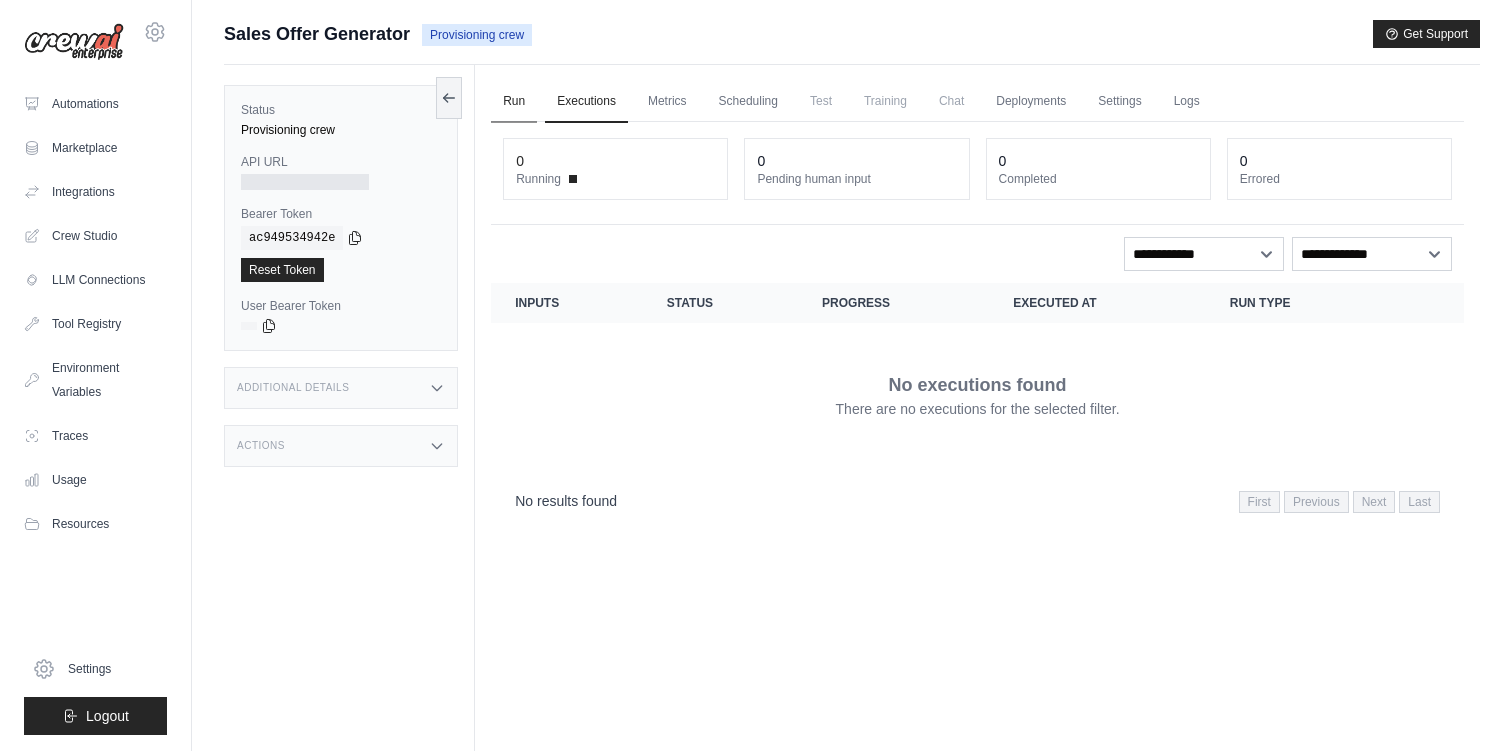 click on "Run" at bounding box center (514, 102) 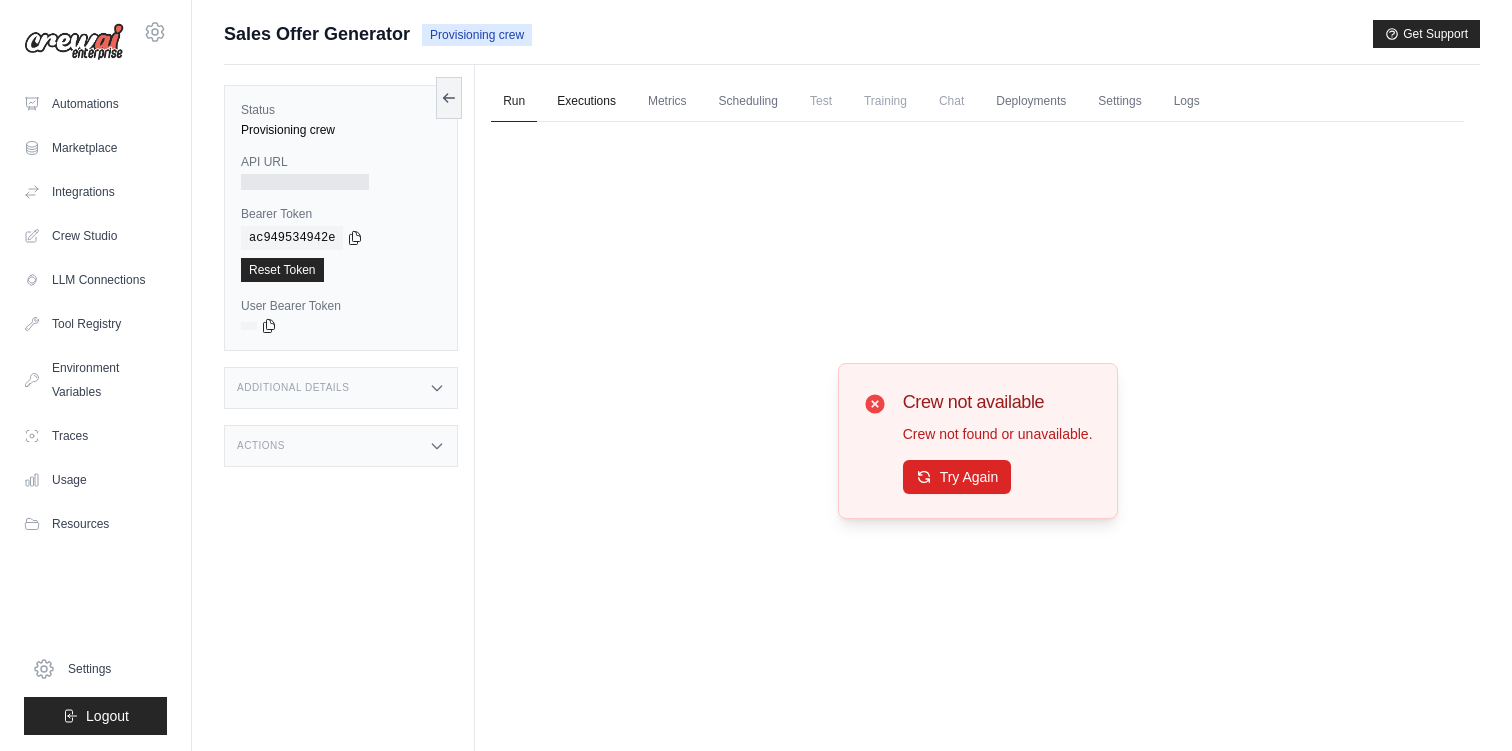 click on "Executions" at bounding box center (586, 102) 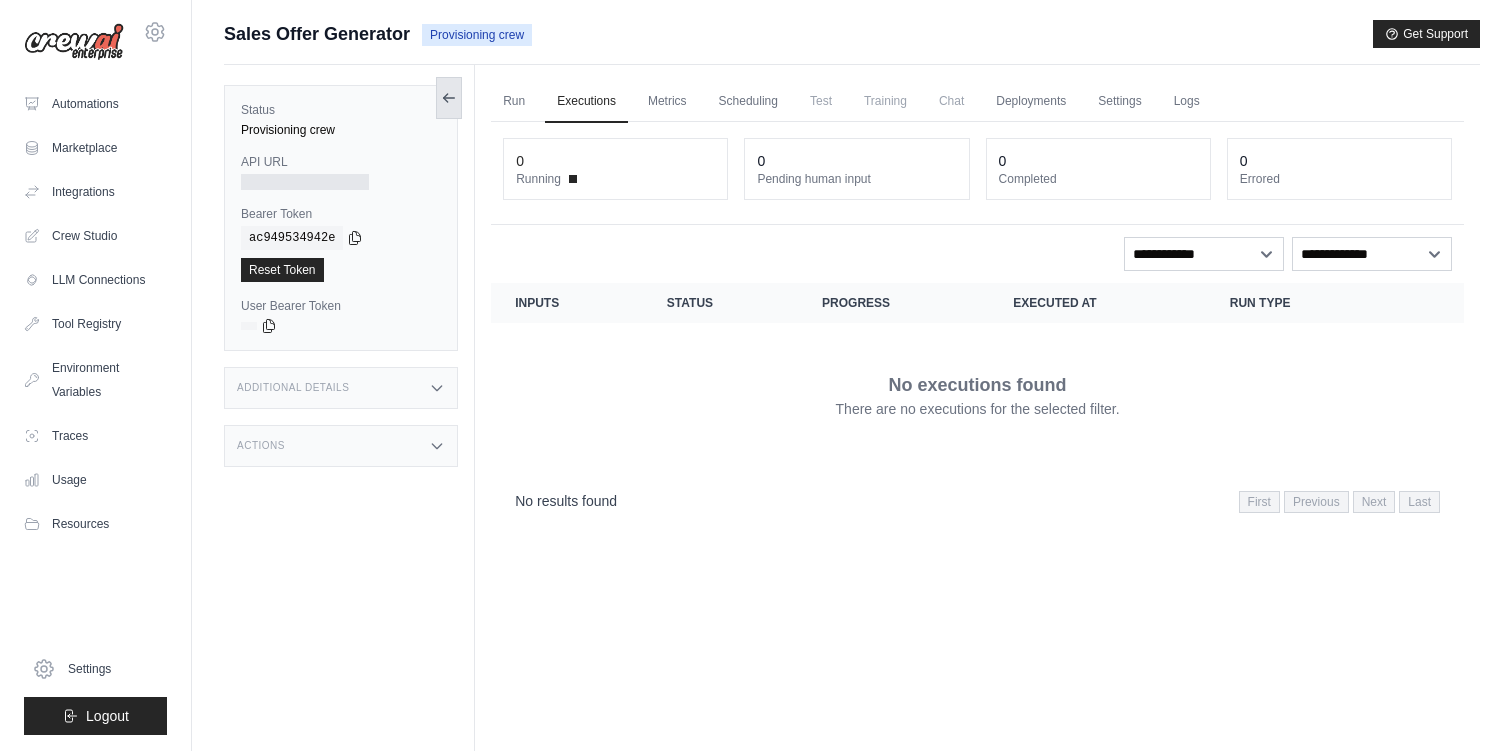 click 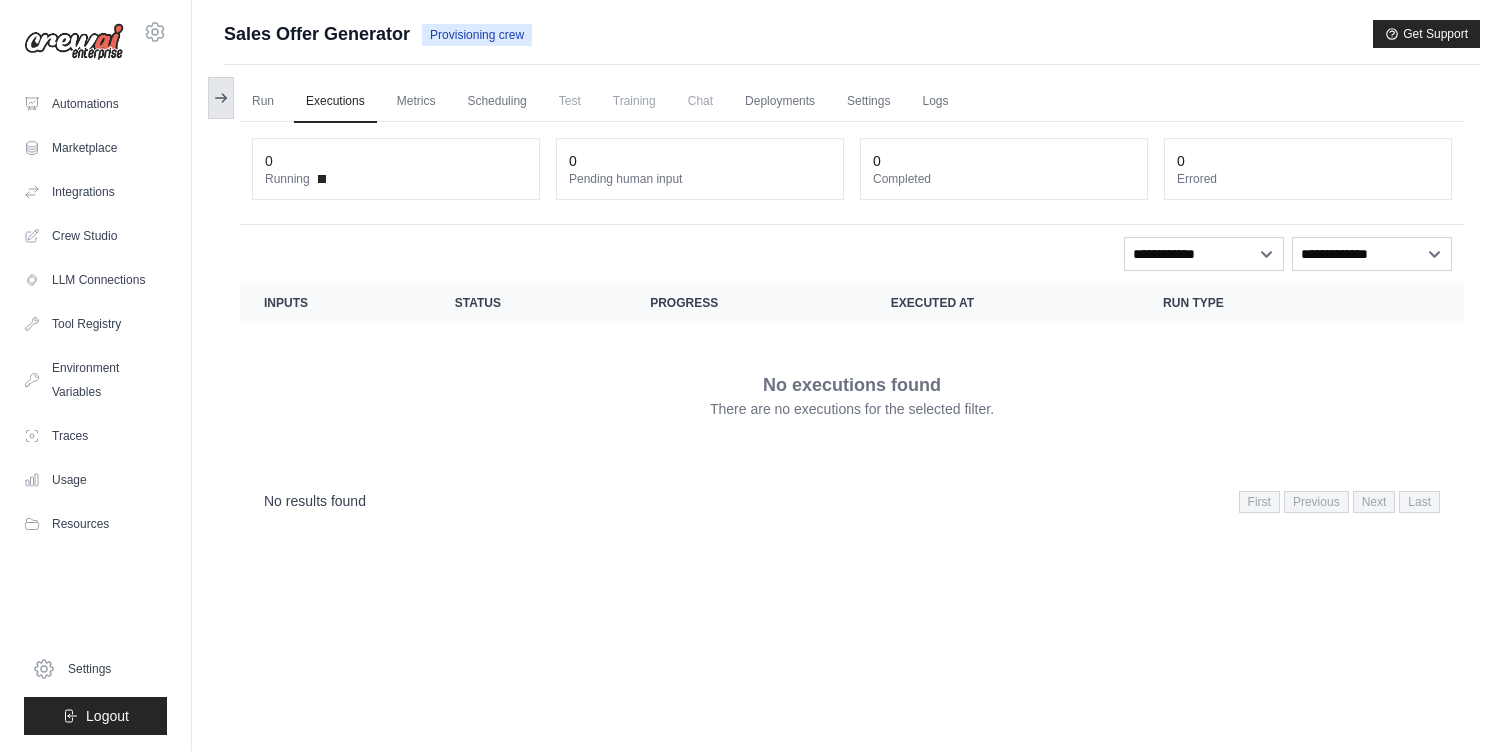 click 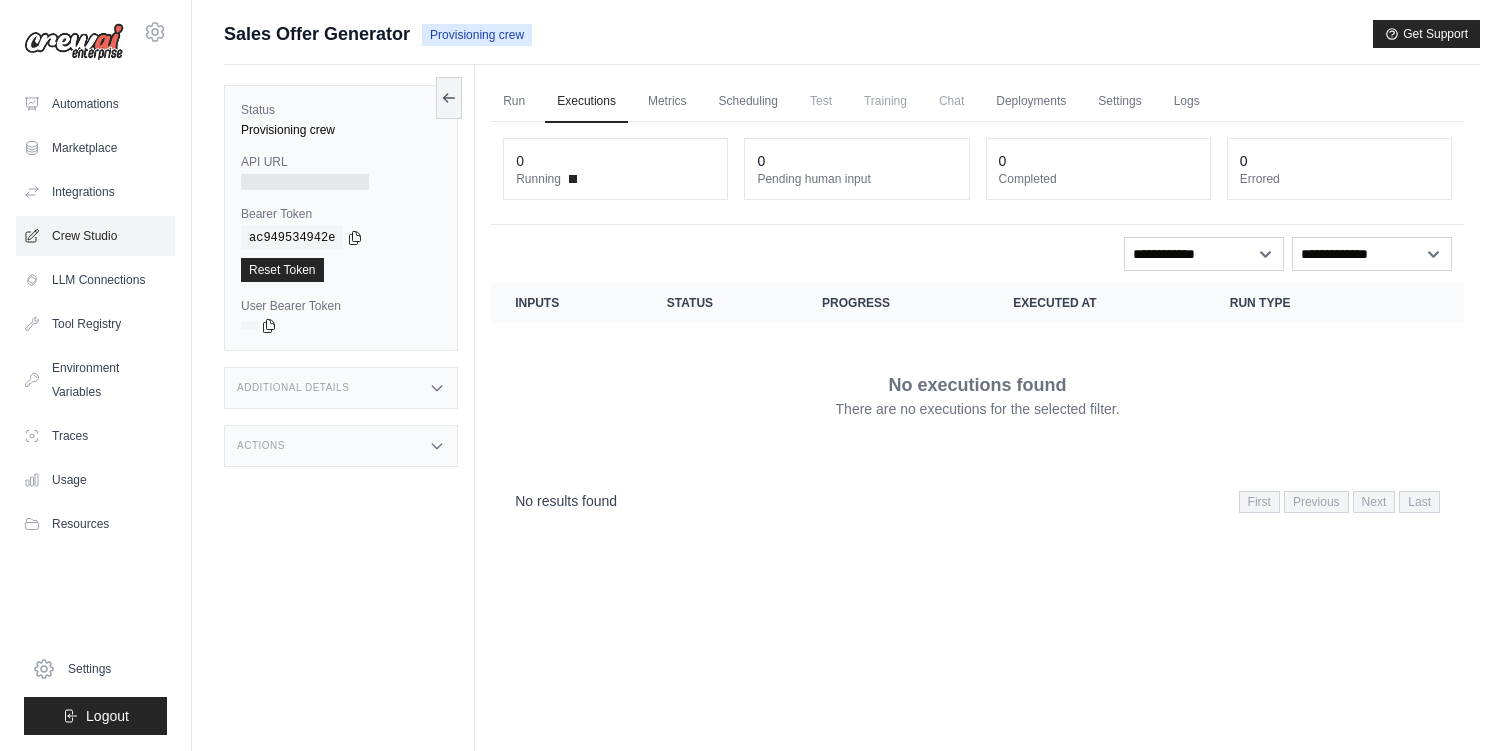 click on "Crew Studio" at bounding box center [95, 236] 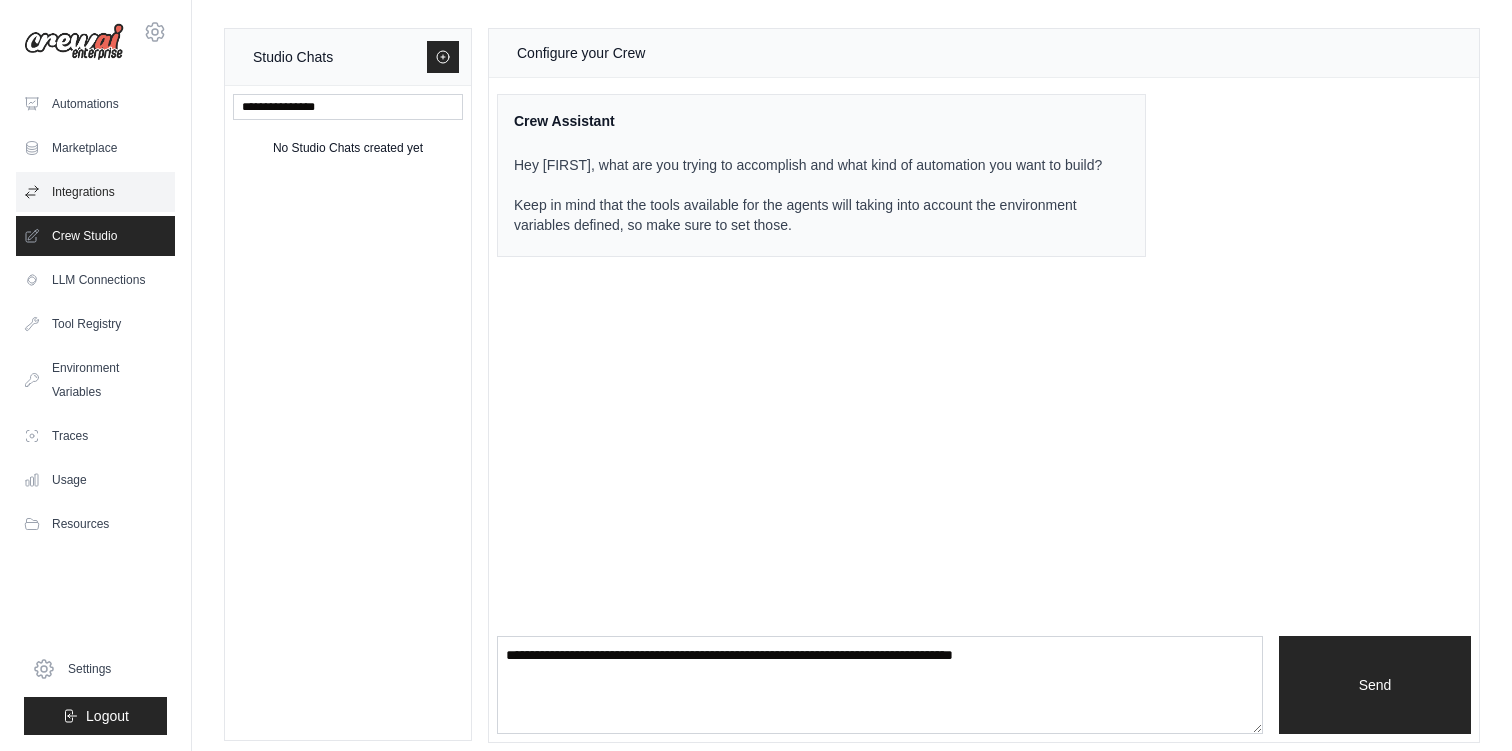 click on "Integrations" at bounding box center [95, 192] 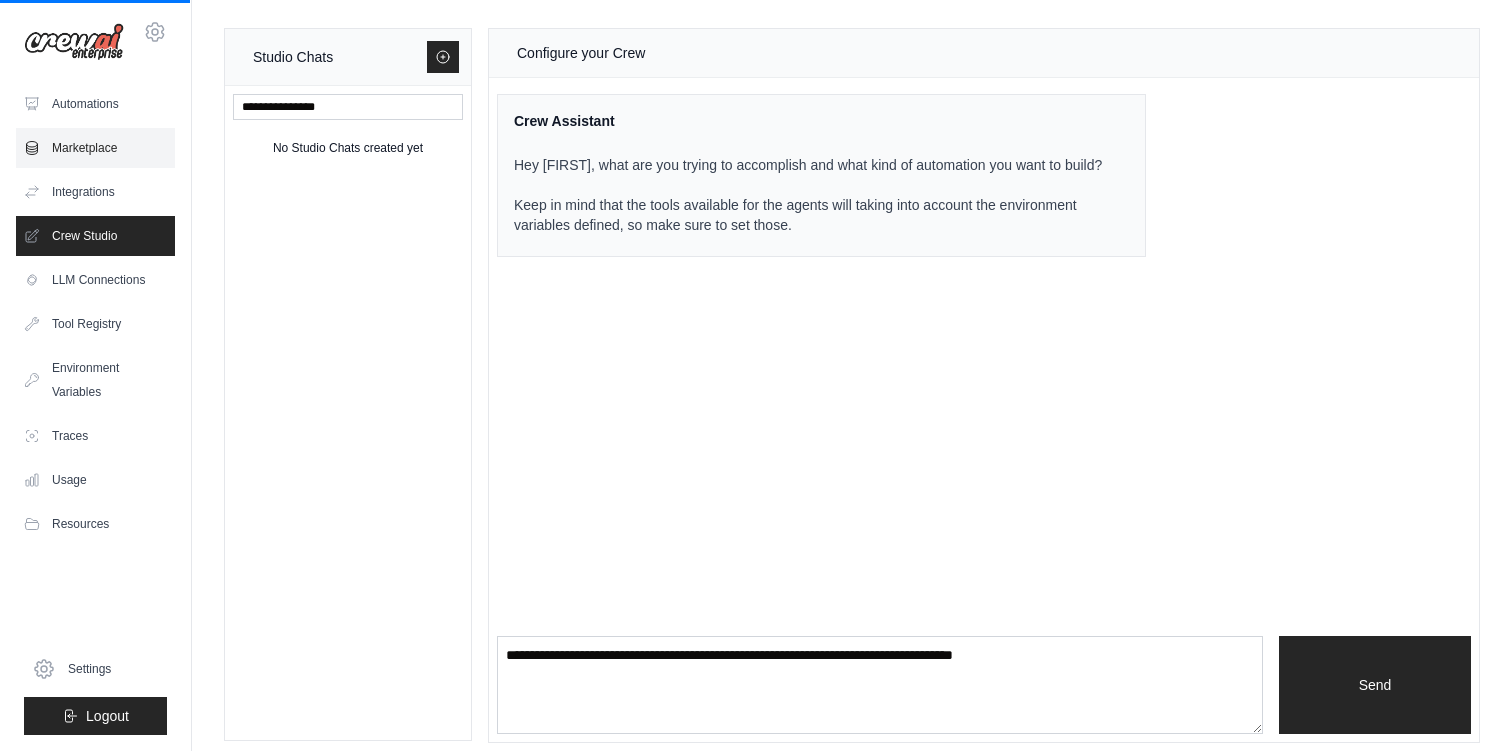 click on "Marketplace" at bounding box center (95, 148) 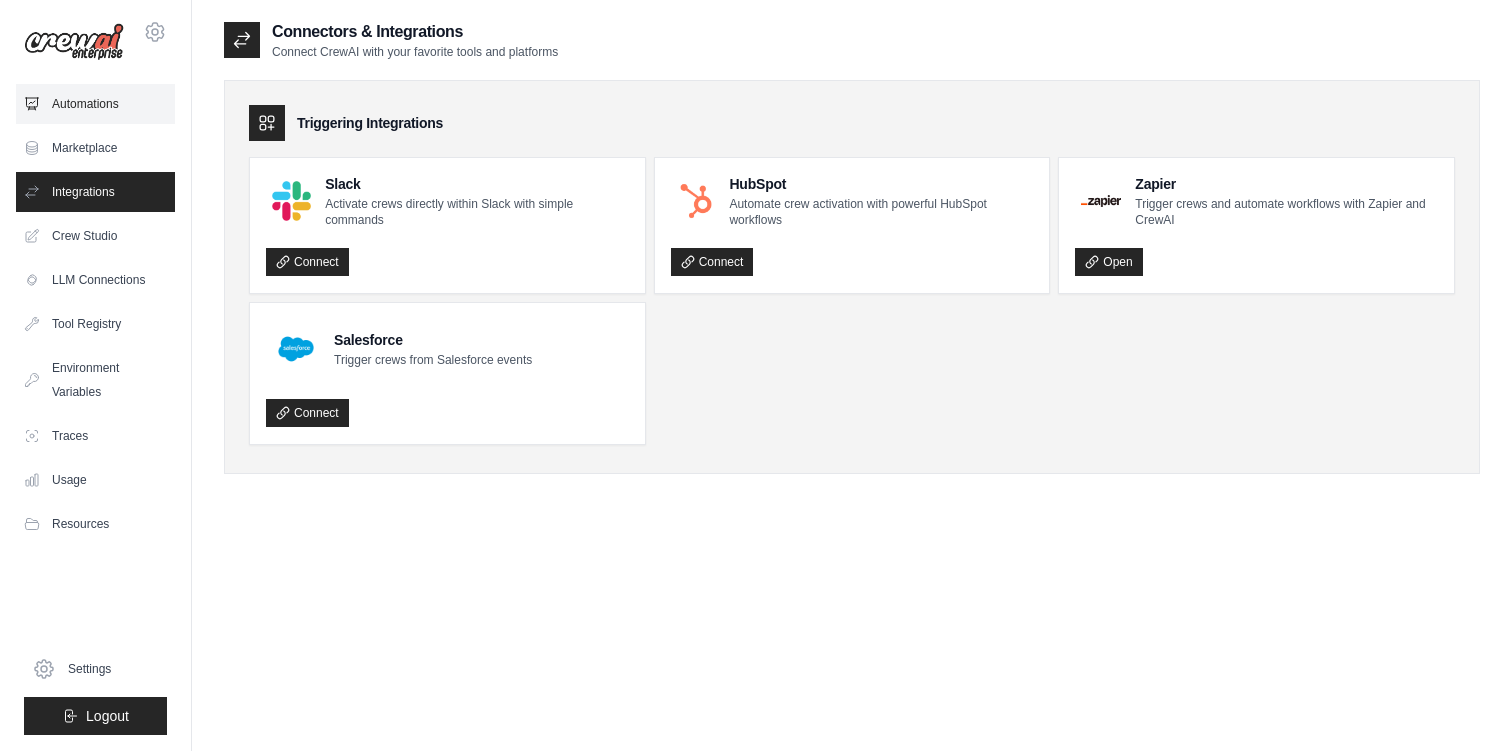 click on "Automations" at bounding box center (95, 104) 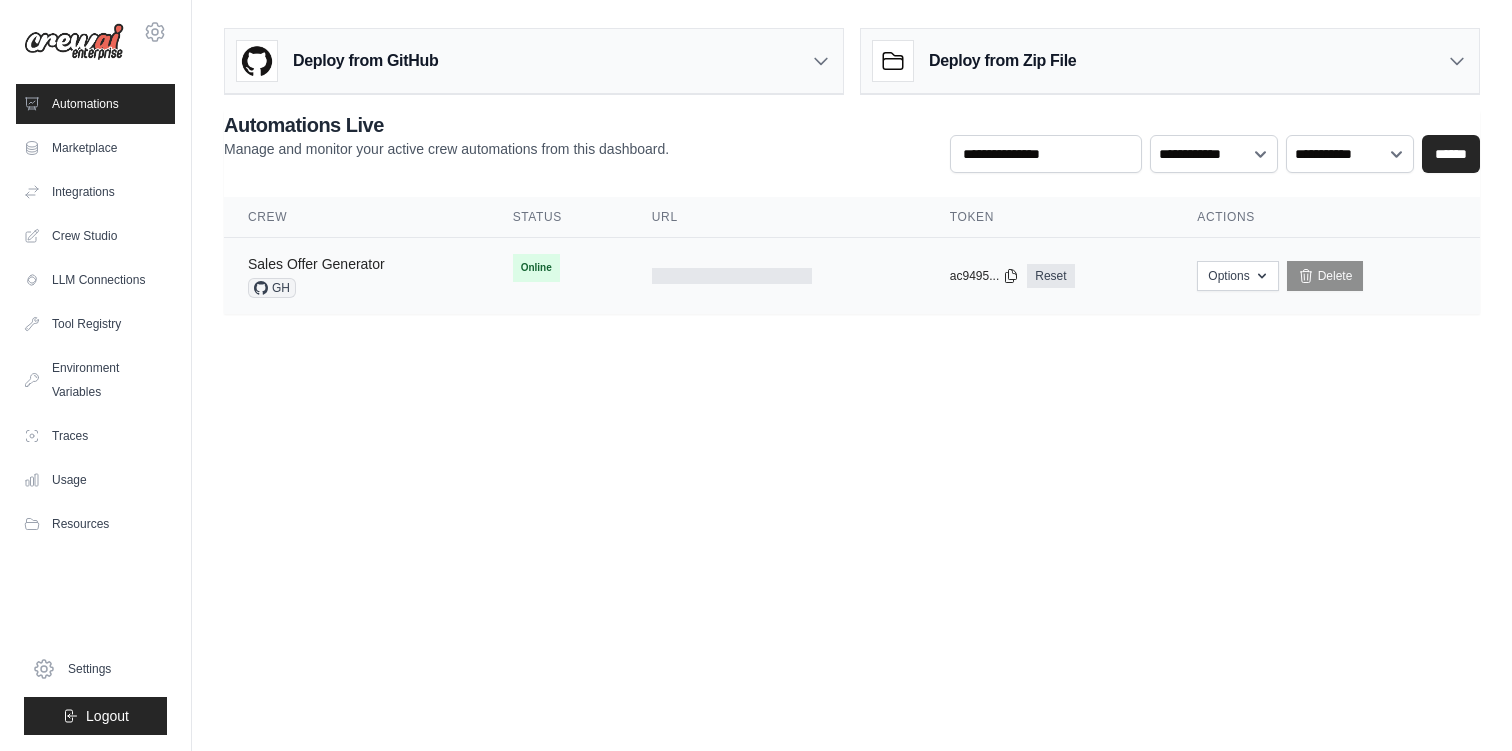 click on "Sales Offer Generator" at bounding box center (316, 264) 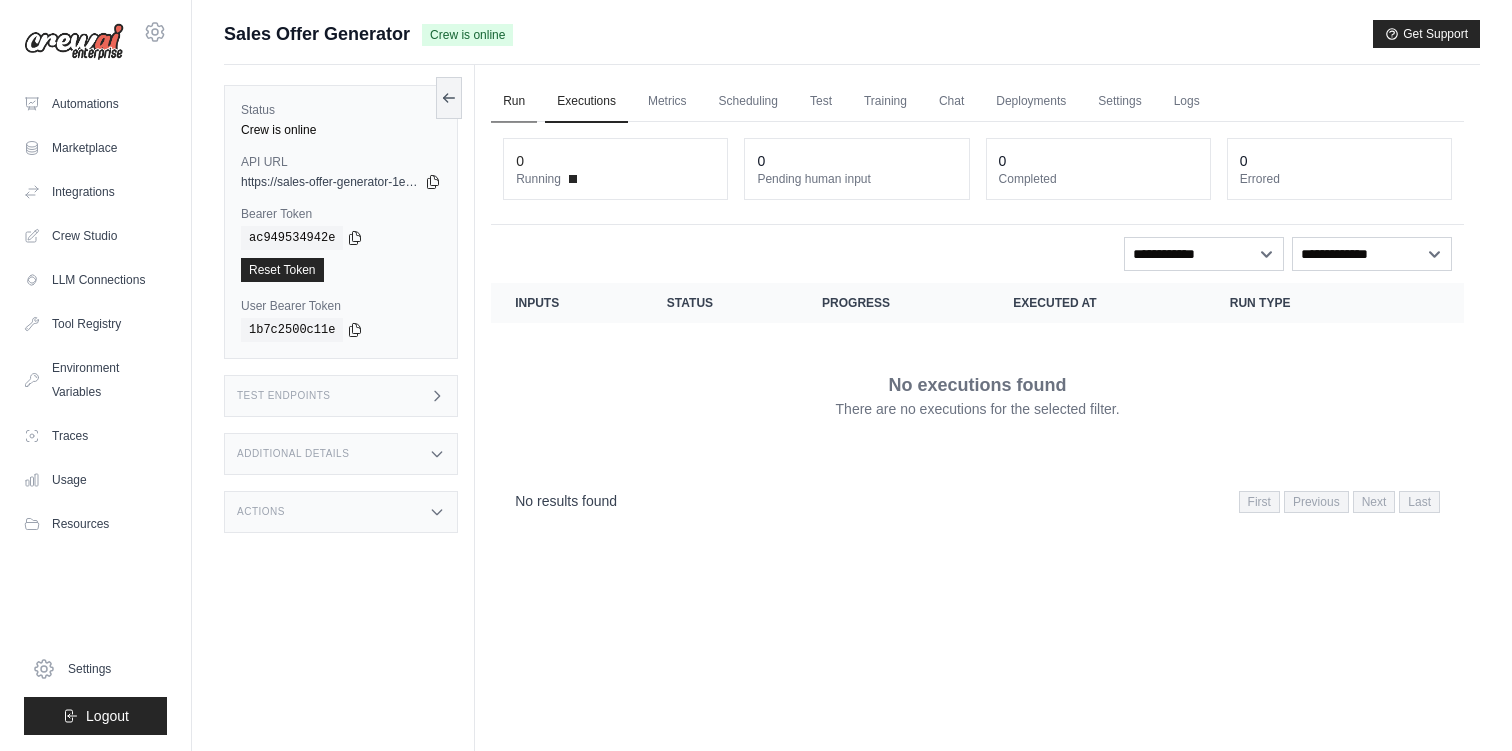 click on "Run" at bounding box center [514, 102] 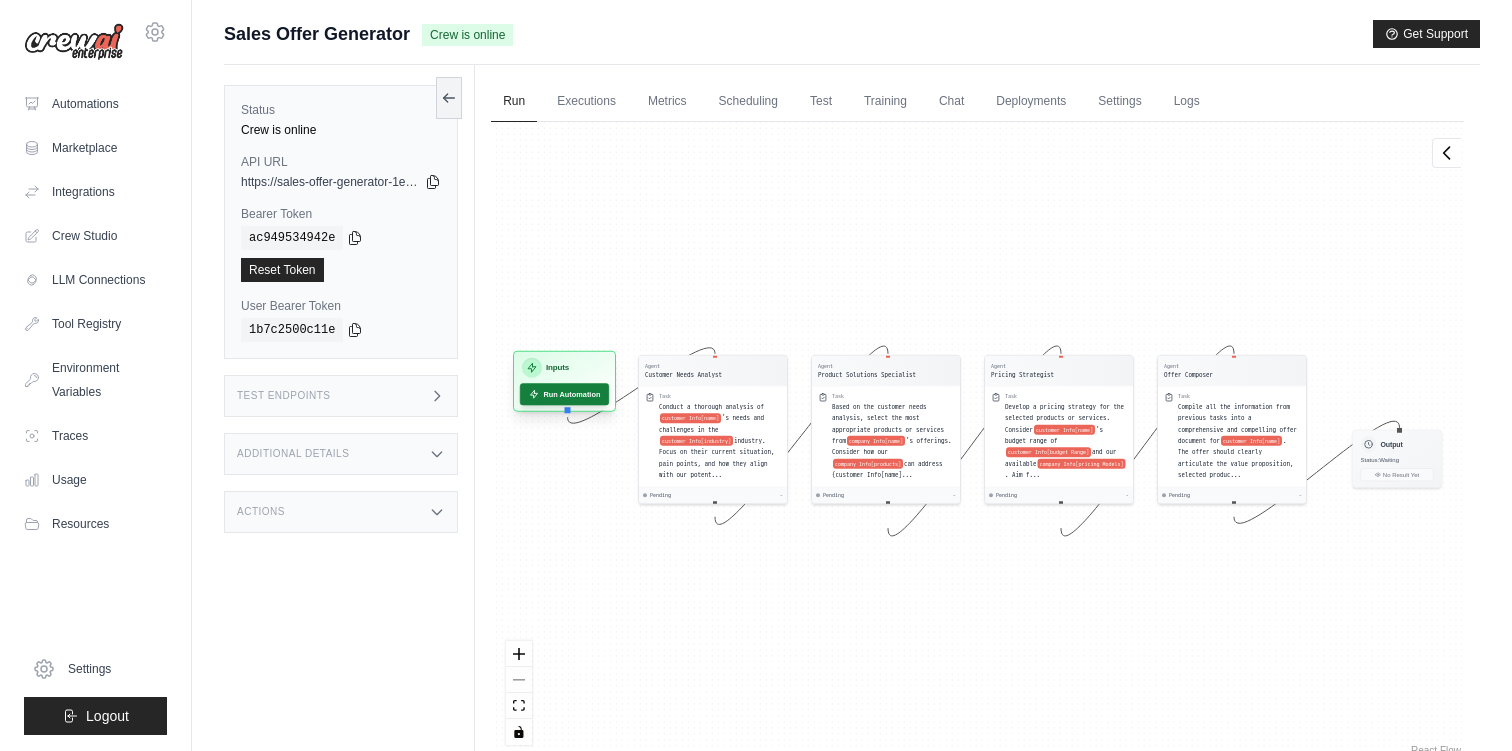 click on "Run Automation" at bounding box center [564, 394] 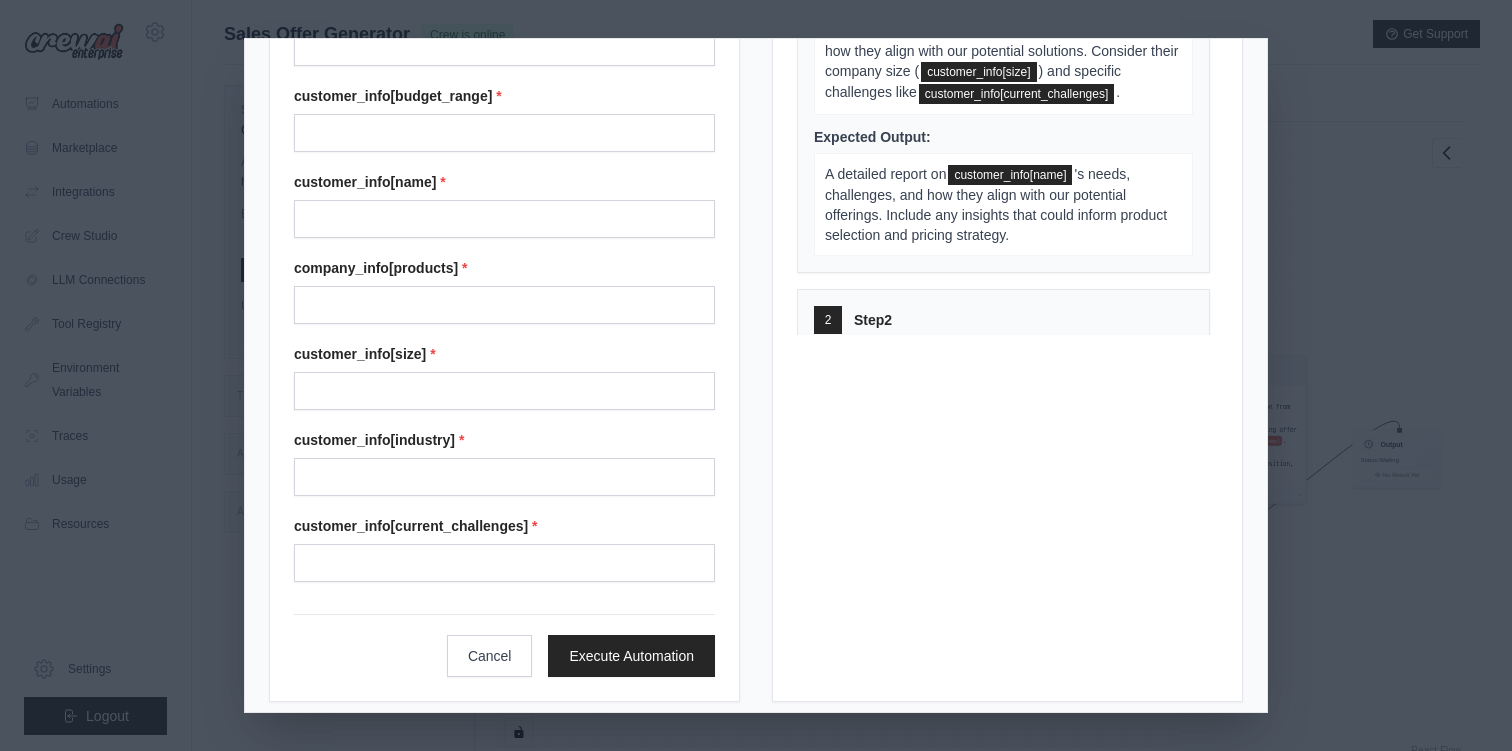 scroll, scrollTop: 325, scrollLeft: 0, axis: vertical 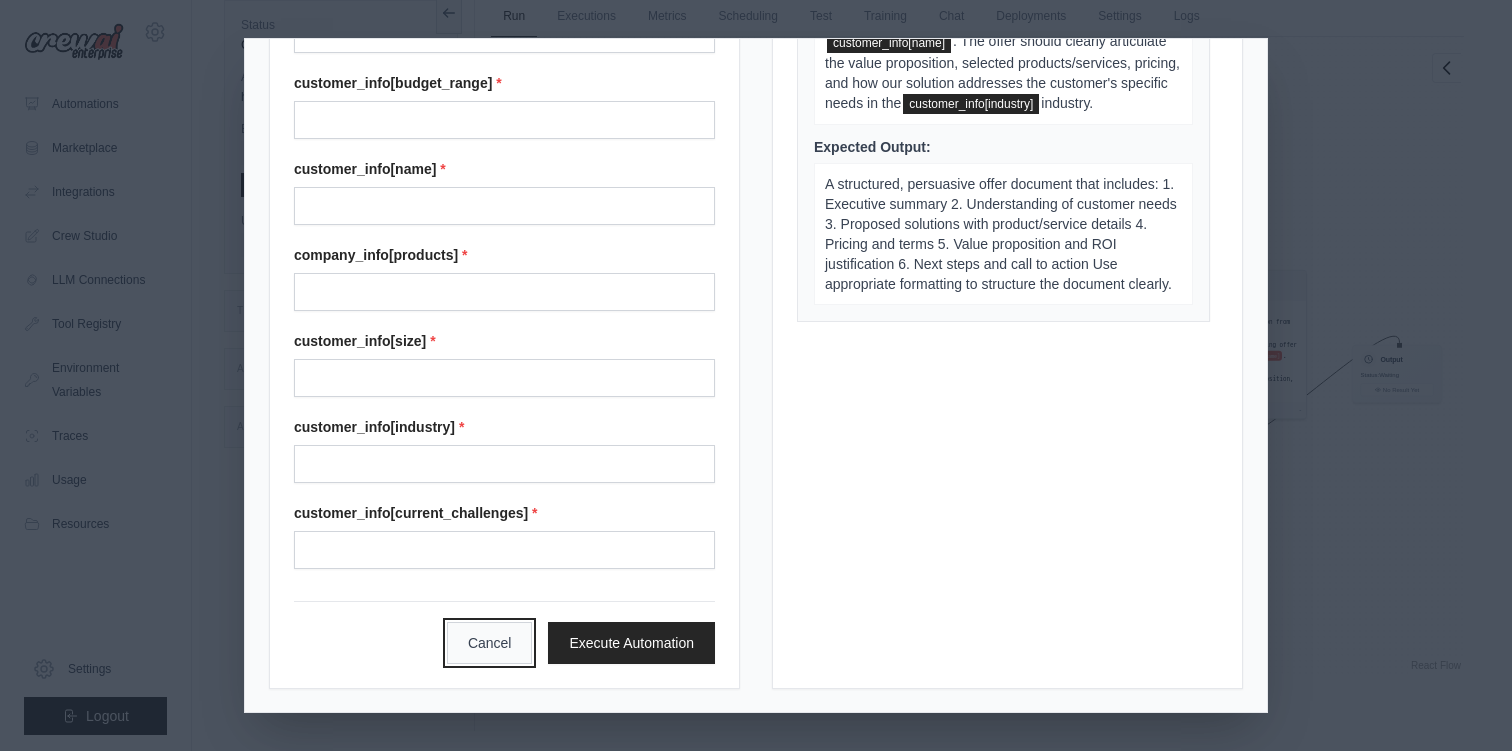click on "Cancel" at bounding box center (490, 643) 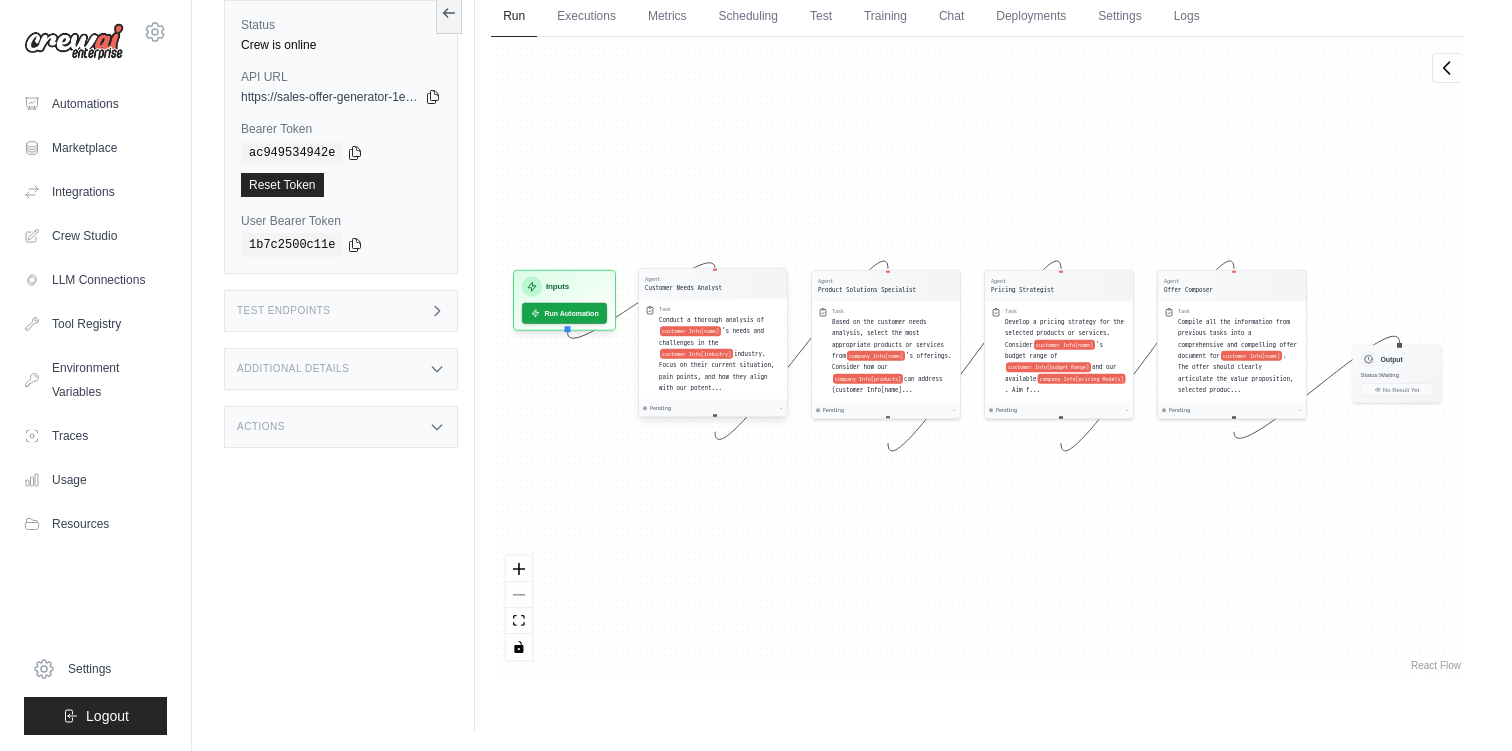click on "Agent Customer Needs Analyst" at bounding box center [713, 284] 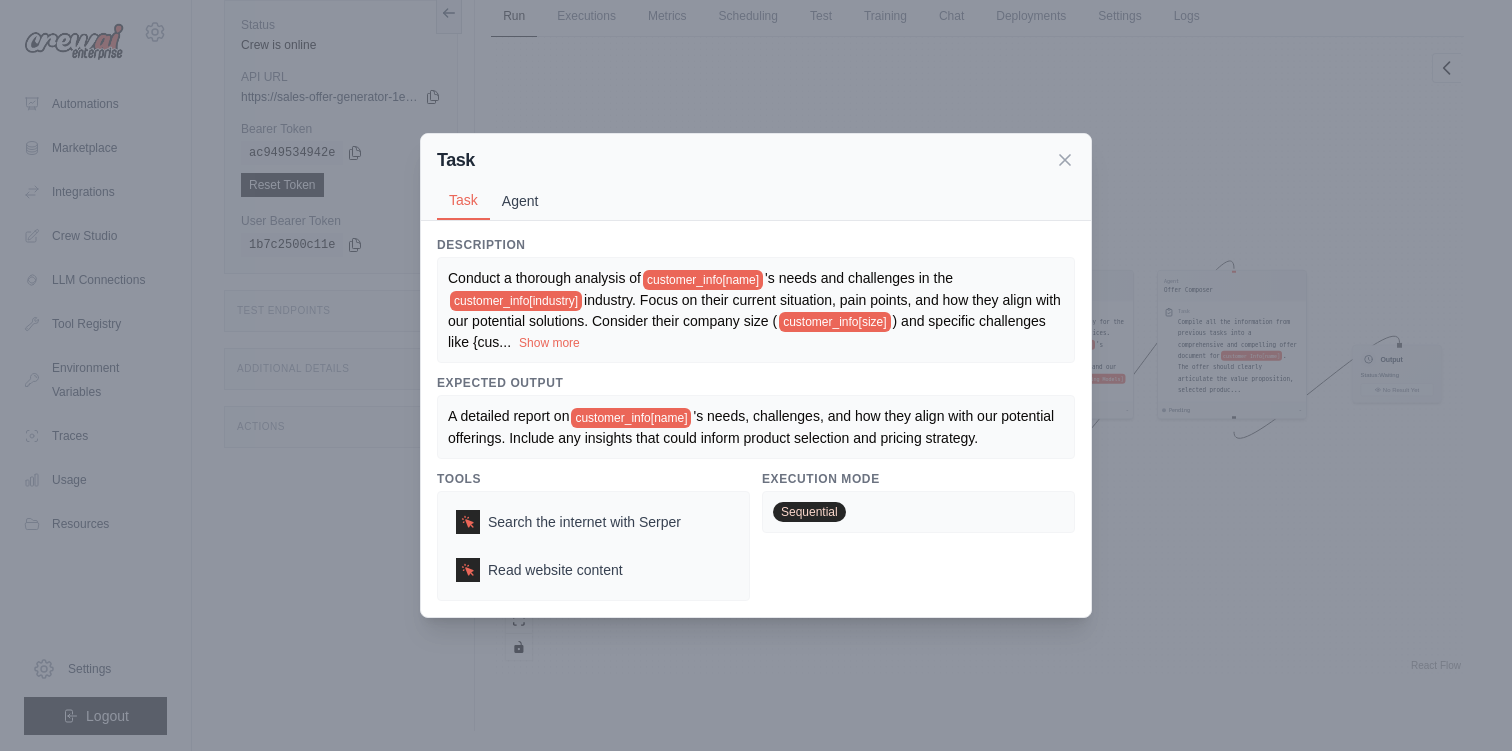 click on "Agent" at bounding box center [520, 201] 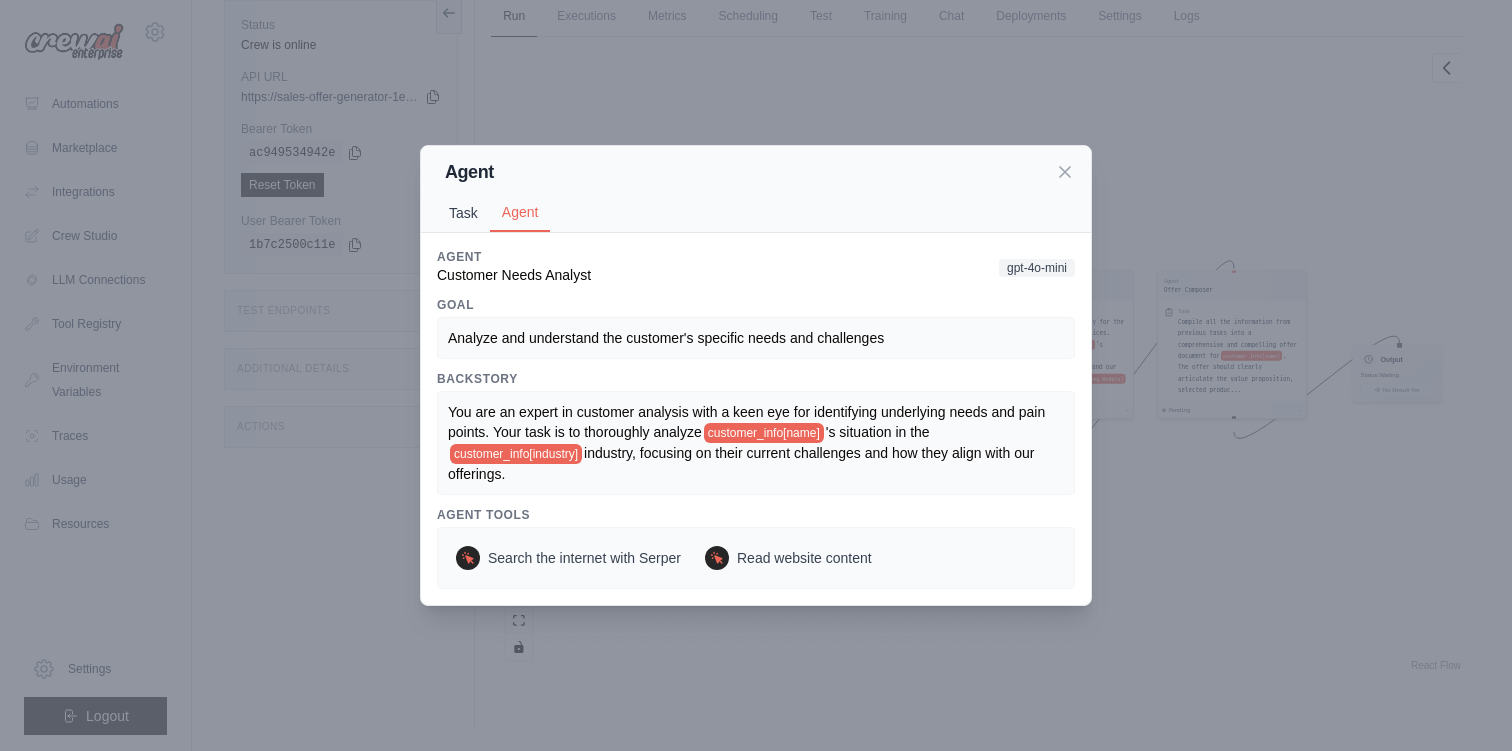 click on "Task" at bounding box center (463, 213) 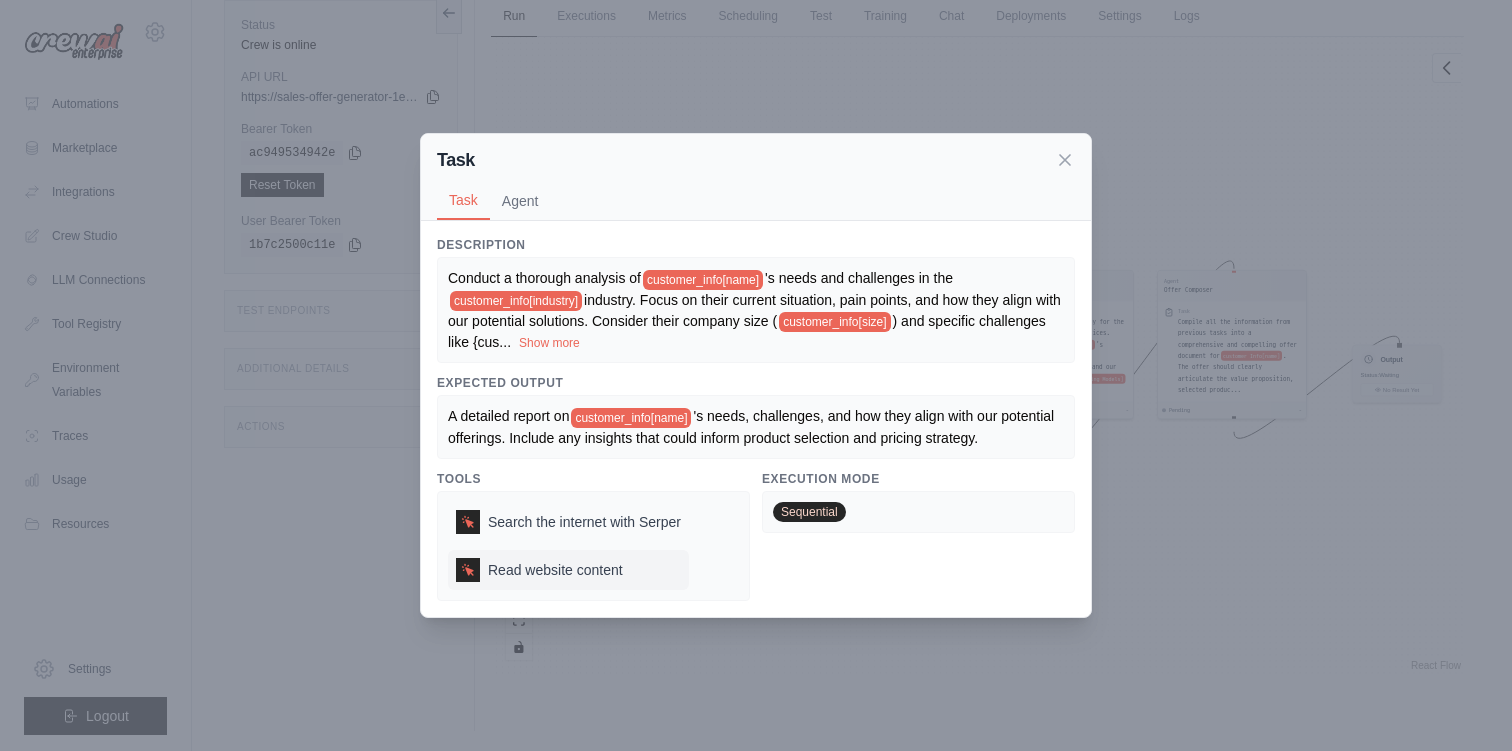 click on "Read website content" at bounding box center [555, 570] 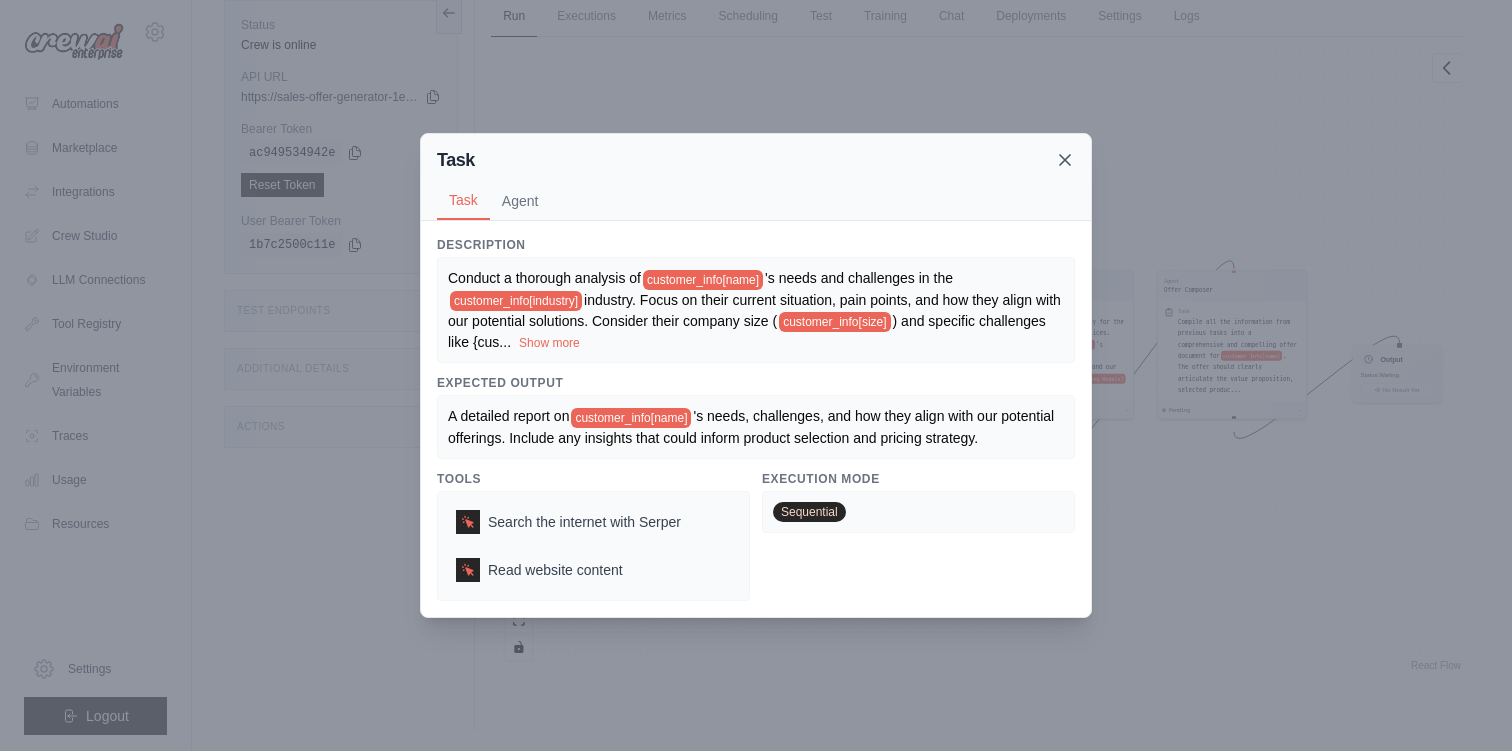 click 